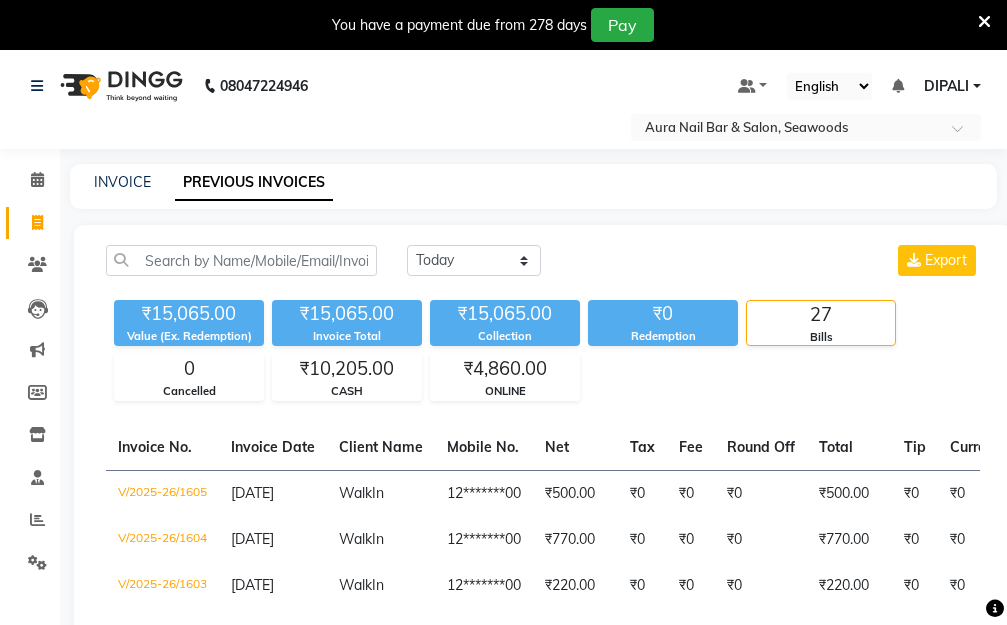 select on "[DATE]" 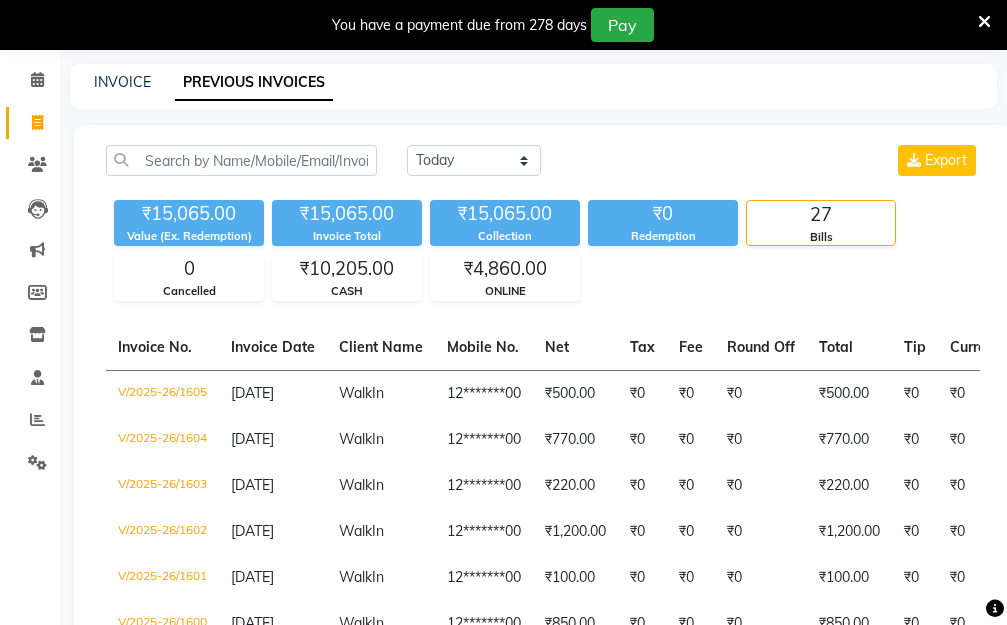 scroll, scrollTop: 0, scrollLeft: 0, axis: both 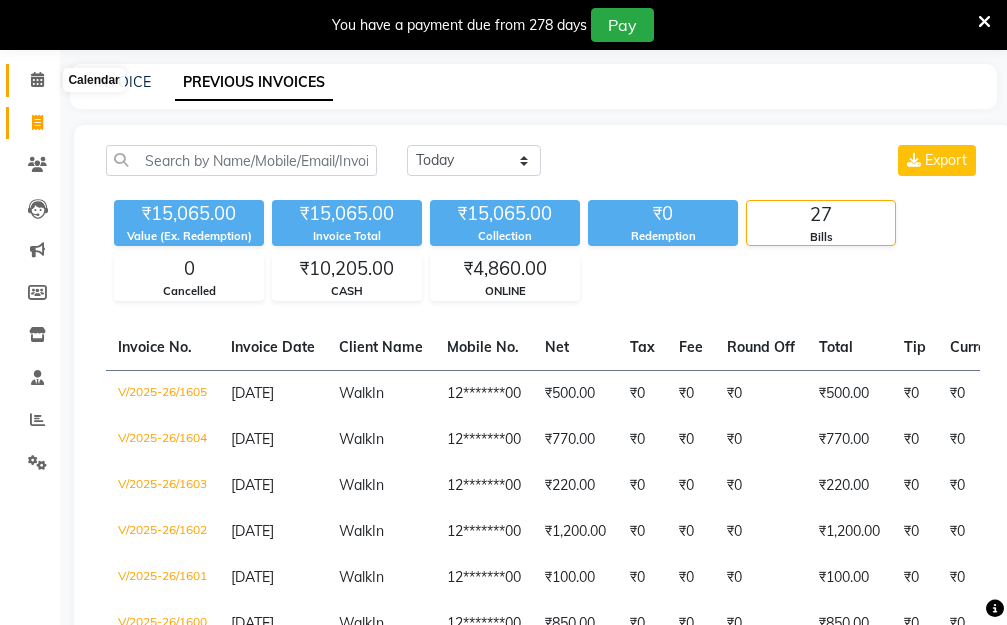 click 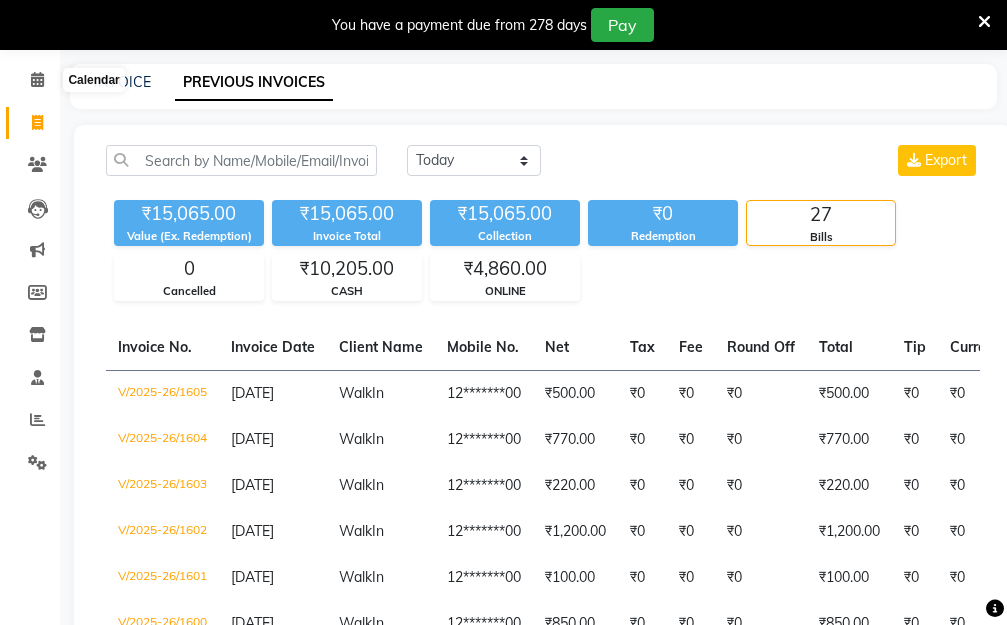 scroll, scrollTop: 50, scrollLeft: 0, axis: vertical 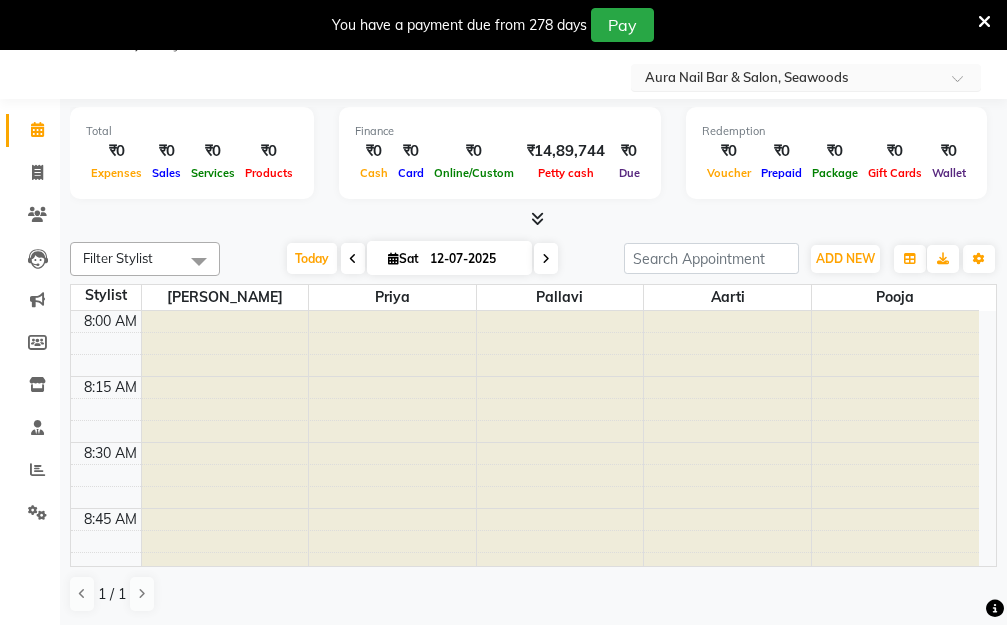 click at bounding box center [964, 84] 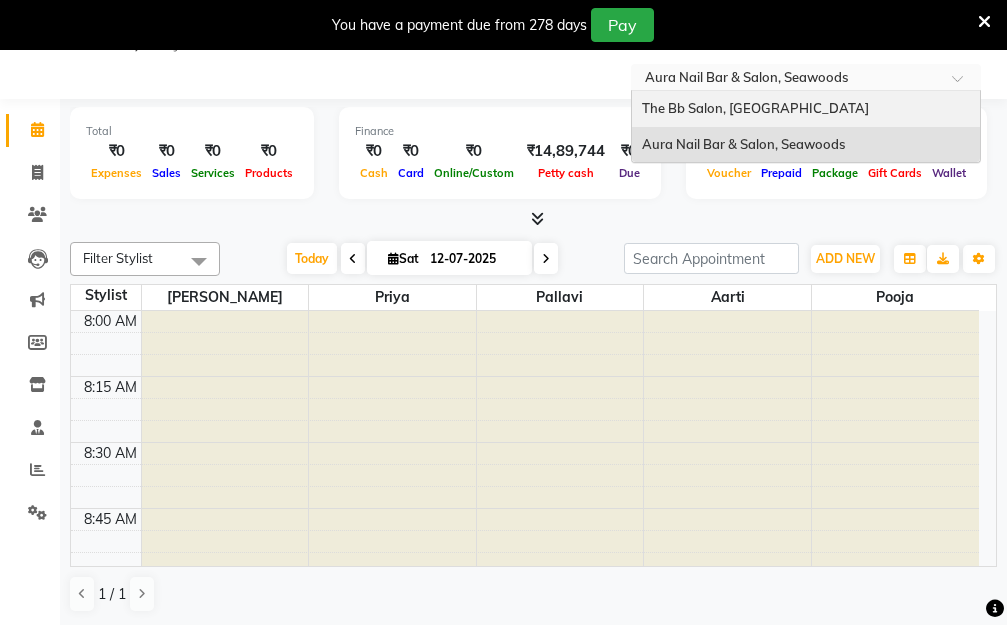 click on "The Bb Salon, [GEOGRAPHIC_DATA]" at bounding box center [806, 109] 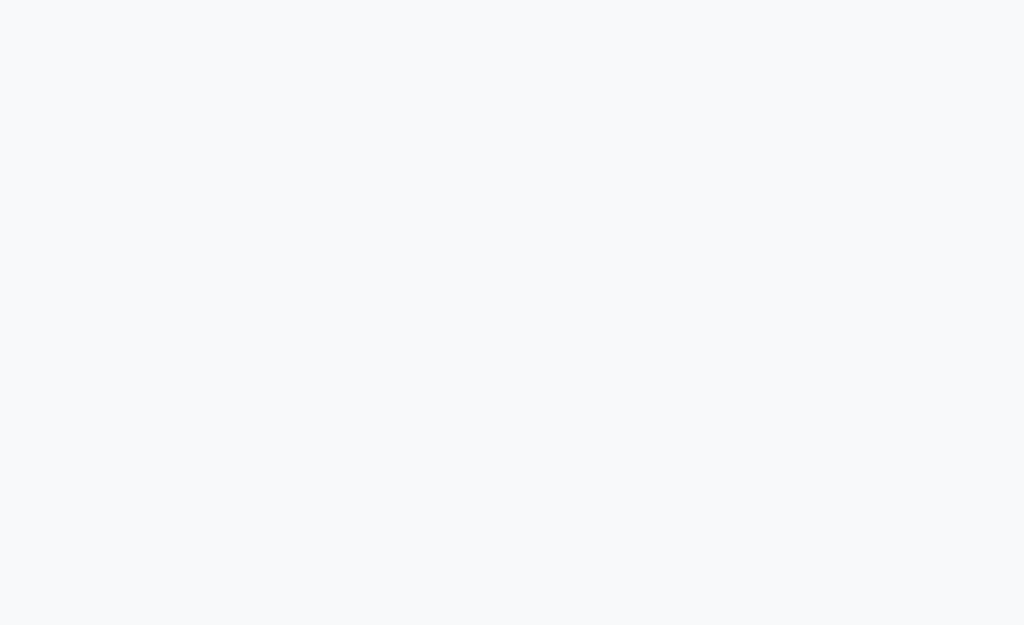 scroll, scrollTop: 0, scrollLeft: 0, axis: both 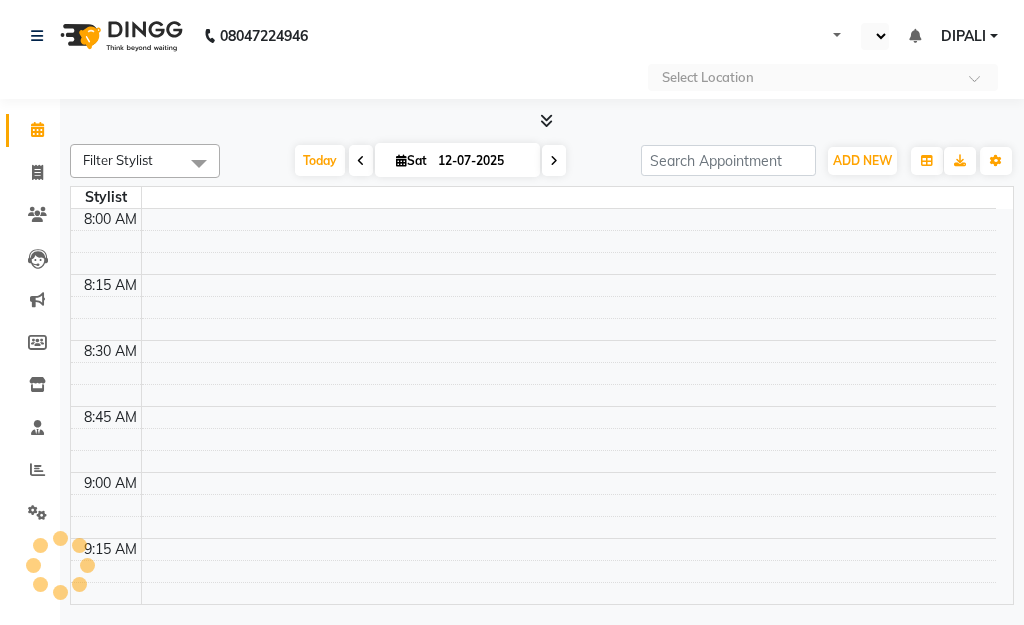 select on "en" 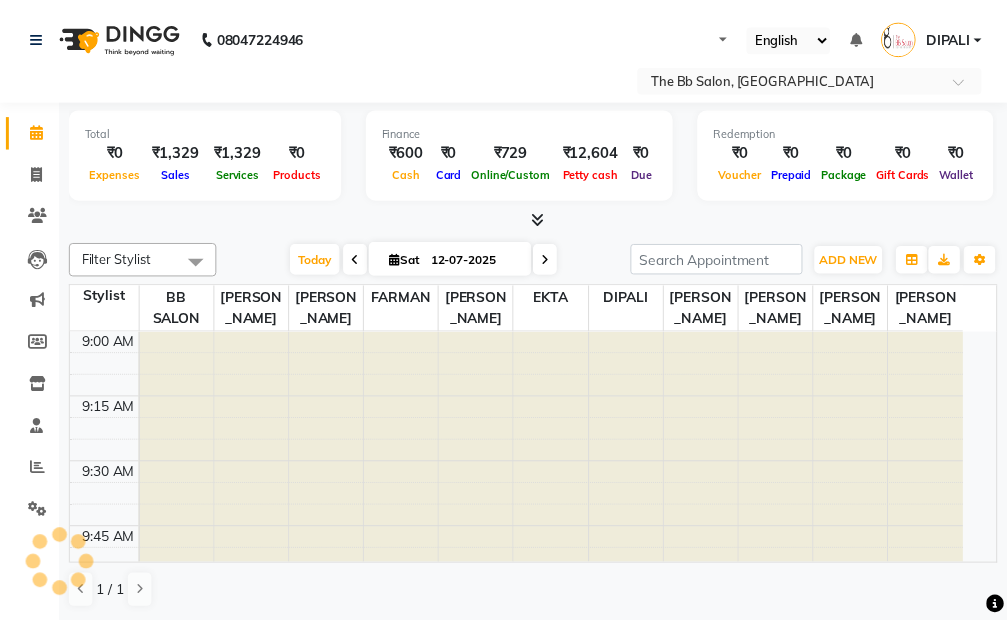 scroll, scrollTop: 1, scrollLeft: 0, axis: vertical 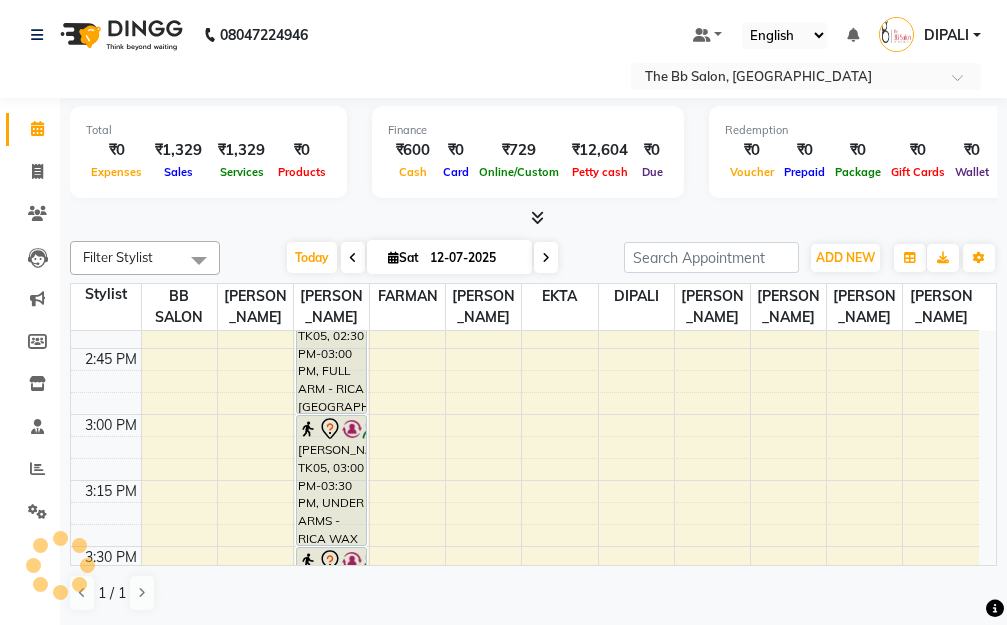 drag, startPoint x: 421, startPoint y: 63, endPoint x: 439, endPoint y: 35, distance: 33.286633 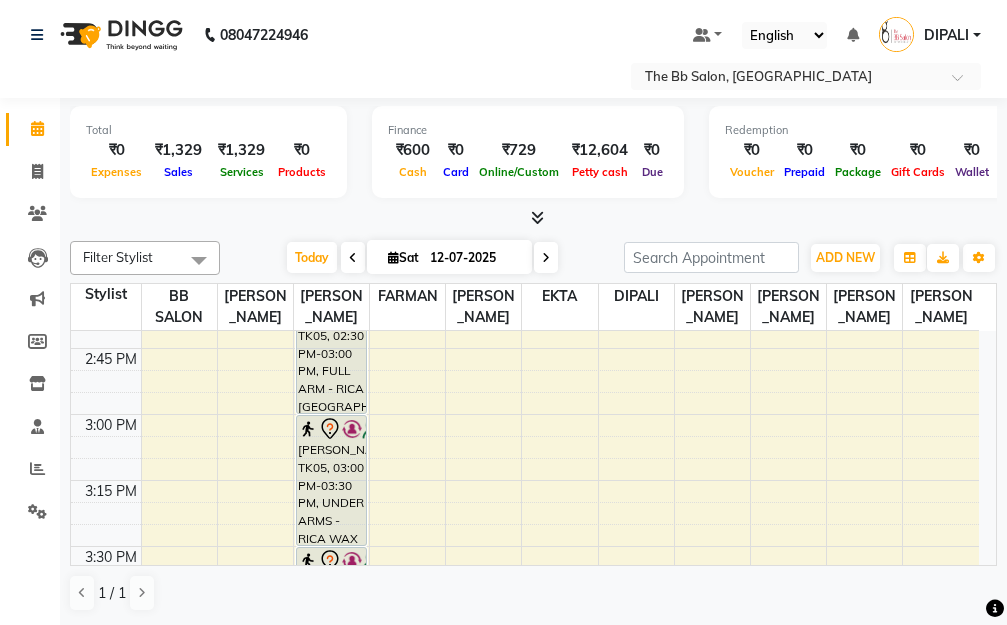 drag, startPoint x: 408, startPoint y: 95, endPoint x: 440, endPoint y: 88, distance: 32.75668 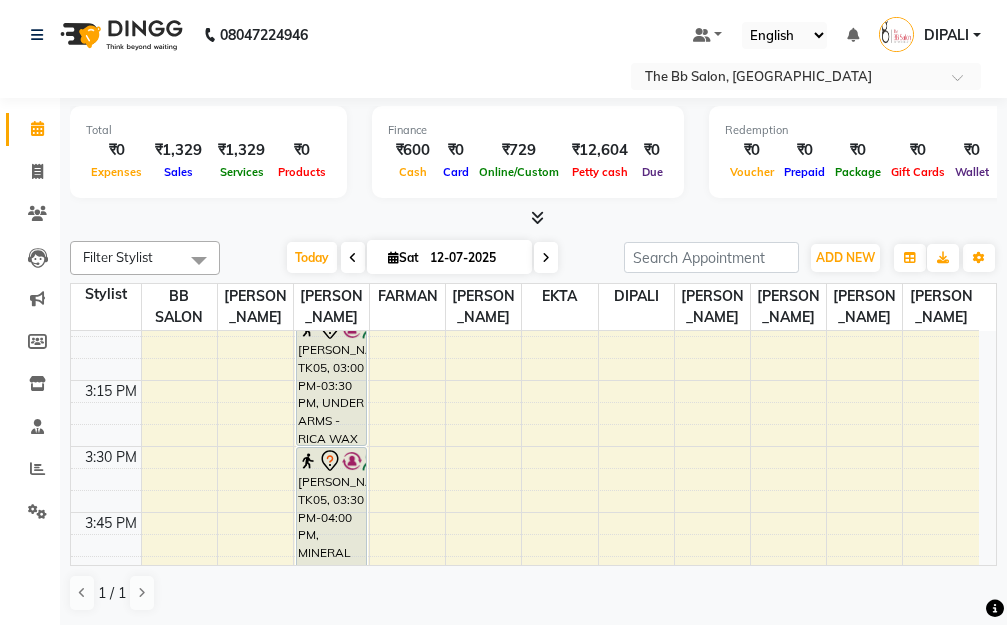 scroll, scrollTop: 1500, scrollLeft: 0, axis: vertical 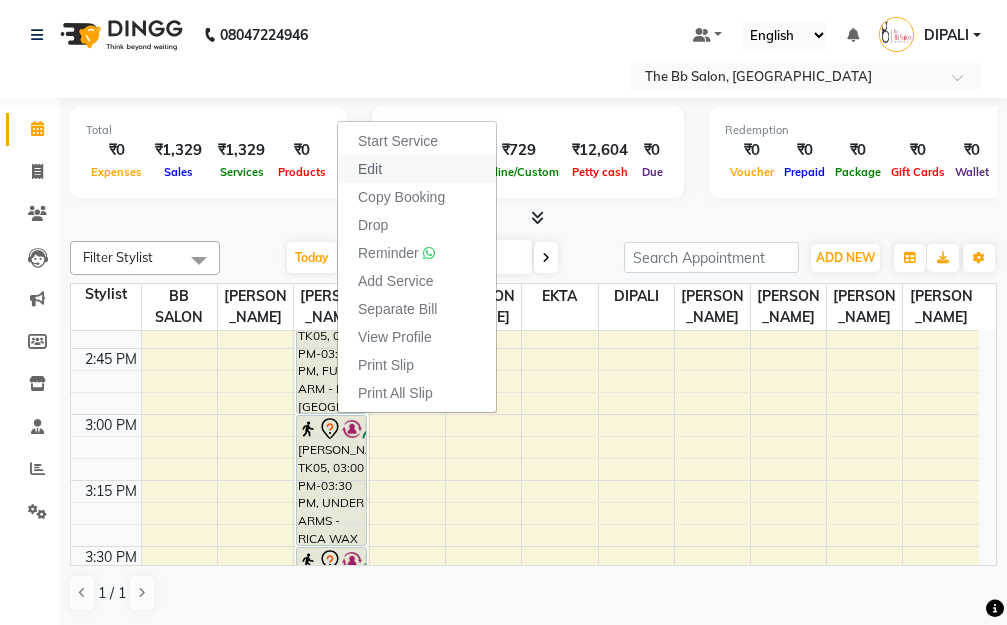 click on "Edit" at bounding box center [417, 169] 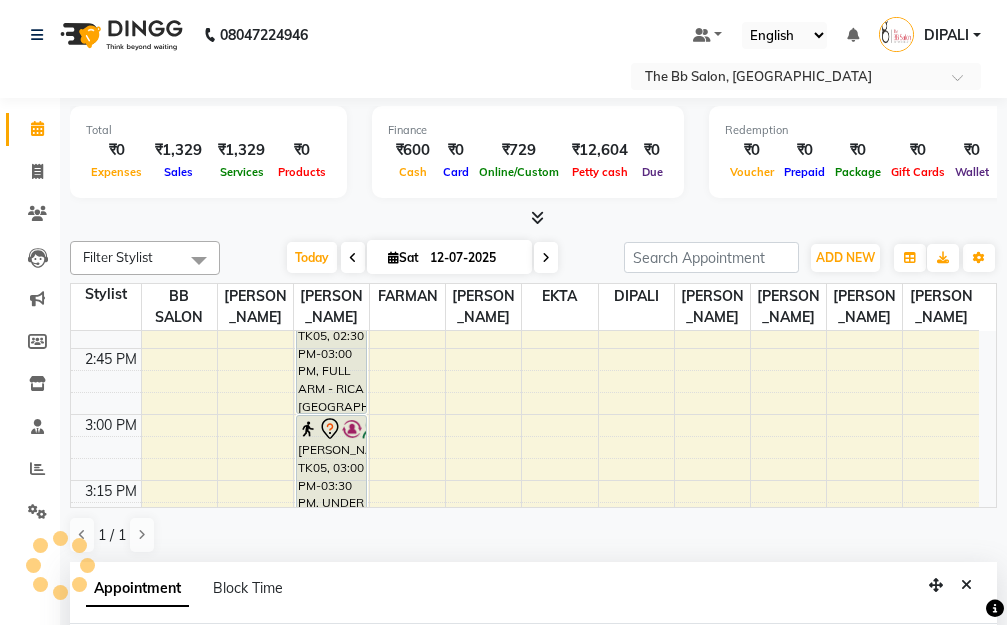 select on "tentative" 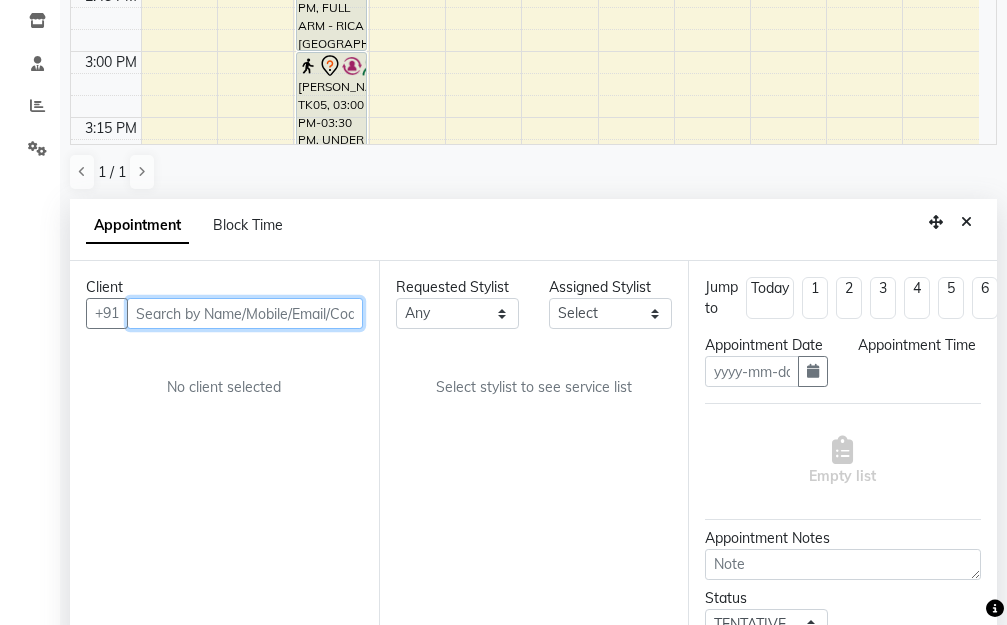 type on "12-07-2025" 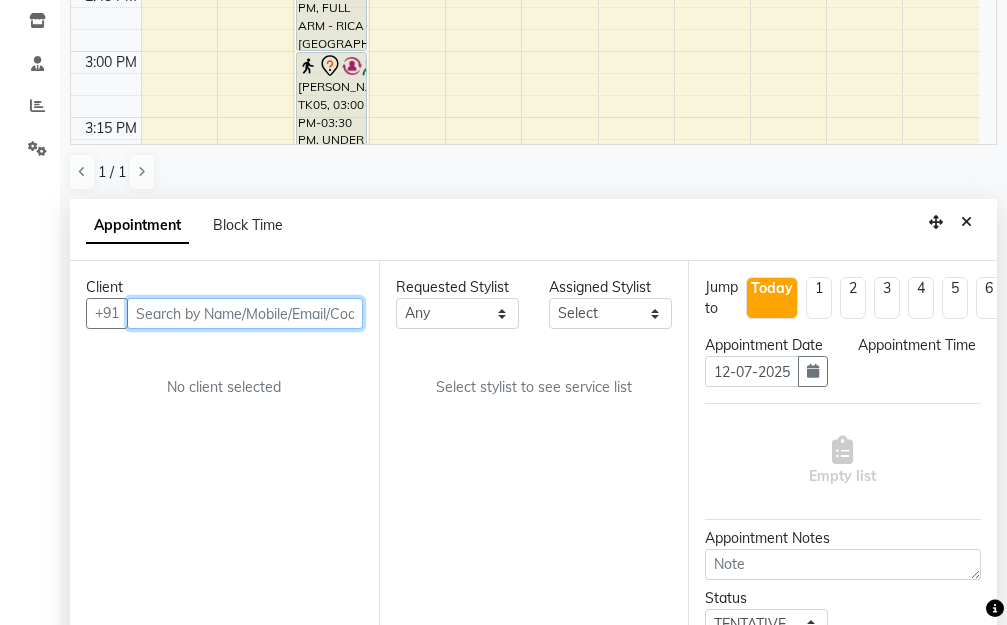 select on "83516" 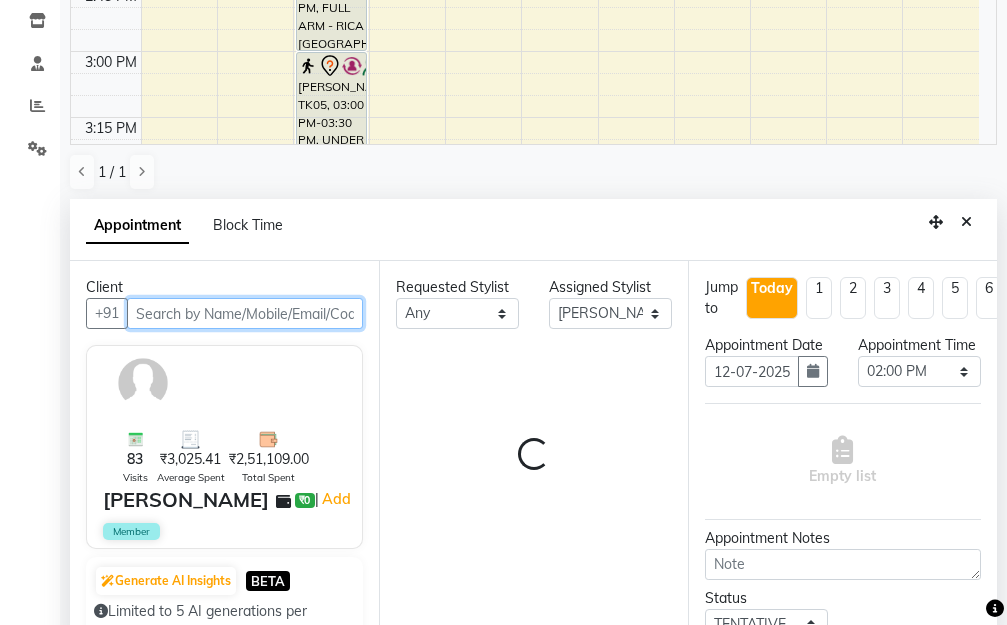 scroll, scrollTop: 393, scrollLeft: 0, axis: vertical 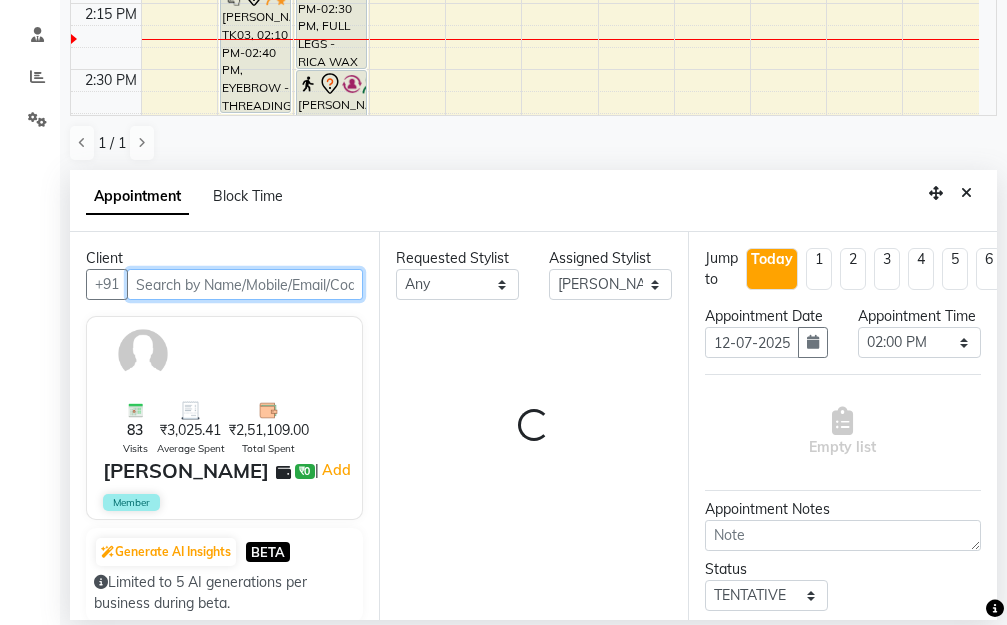 select on "3065" 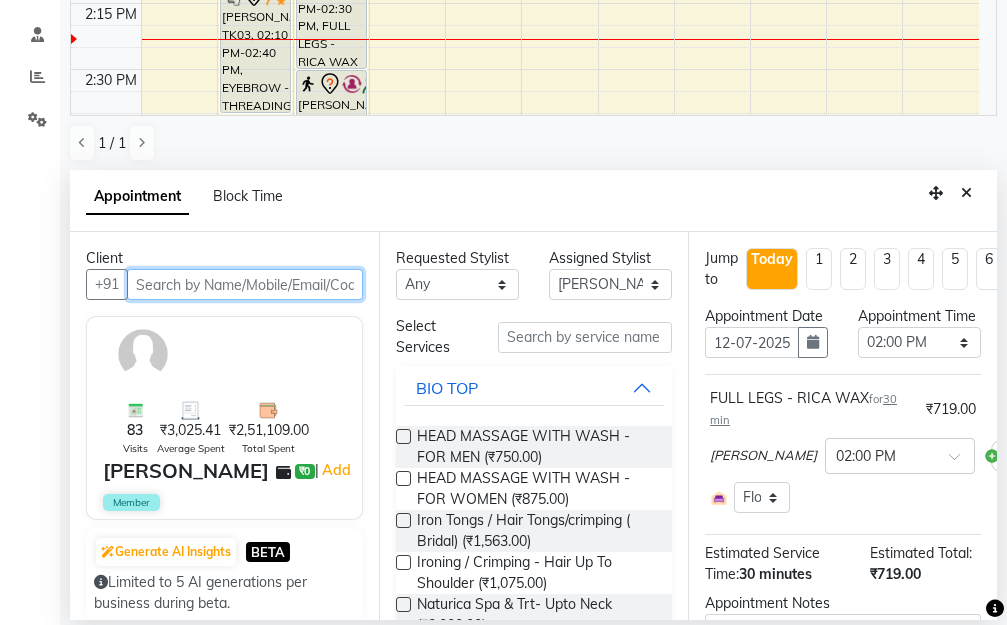 select on "3065" 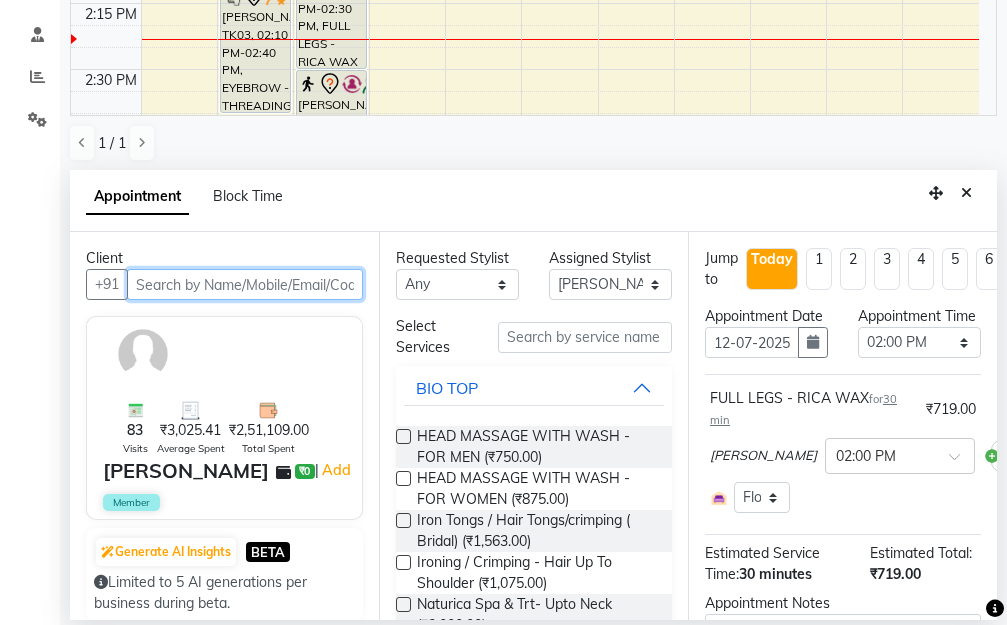 select on "3065" 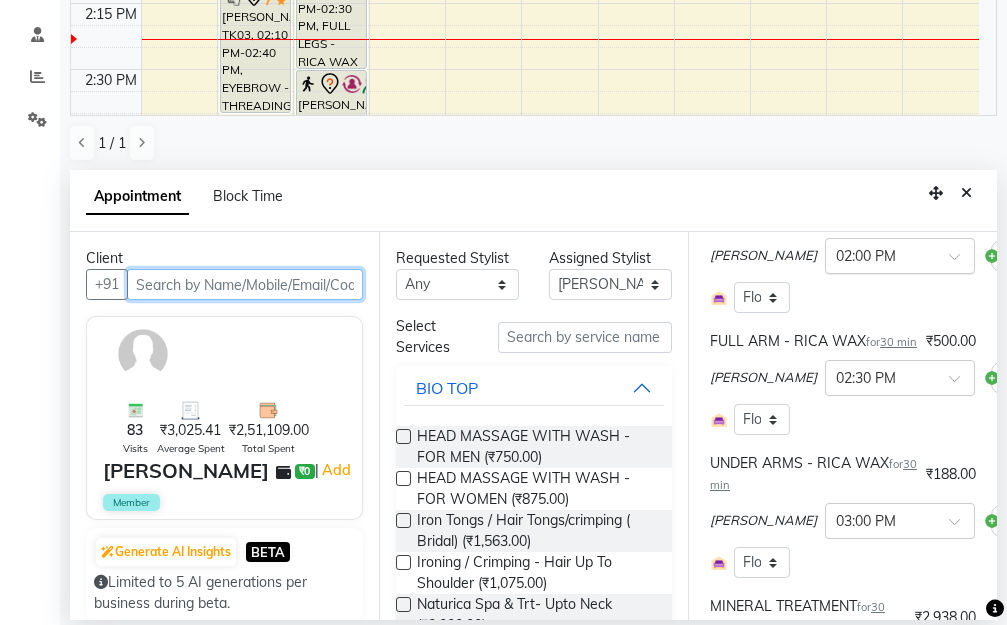 scroll, scrollTop: 100, scrollLeft: 0, axis: vertical 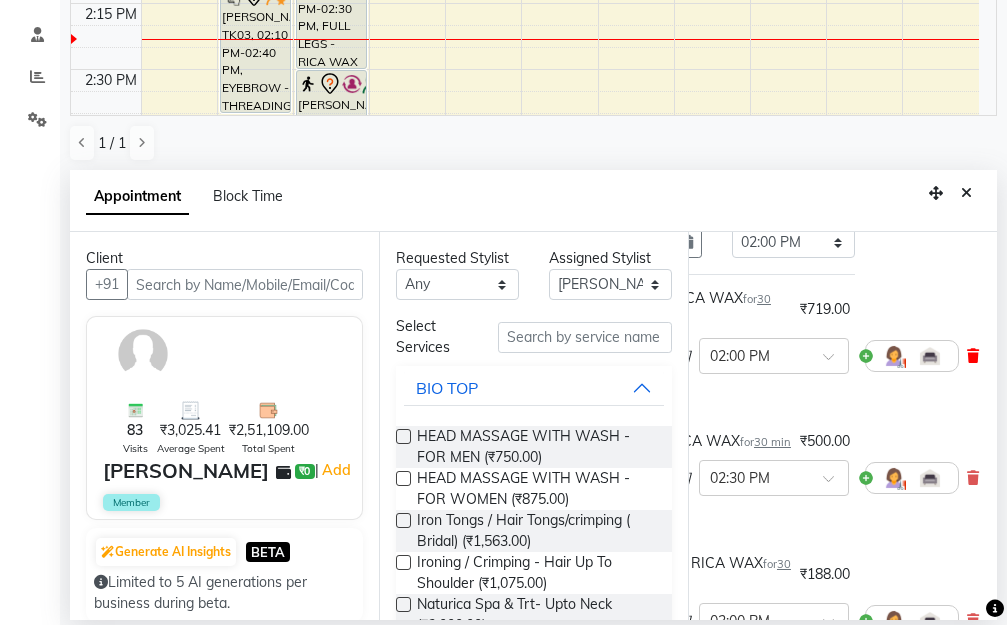click at bounding box center [973, 356] 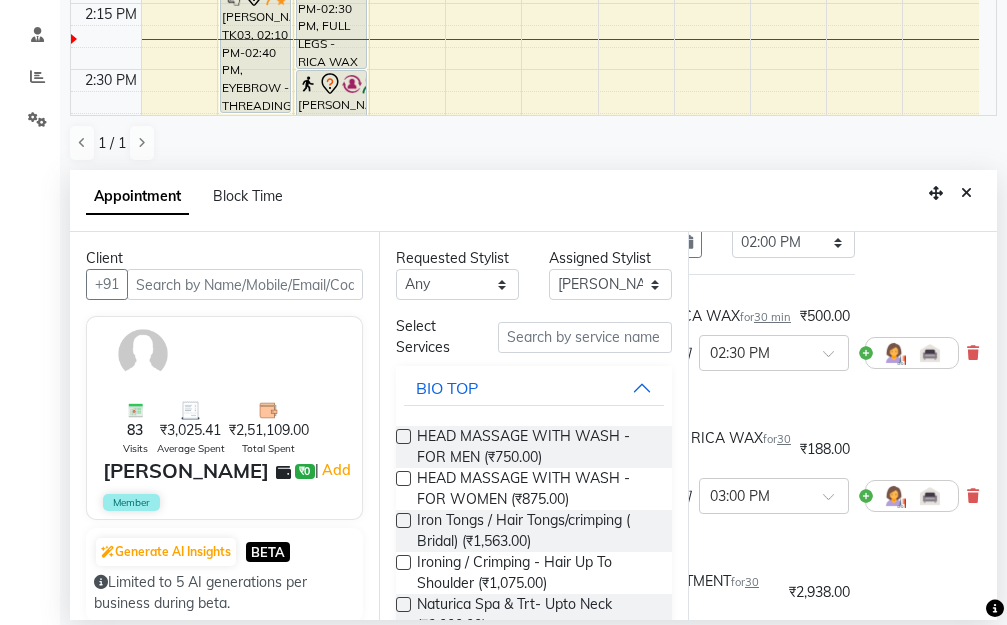 scroll, scrollTop: 200, scrollLeft: 143, axis: both 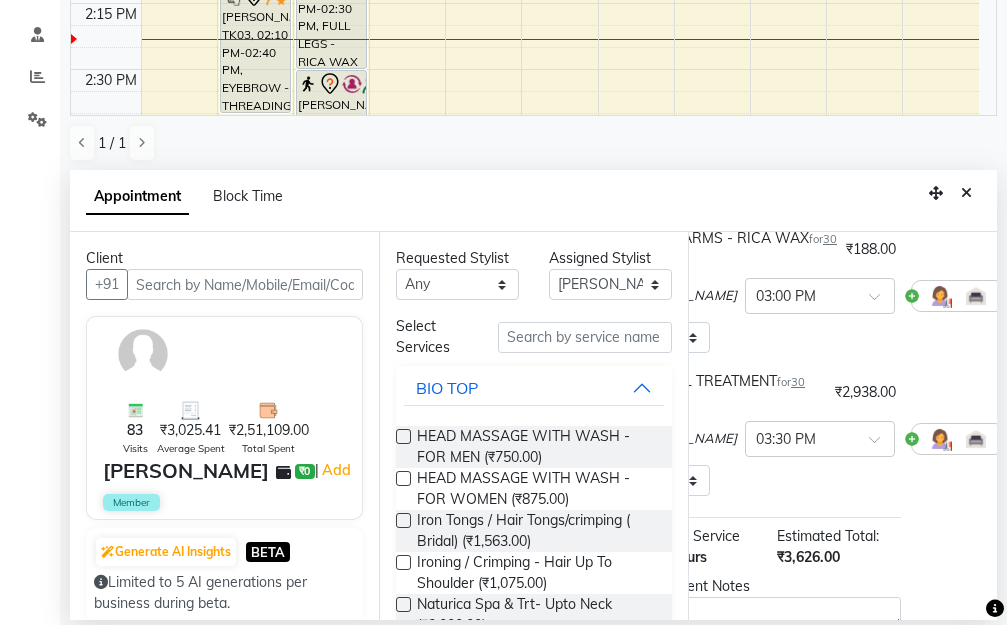click at bounding box center [1019, 439] 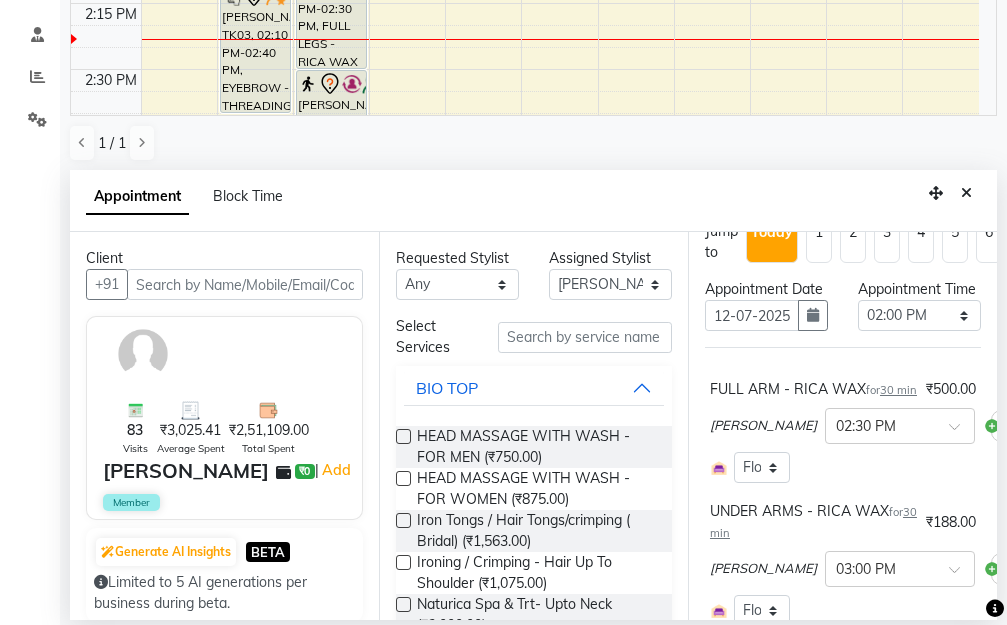 scroll, scrollTop: 0, scrollLeft: 0, axis: both 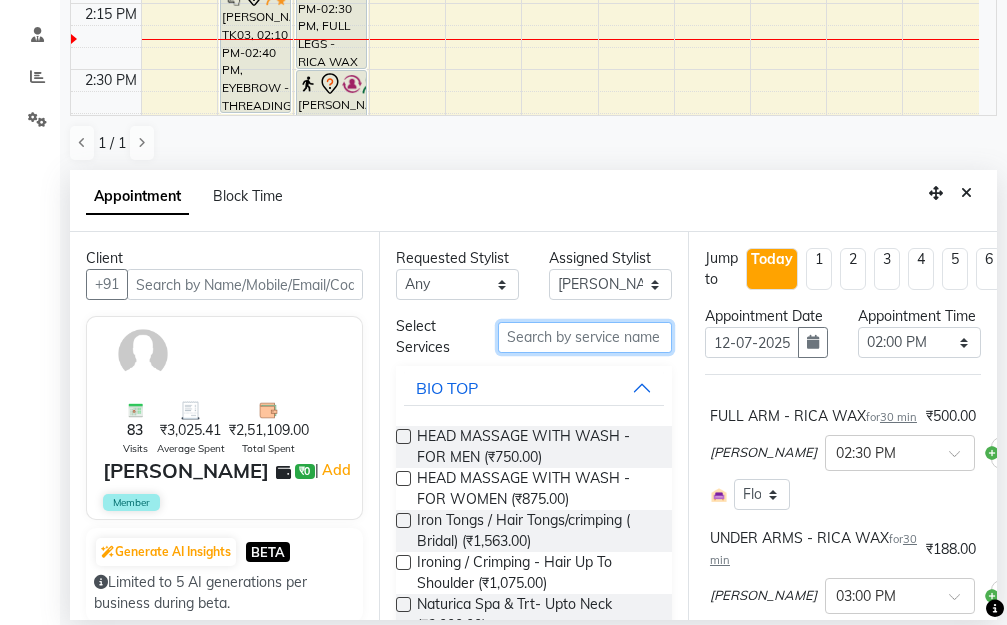 click at bounding box center (585, 337) 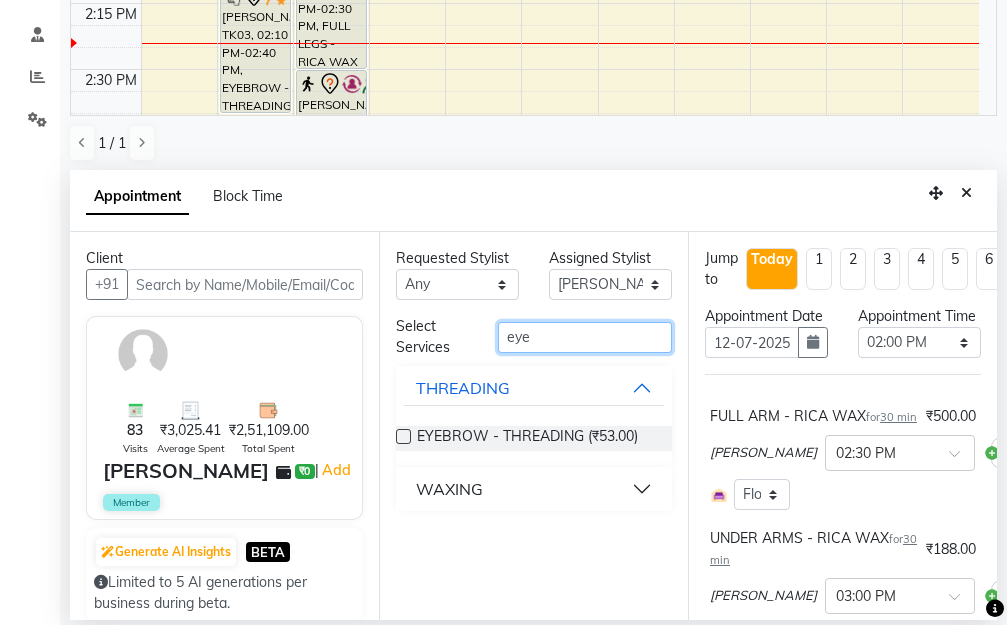 type on "eye" 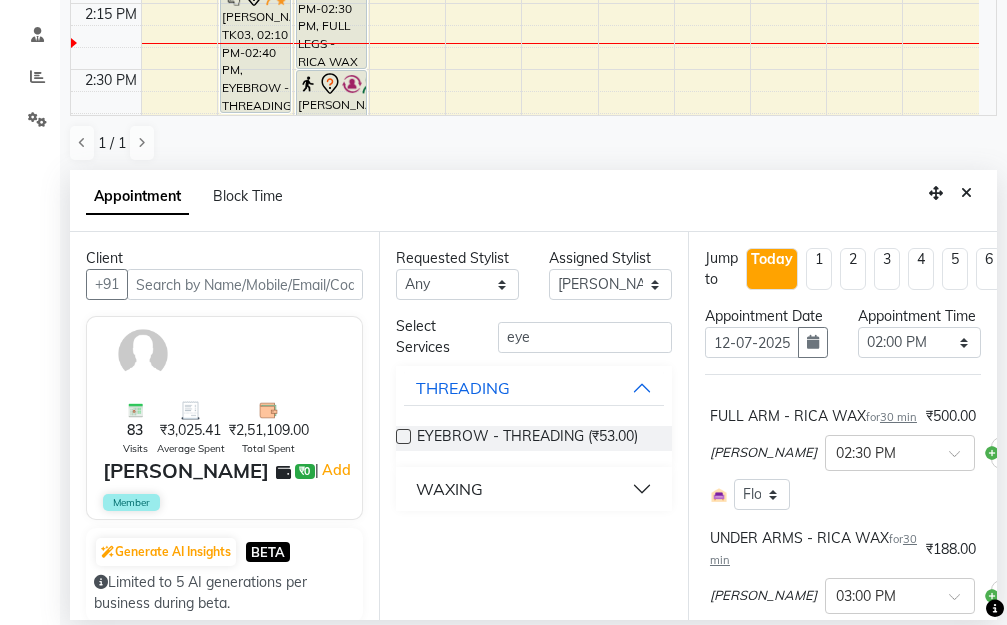 click at bounding box center (403, 436) 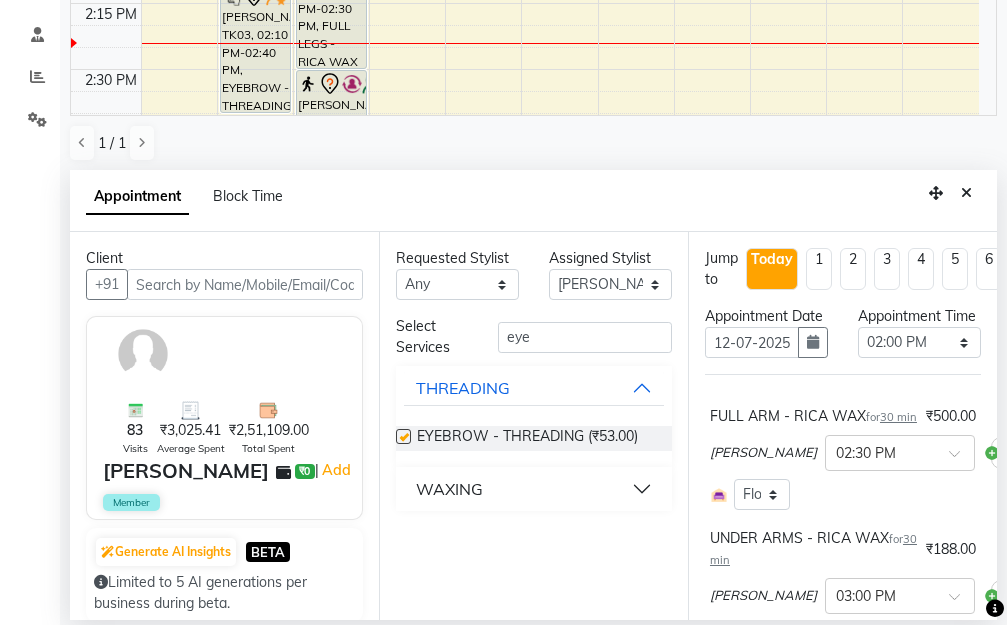 checkbox on "false" 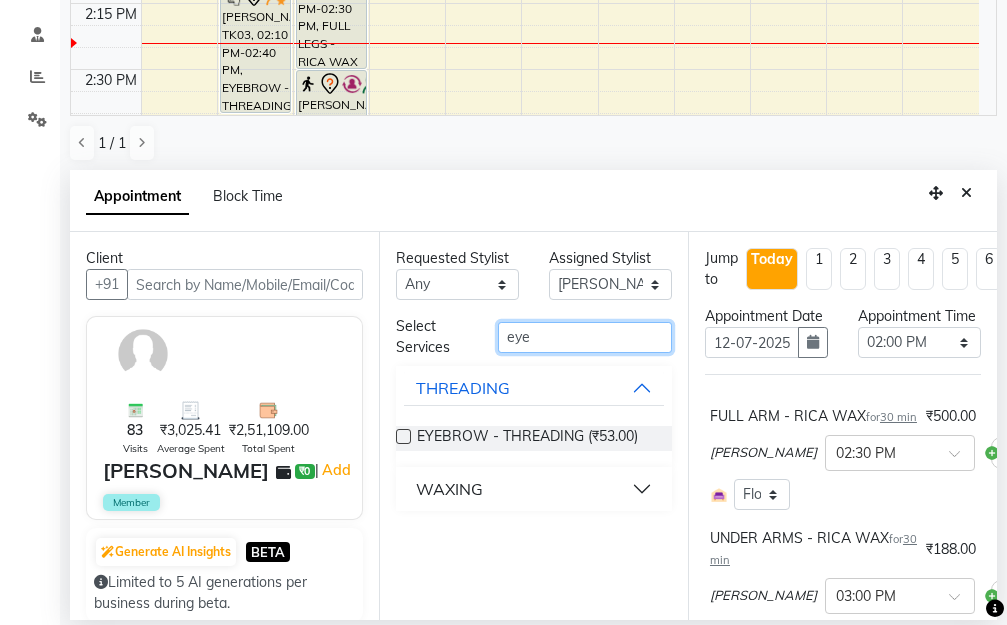 click on "eye" at bounding box center (585, 337) 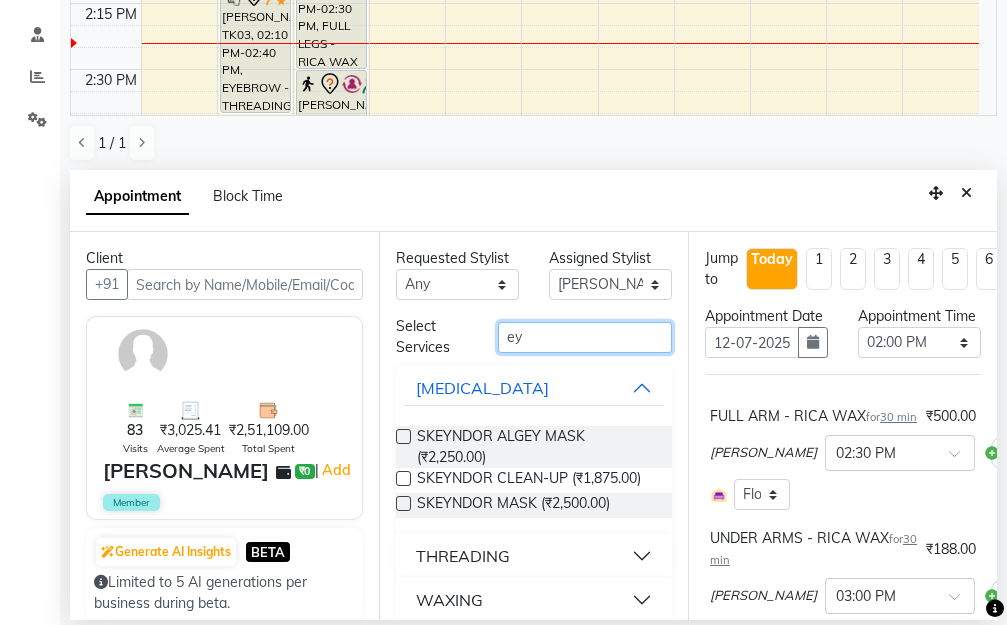 type on "e" 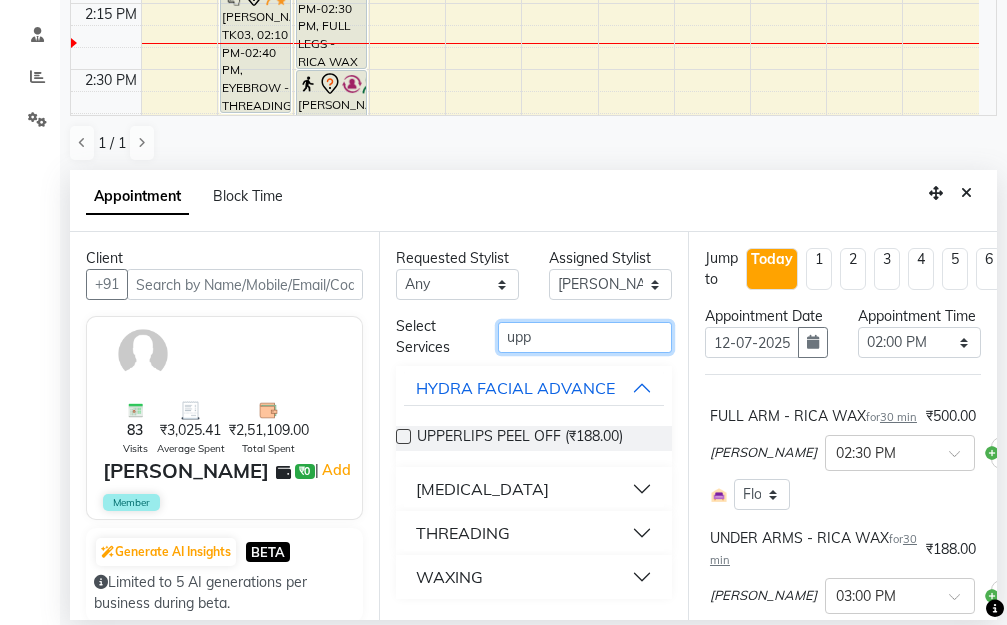 type on "upp" 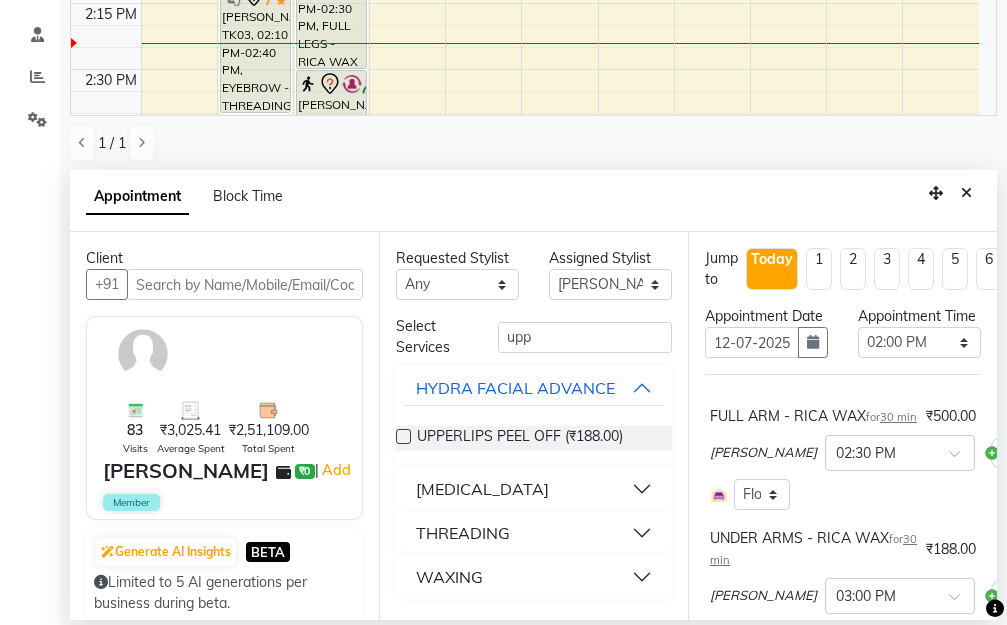 click at bounding box center (403, 436) 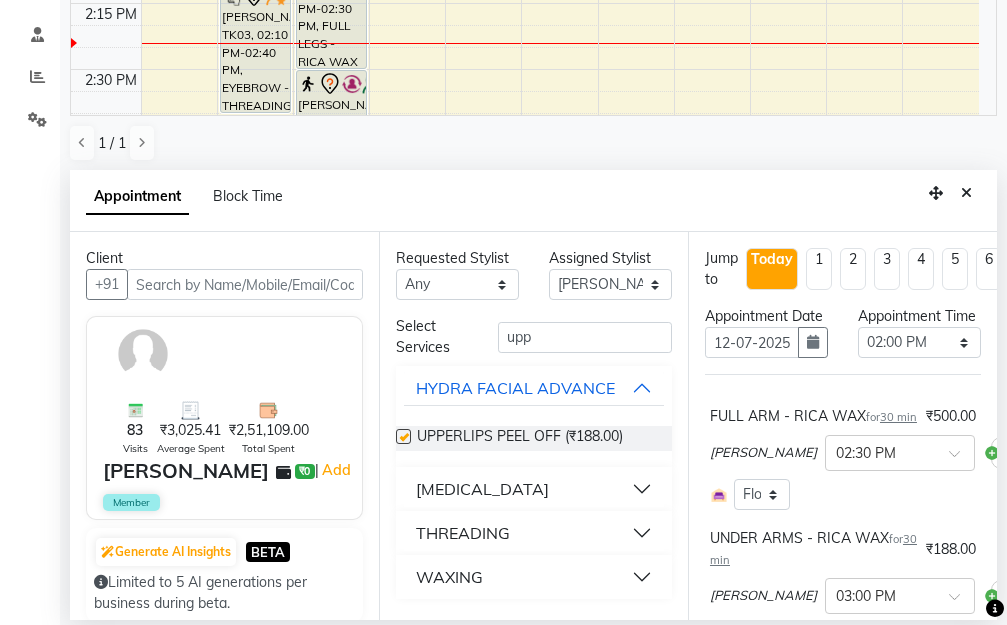 checkbox on "false" 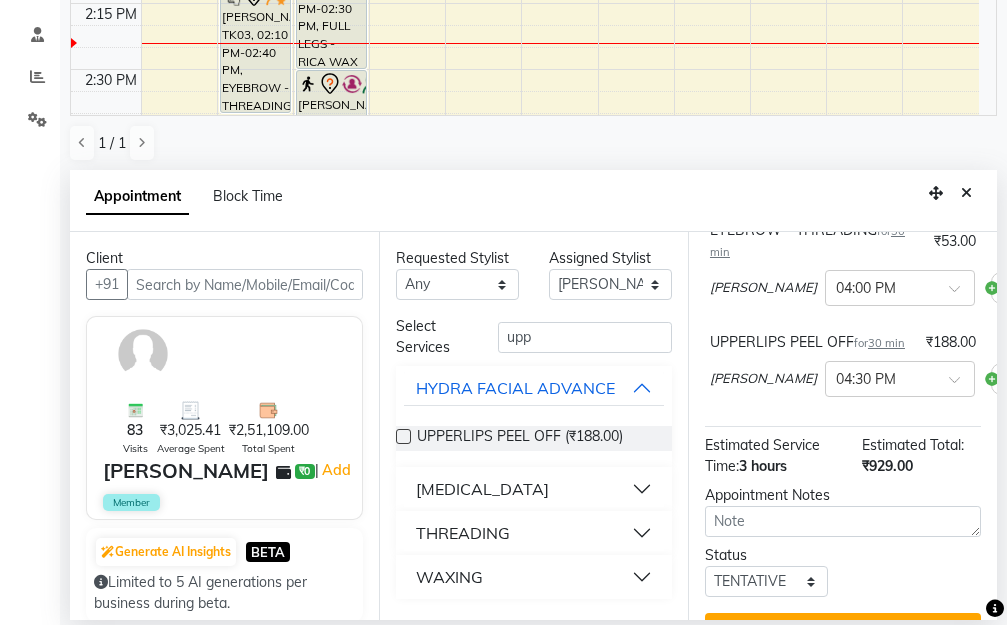 scroll, scrollTop: 600, scrollLeft: 0, axis: vertical 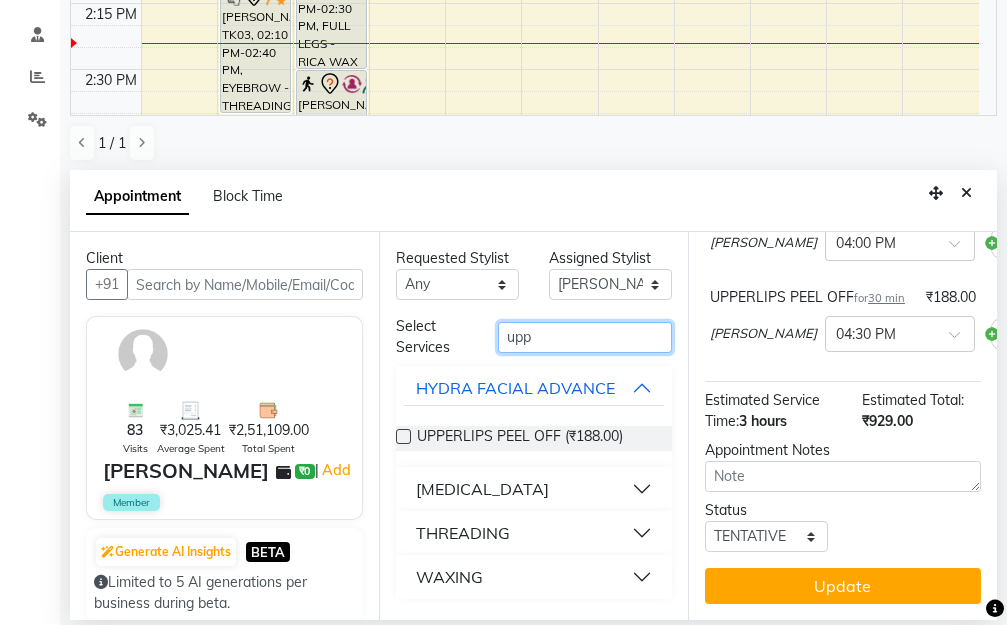 click on "upp" at bounding box center [585, 337] 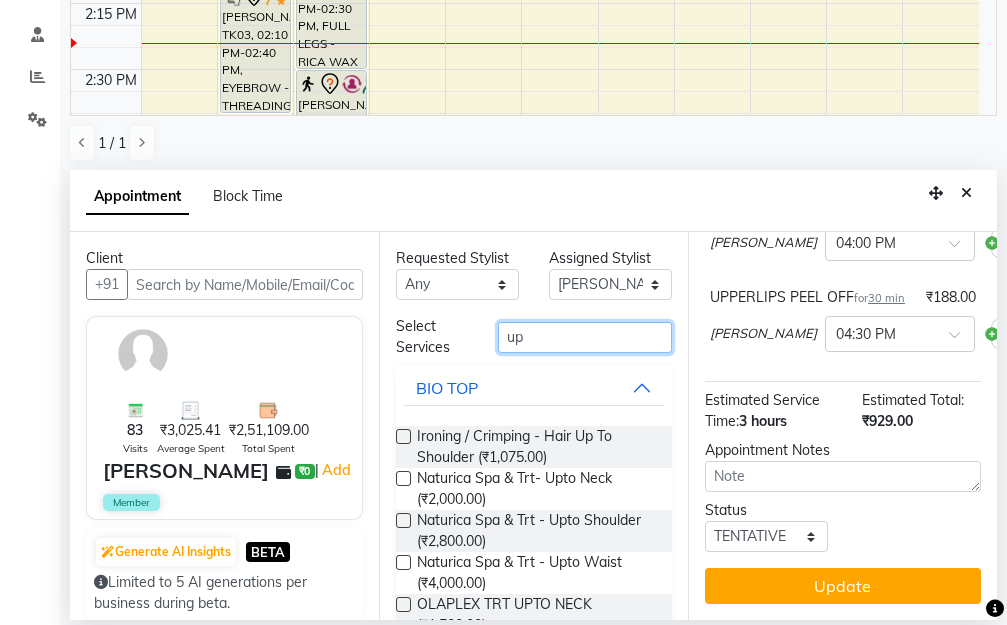 type on "u" 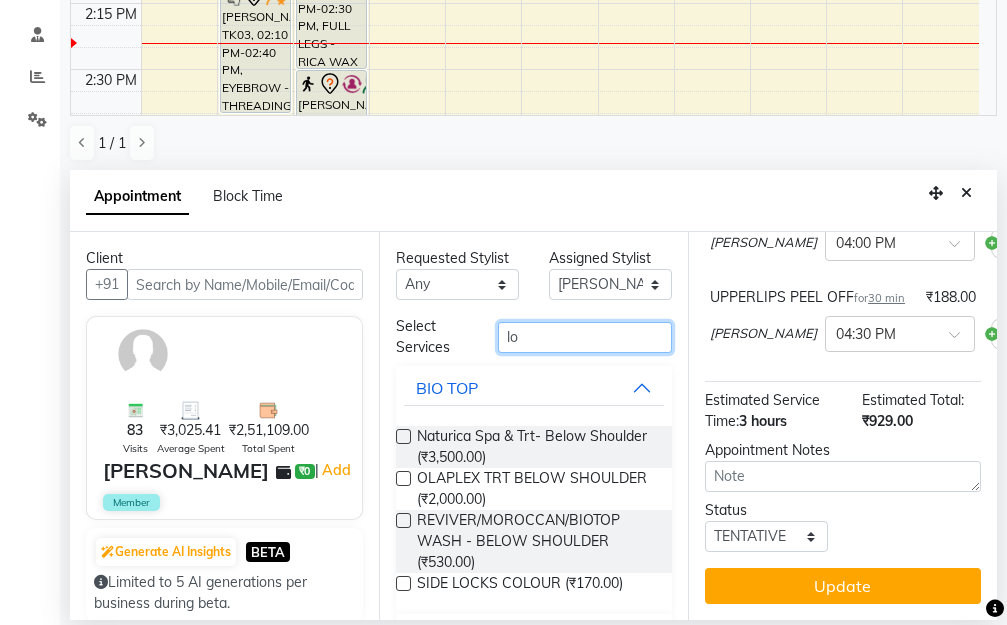 type on "l" 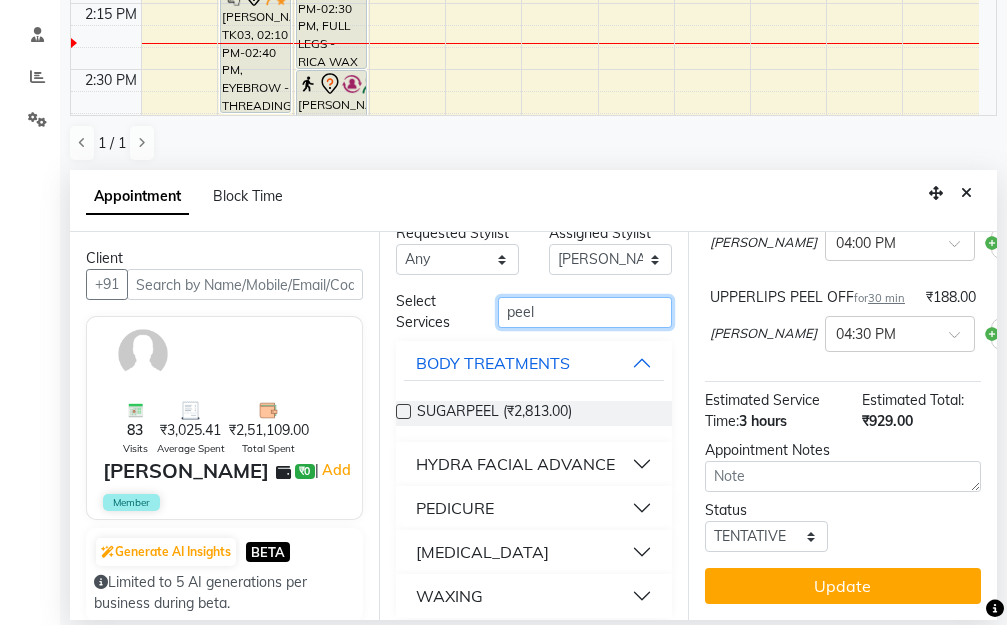 scroll, scrollTop: 39, scrollLeft: 0, axis: vertical 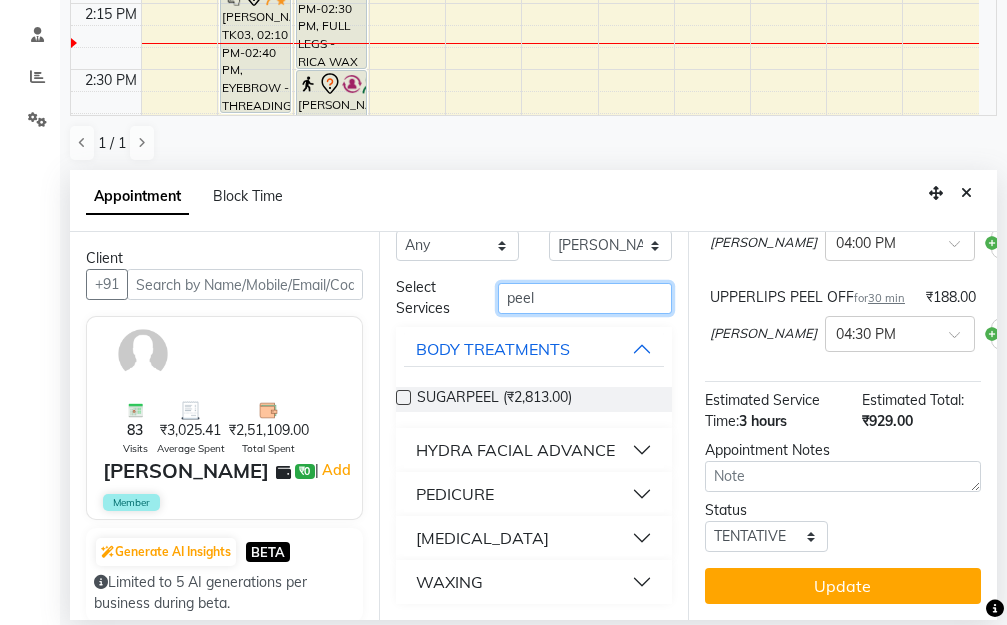 type on "peel" 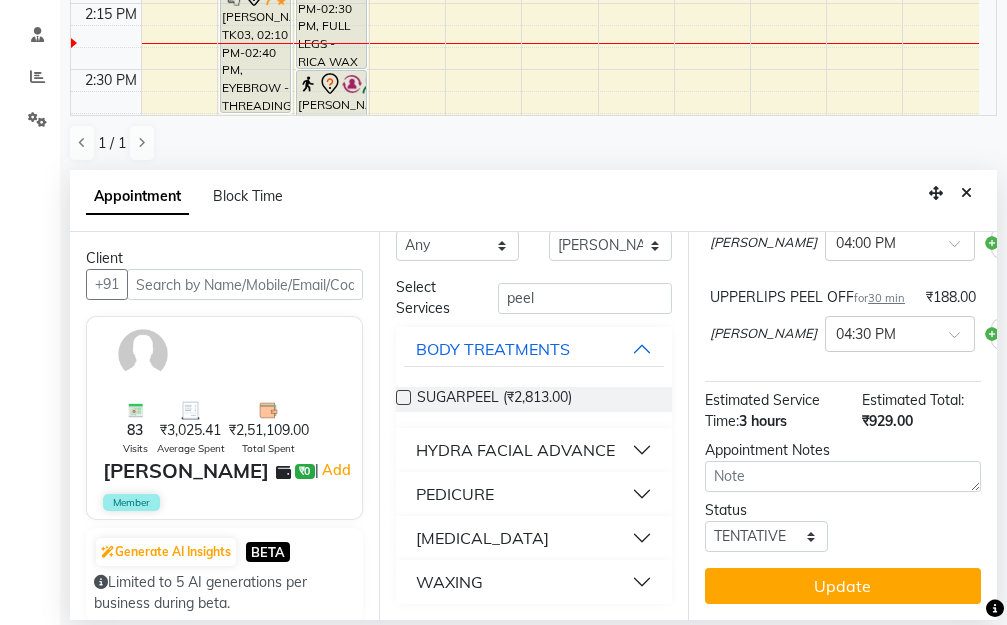 click on "WAXING" at bounding box center [534, 582] 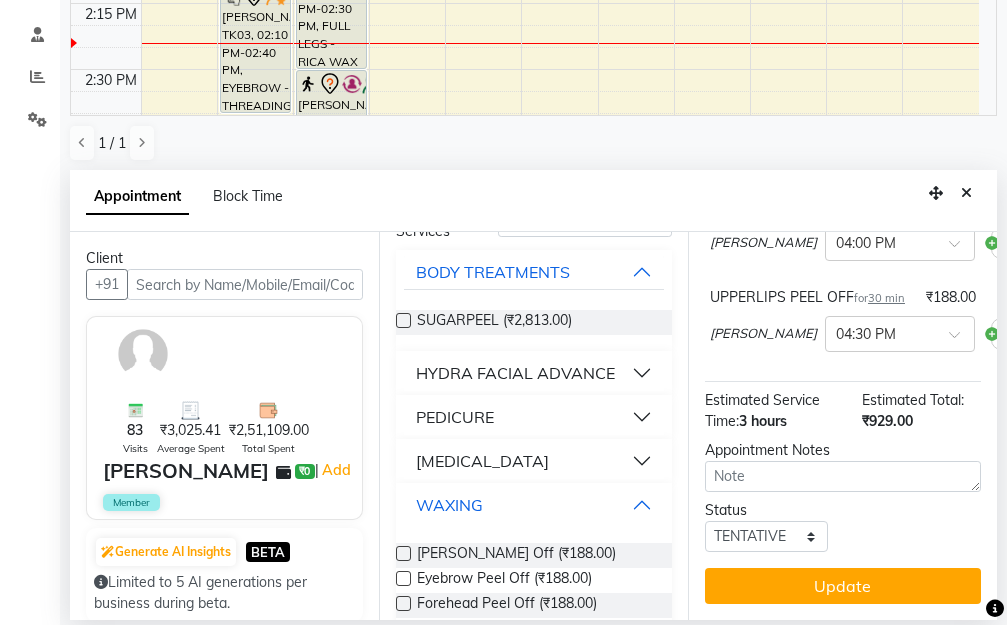 scroll, scrollTop: 213, scrollLeft: 0, axis: vertical 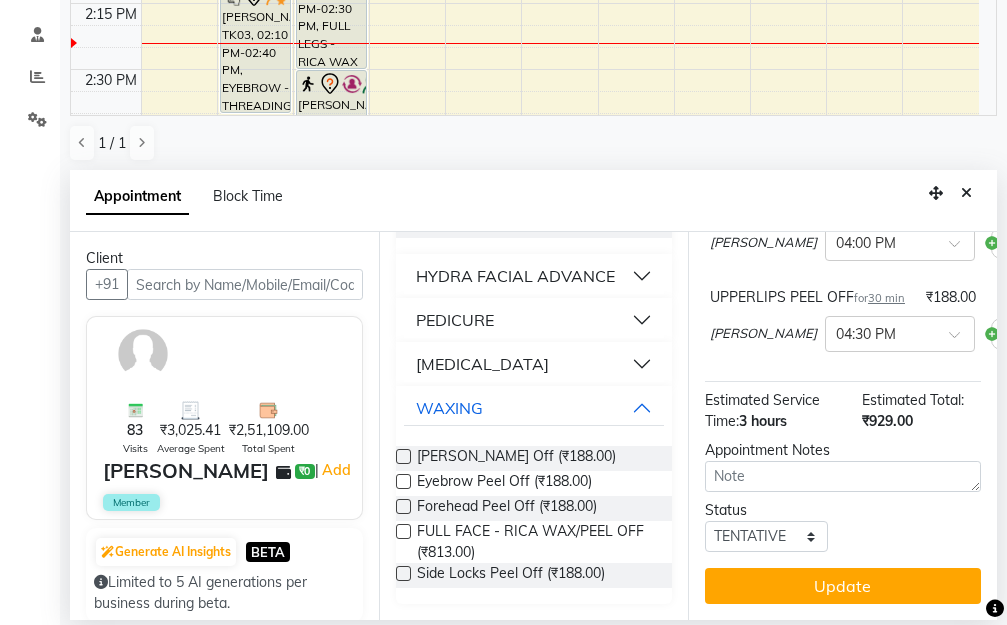 click at bounding box center (403, 456) 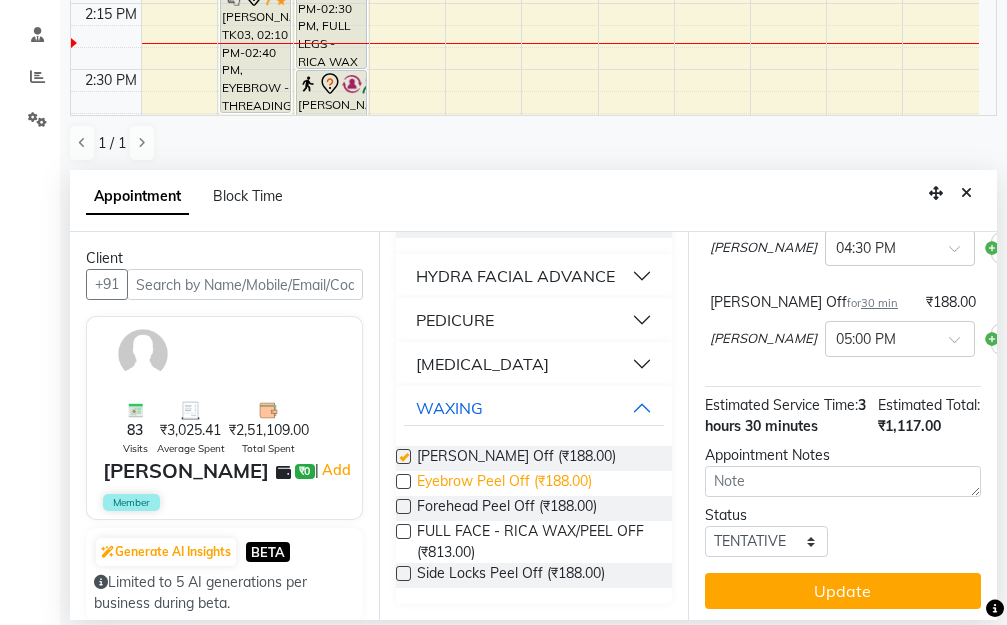 checkbox on "false" 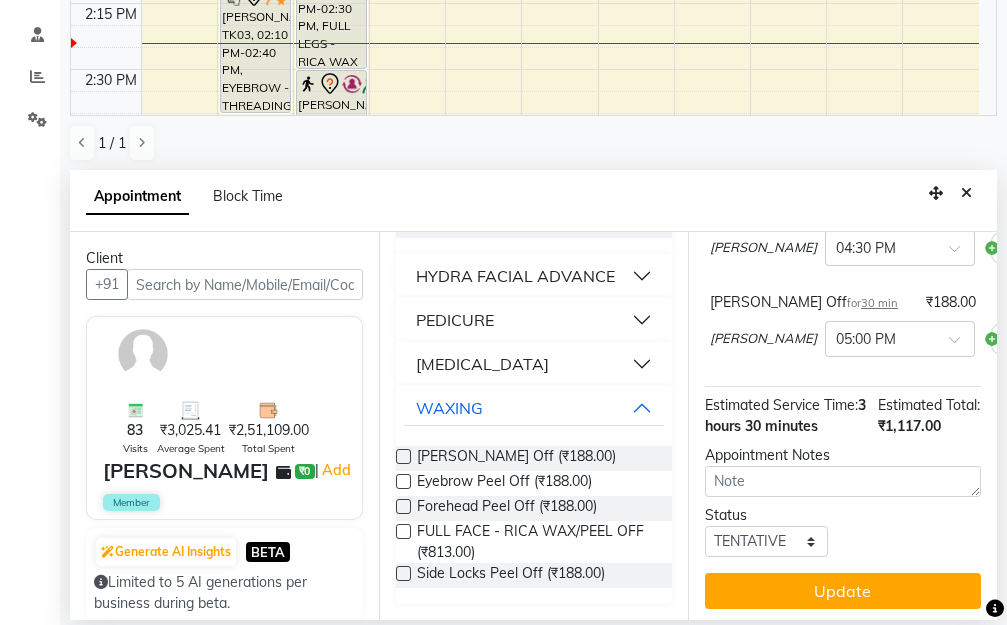 click at bounding box center (403, 573) 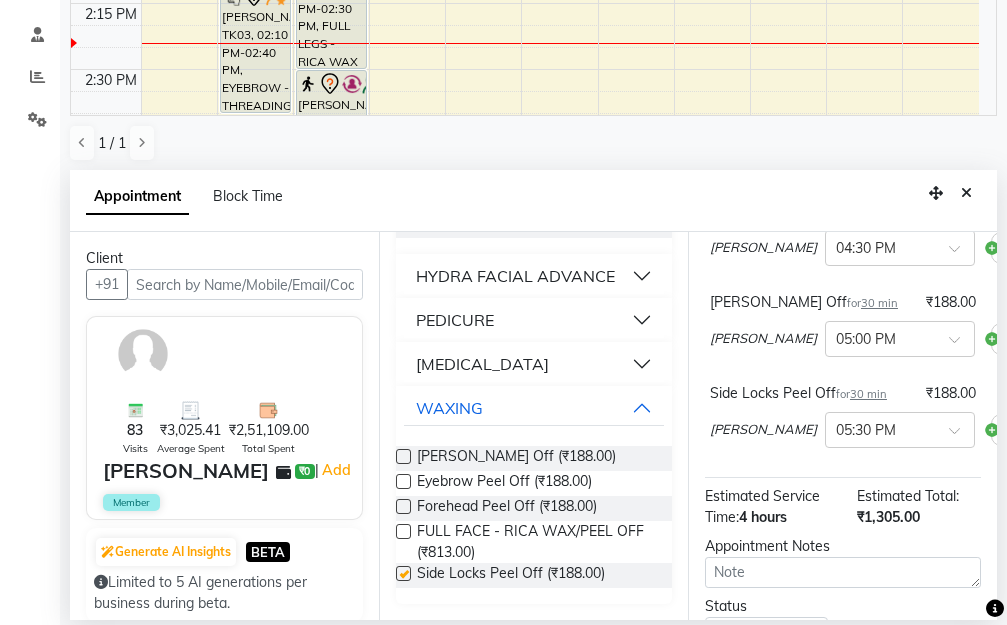 checkbox on "false" 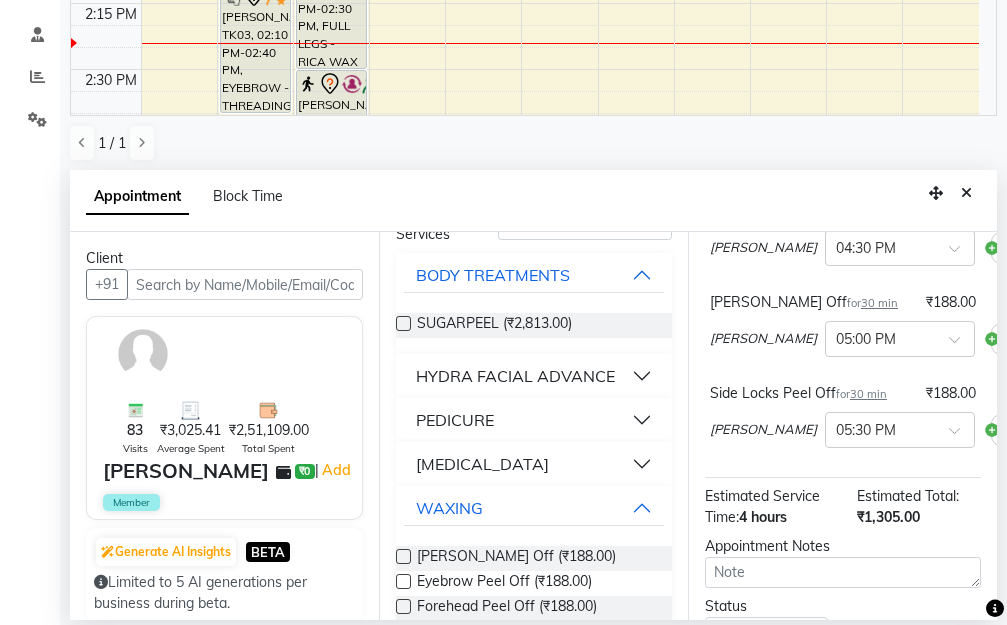 scroll, scrollTop: 0, scrollLeft: 0, axis: both 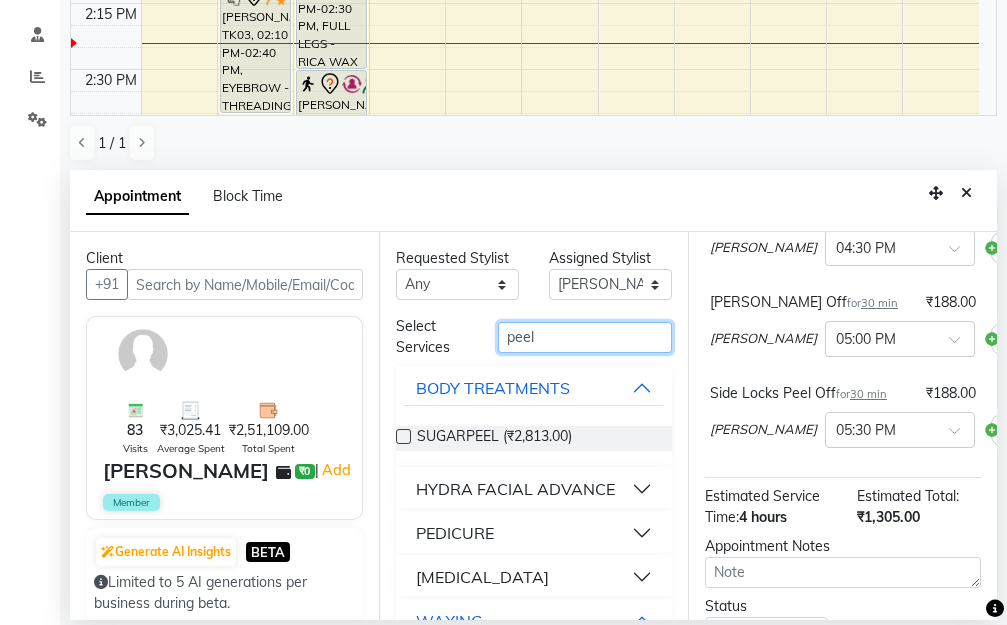 click on "peel" at bounding box center (585, 337) 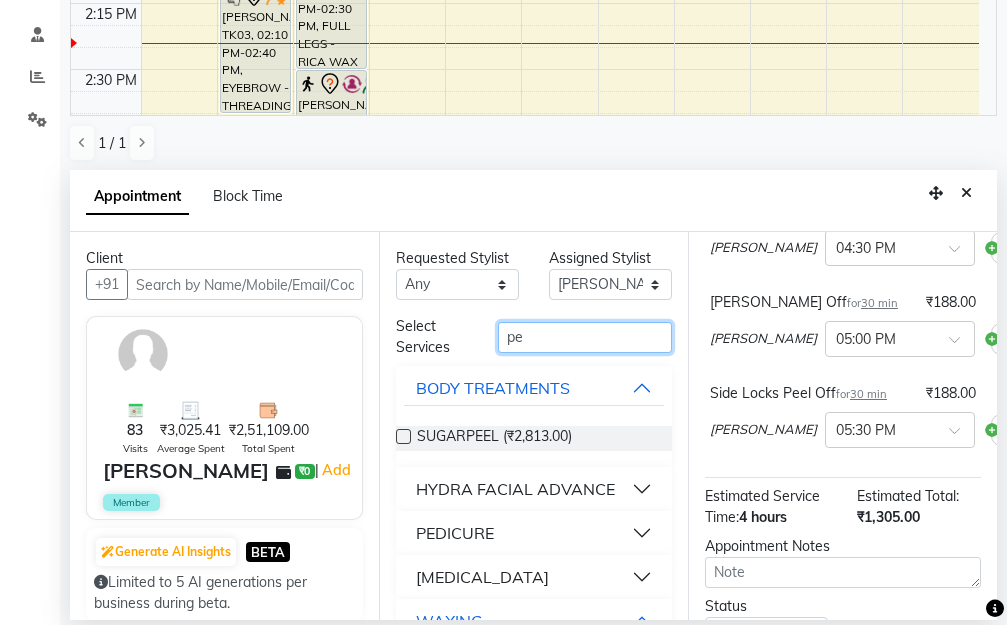 type on "p" 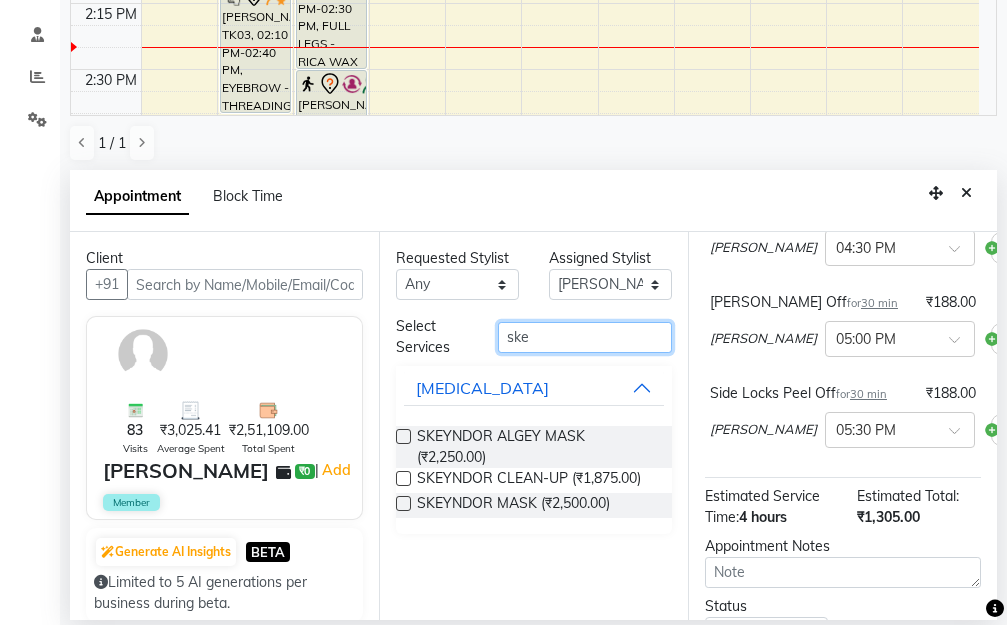type on "ske" 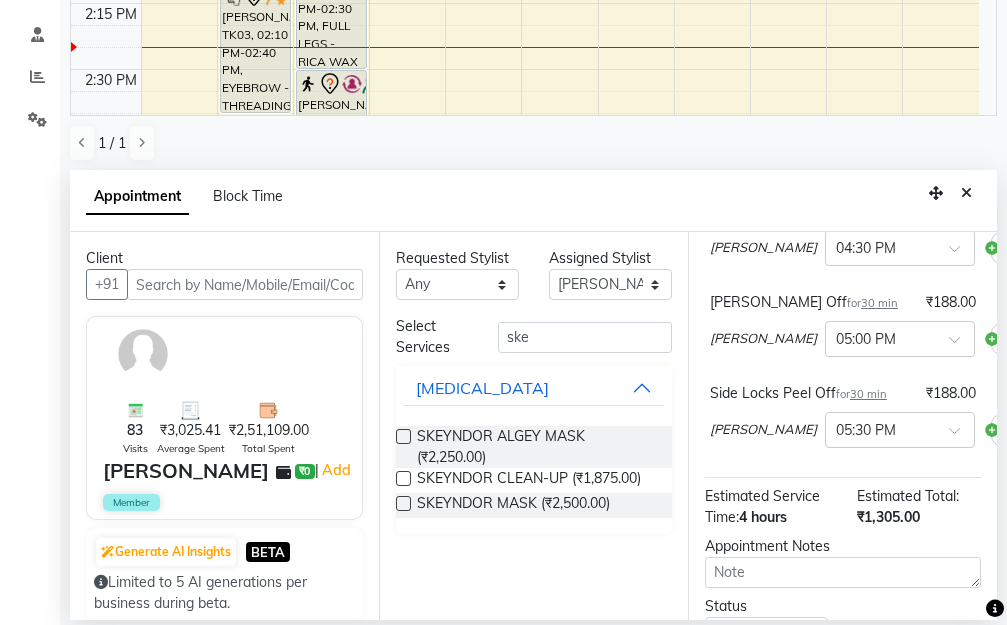 click at bounding box center (403, 503) 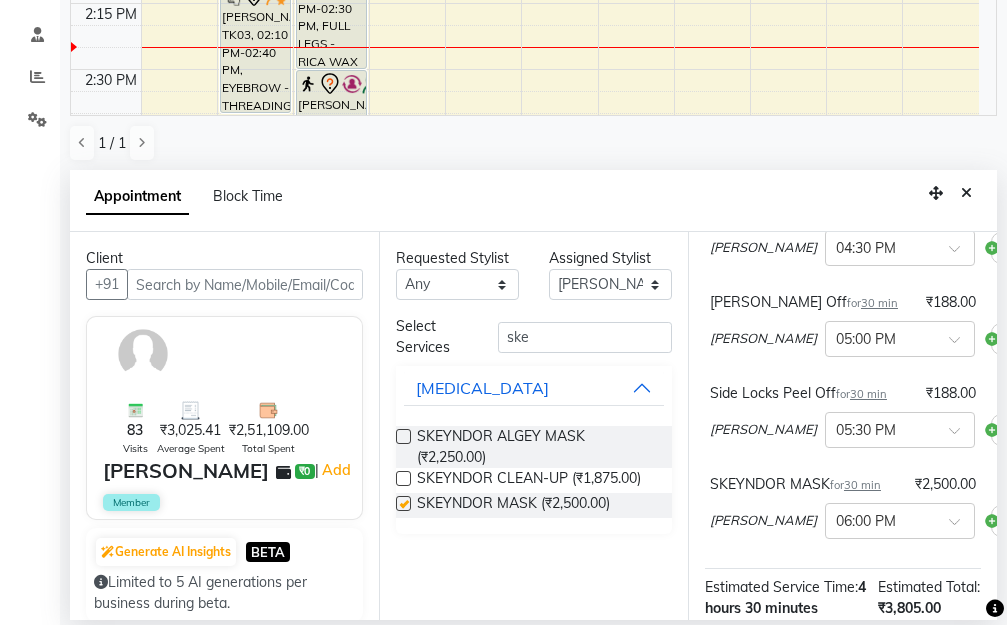 checkbox on "false" 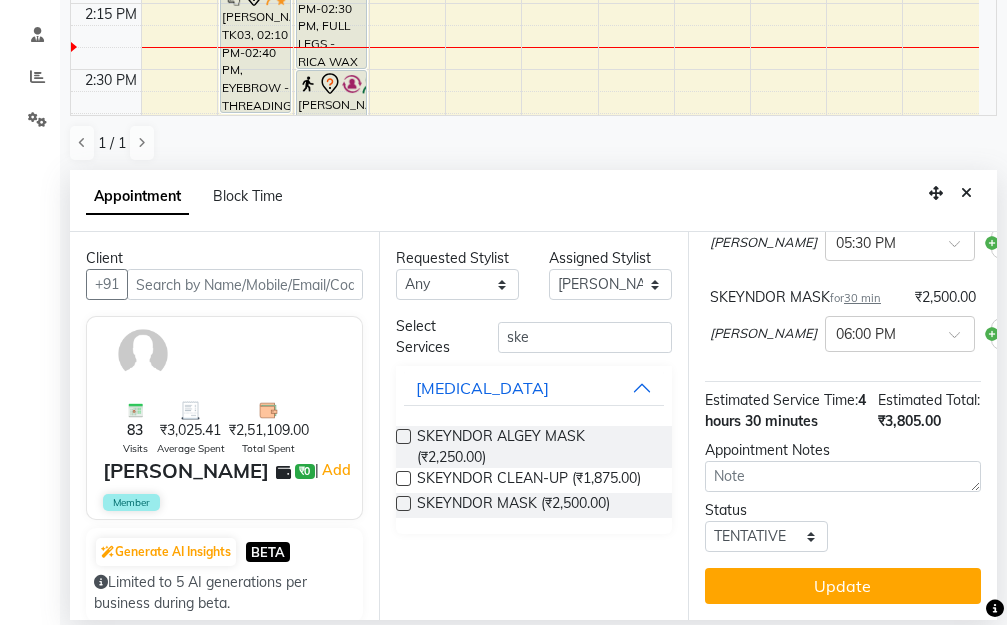 scroll, scrollTop: 909, scrollLeft: 0, axis: vertical 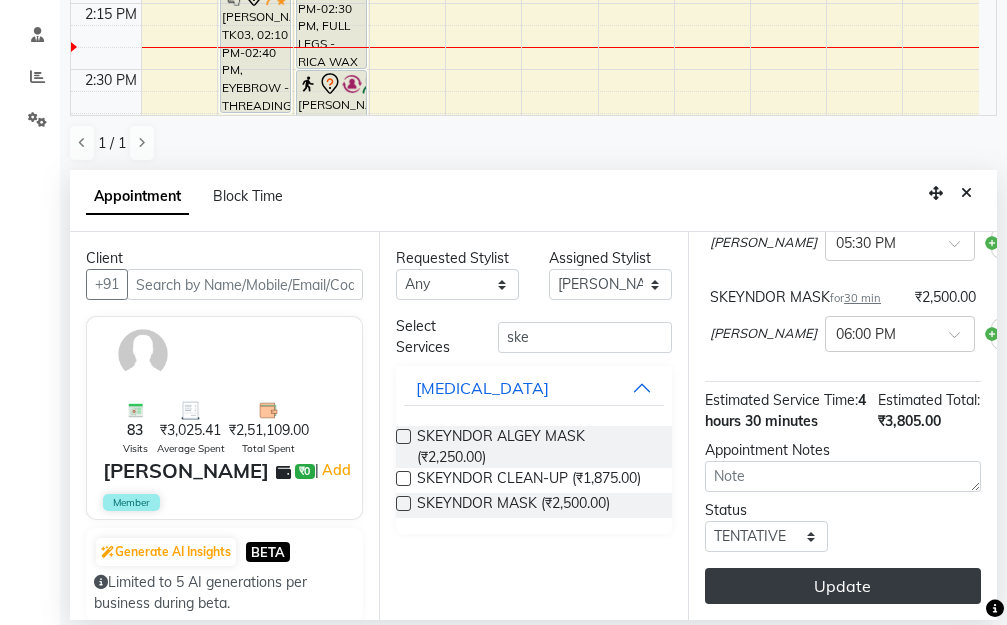 click on "Update" at bounding box center (843, 586) 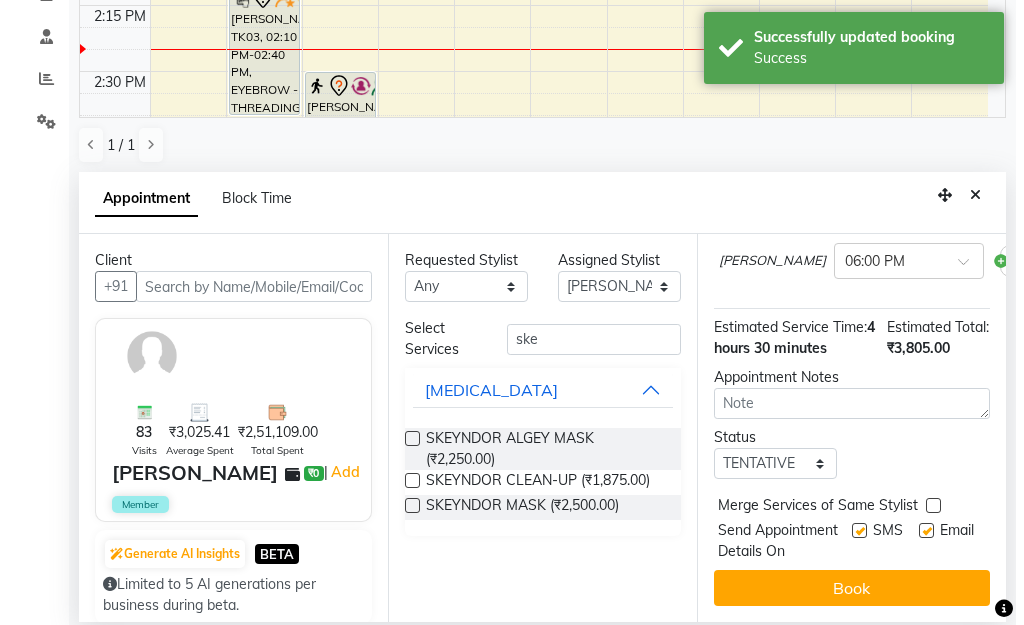 scroll, scrollTop: 0, scrollLeft: 0, axis: both 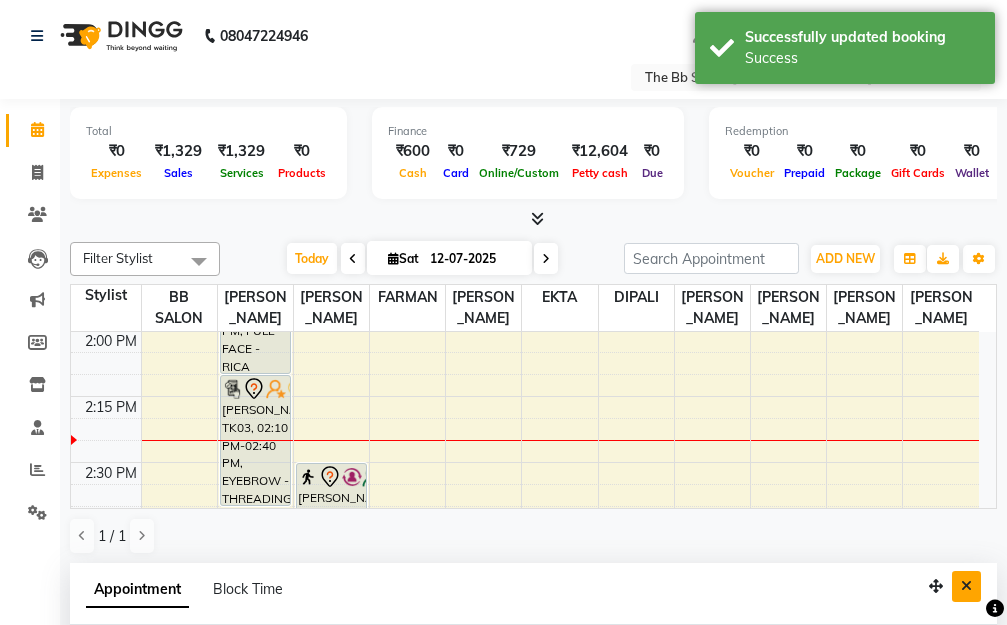 click at bounding box center (966, 586) 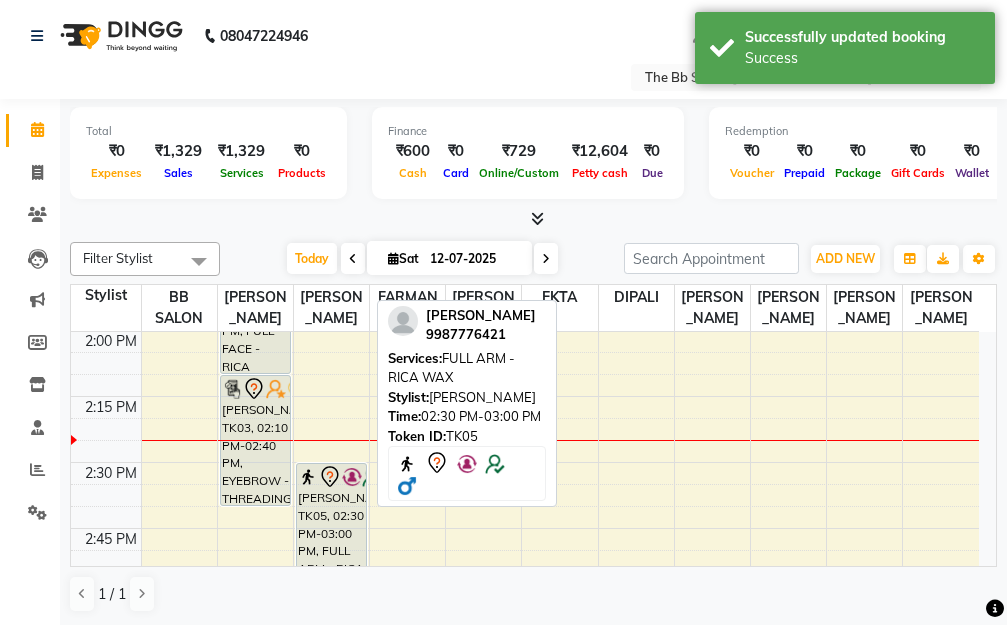 click on "[PERSON_NAME], TK05, 02:30 PM-03:00 PM, FULL ARM - RICA [GEOGRAPHIC_DATA]" at bounding box center [331, 528] 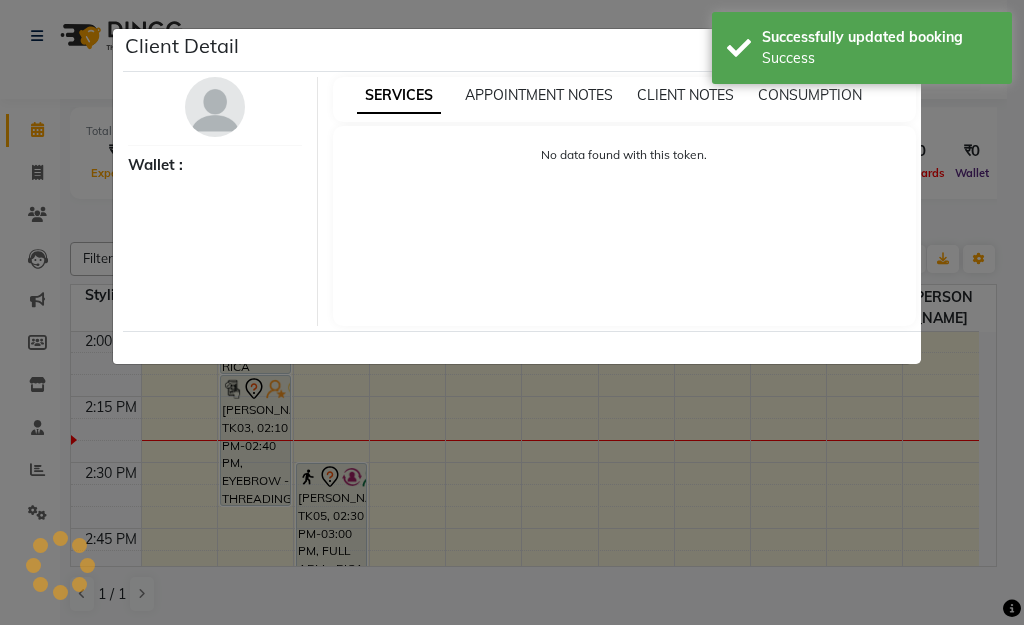 select on "7" 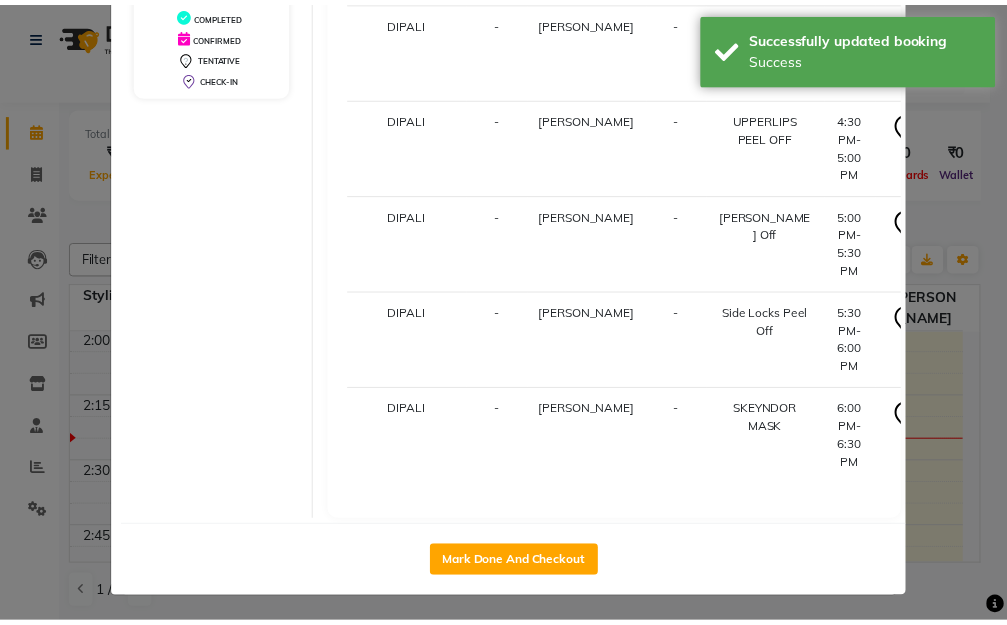 scroll, scrollTop: 403, scrollLeft: 0, axis: vertical 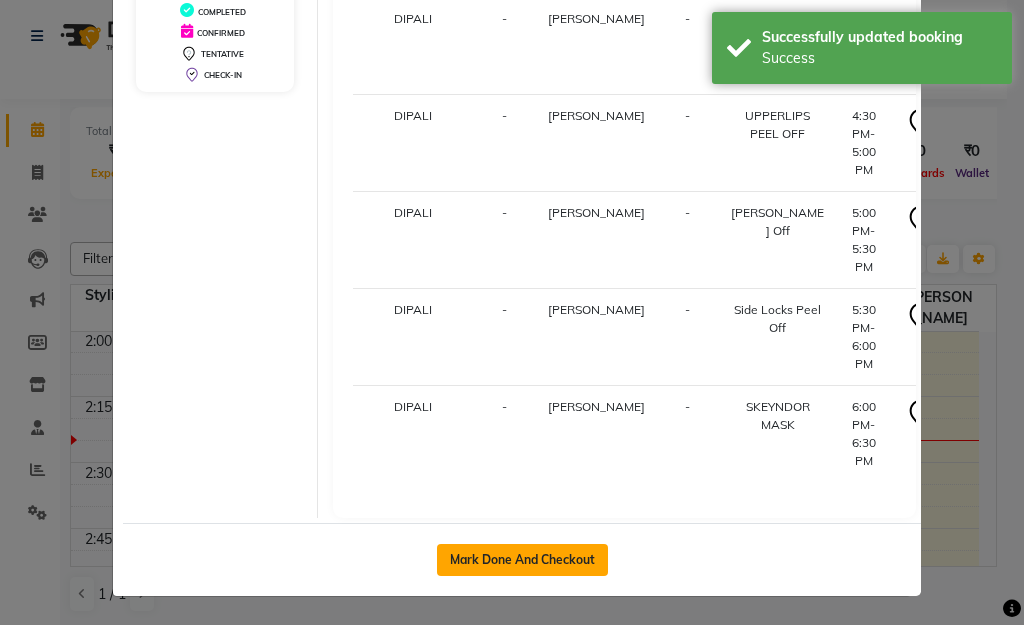 click on "Mark Done And Checkout" 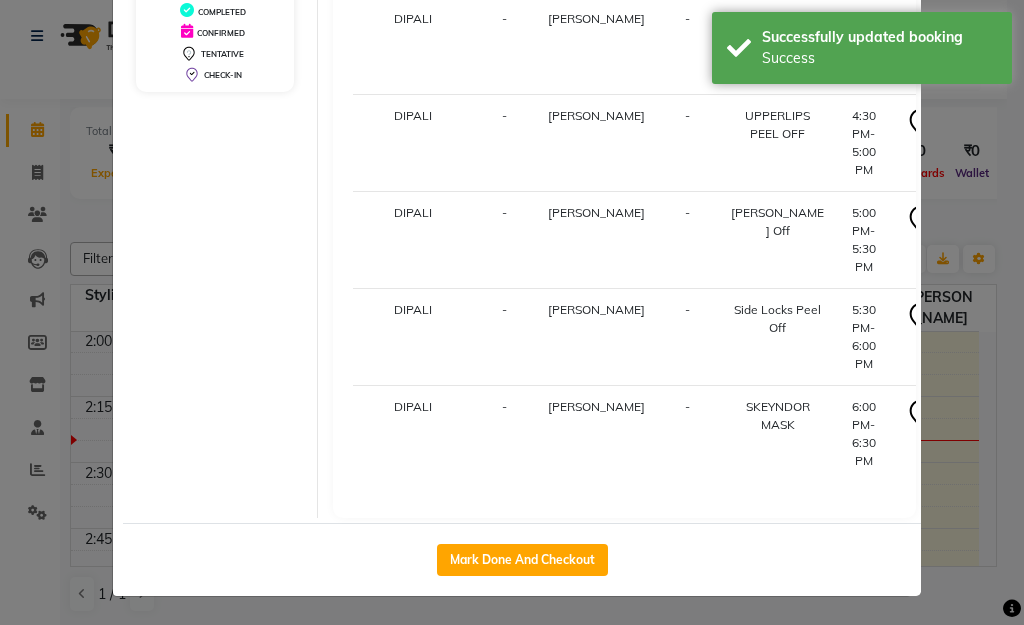select on "service" 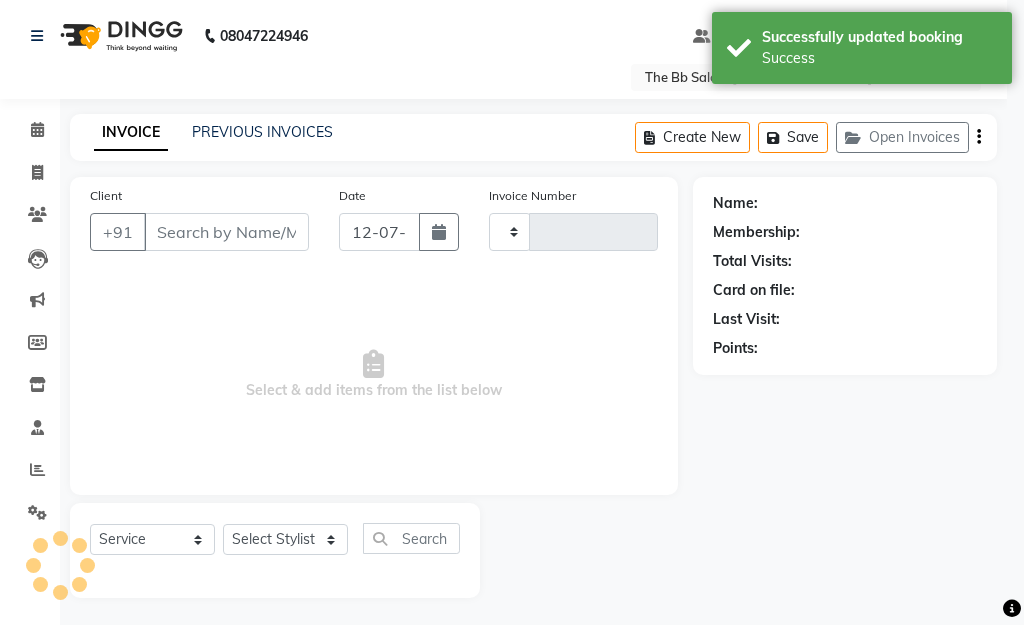 type on "2284" 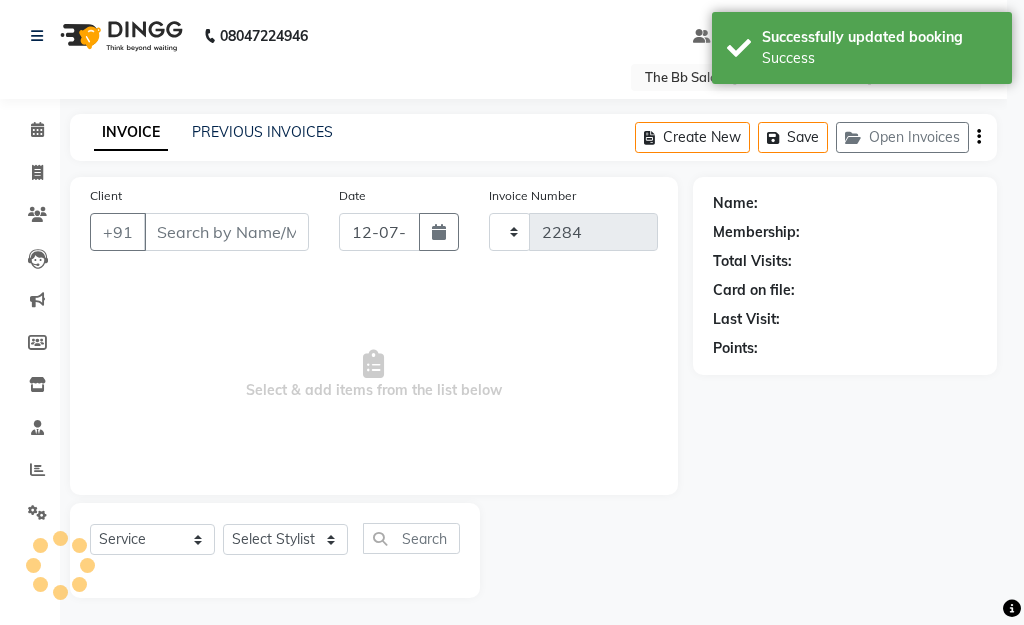select on "6231" 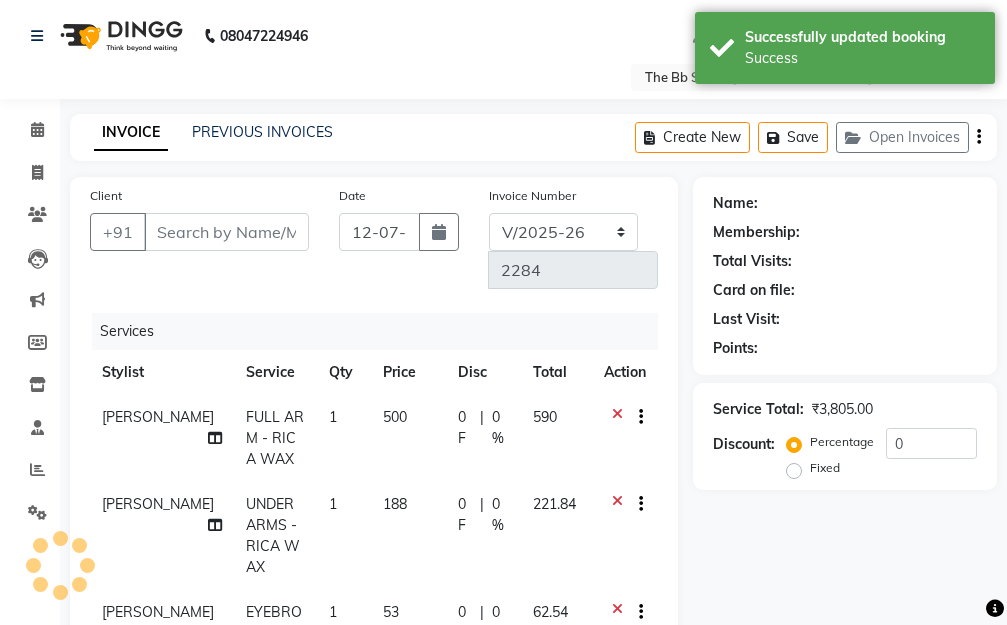type on "99******21" 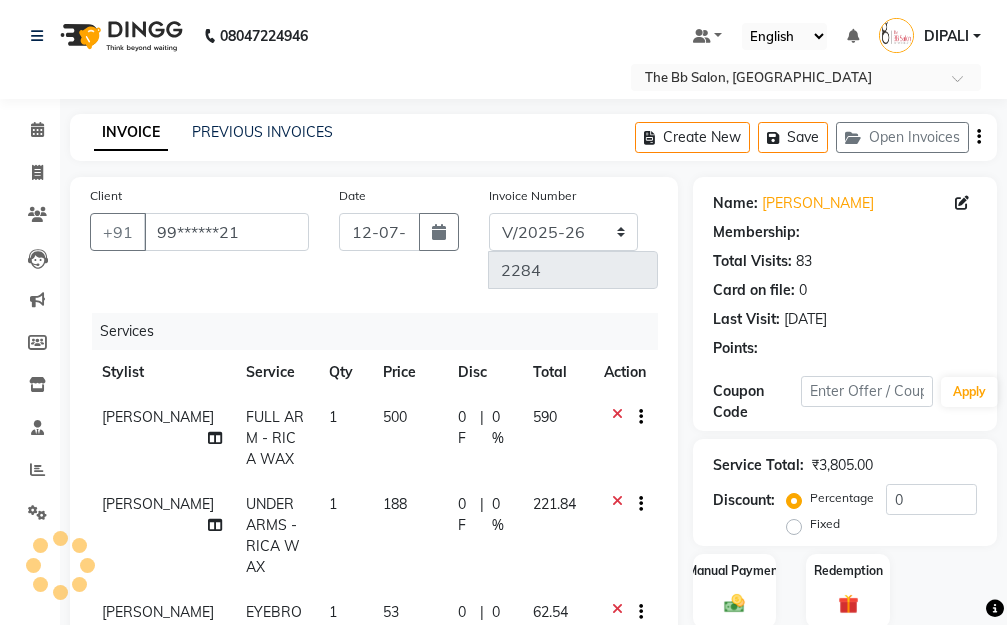 select on "2: Object" 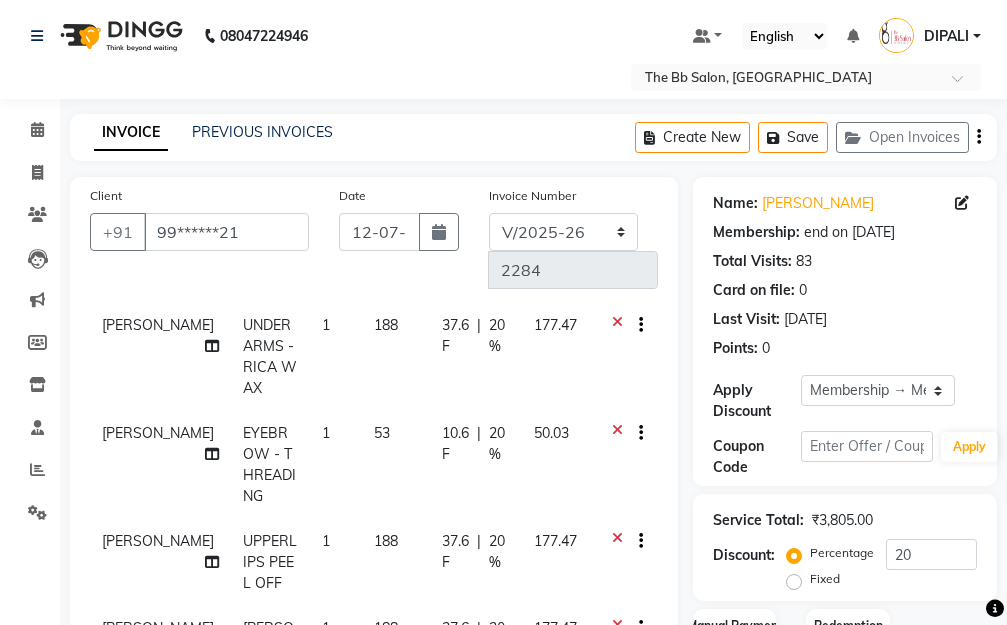 scroll, scrollTop: 224, scrollLeft: 0, axis: vertical 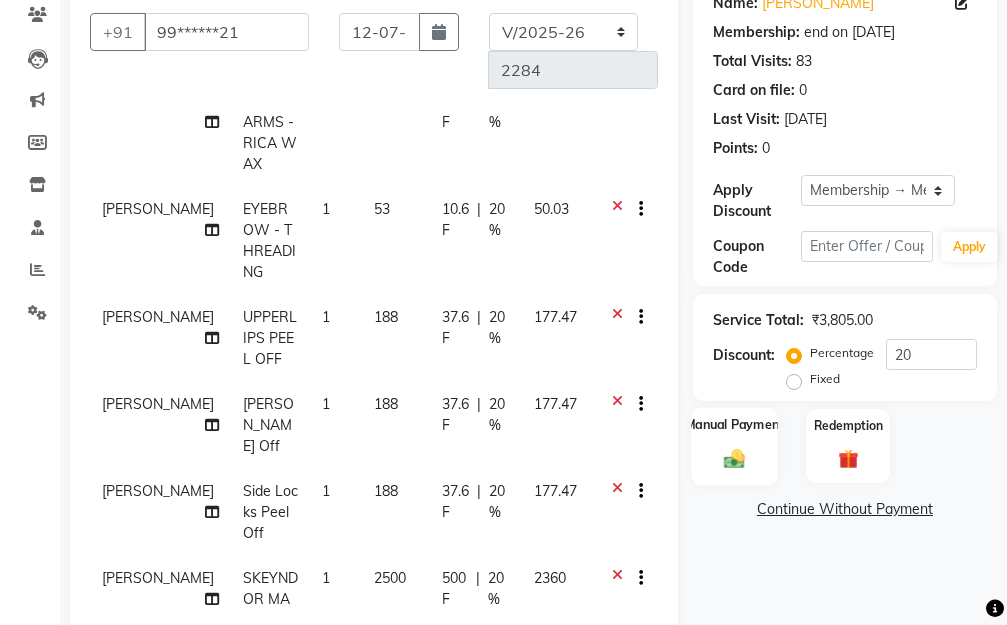 click 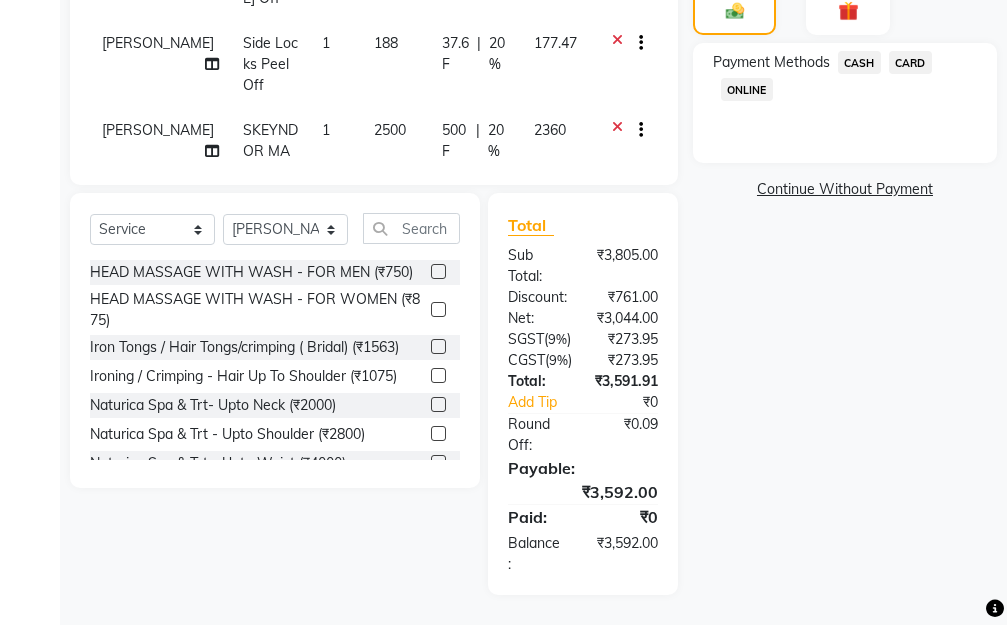 scroll, scrollTop: 590, scrollLeft: 0, axis: vertical 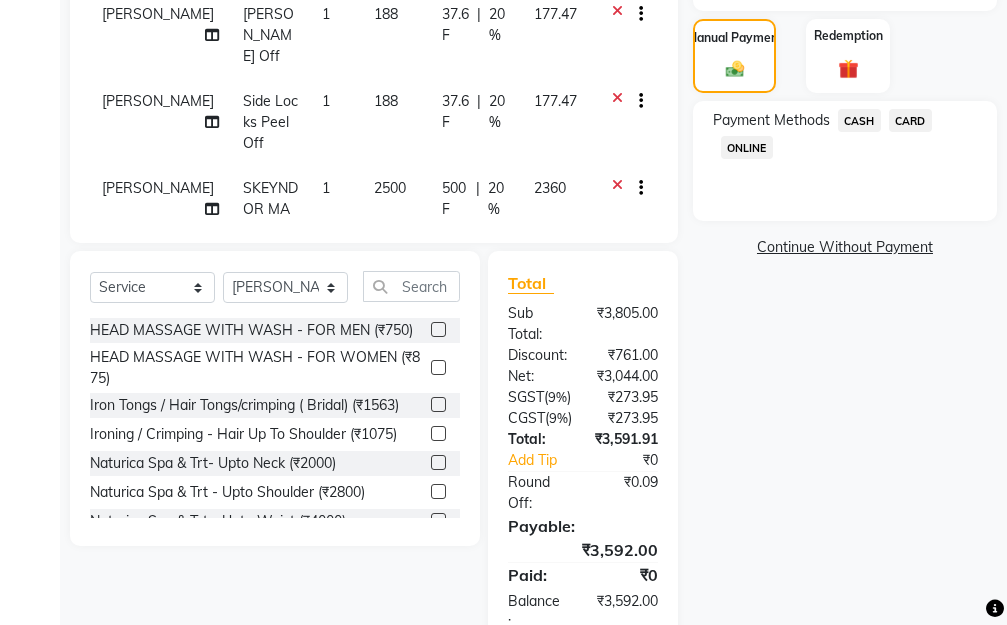 click on "CARD" 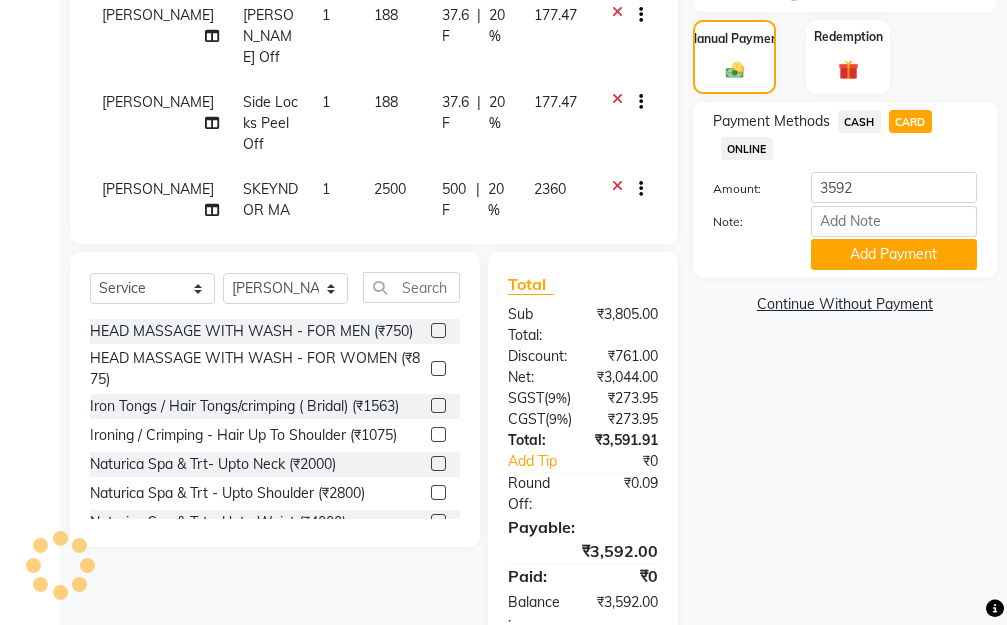 scroll, scrollTop: 390, scrollLeft: 0, axis: vertical 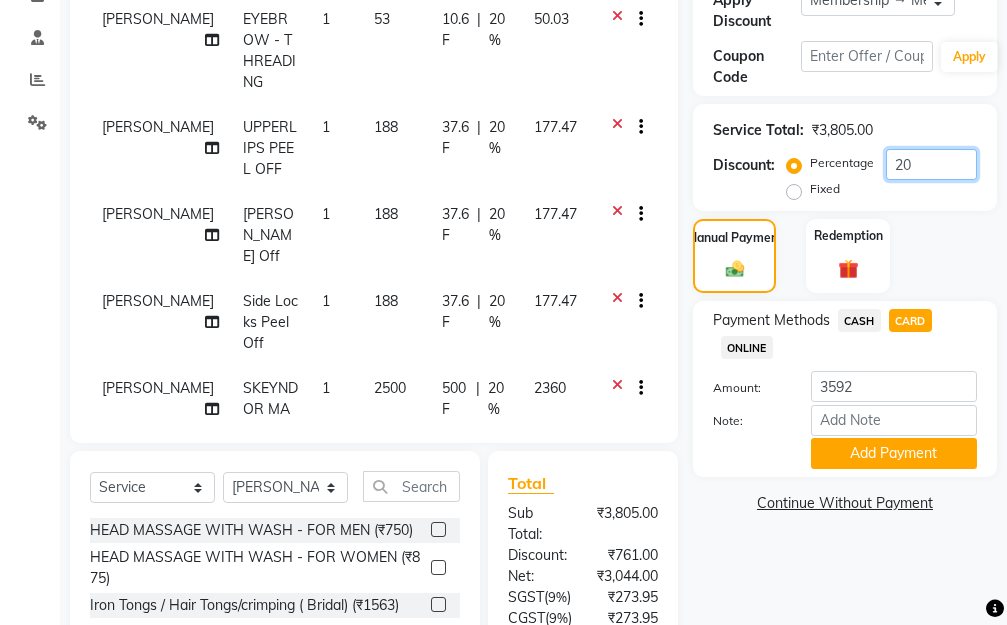 click on "20" 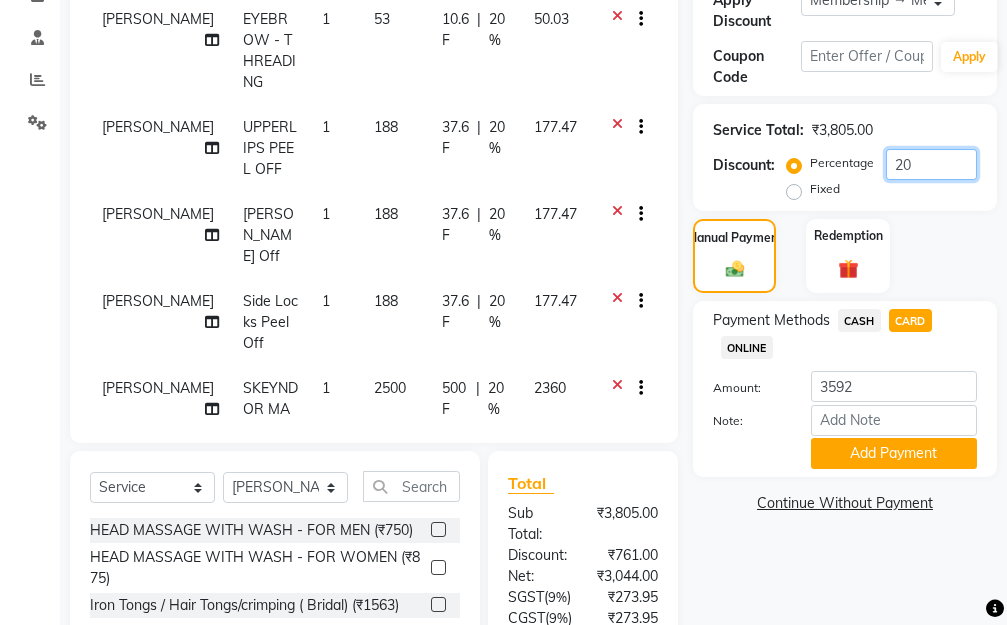 type on "2" 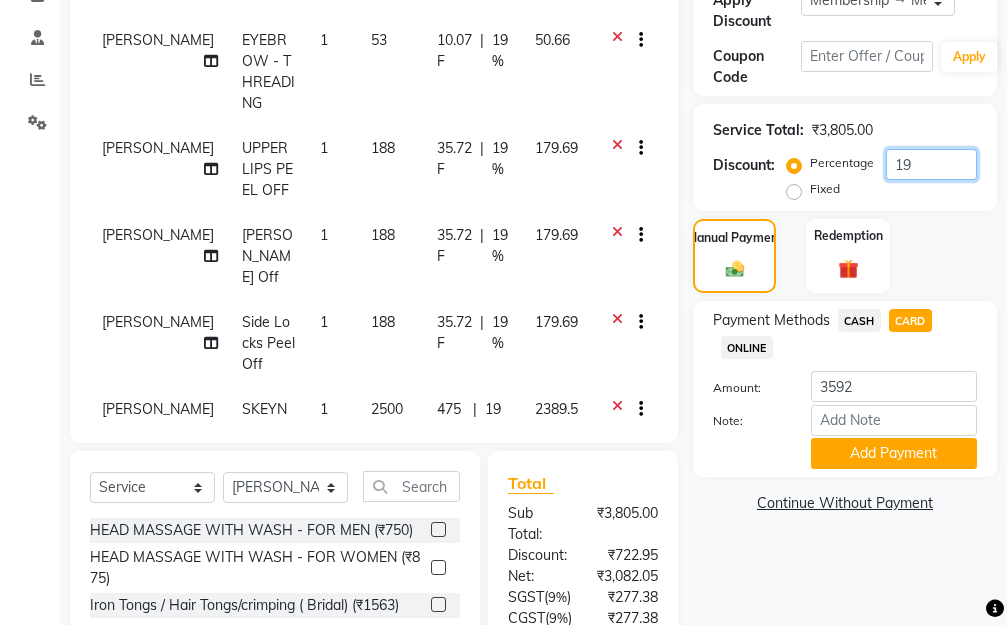 scroll, scrollTop: 224, scrollLeft: 0, axis: vertical 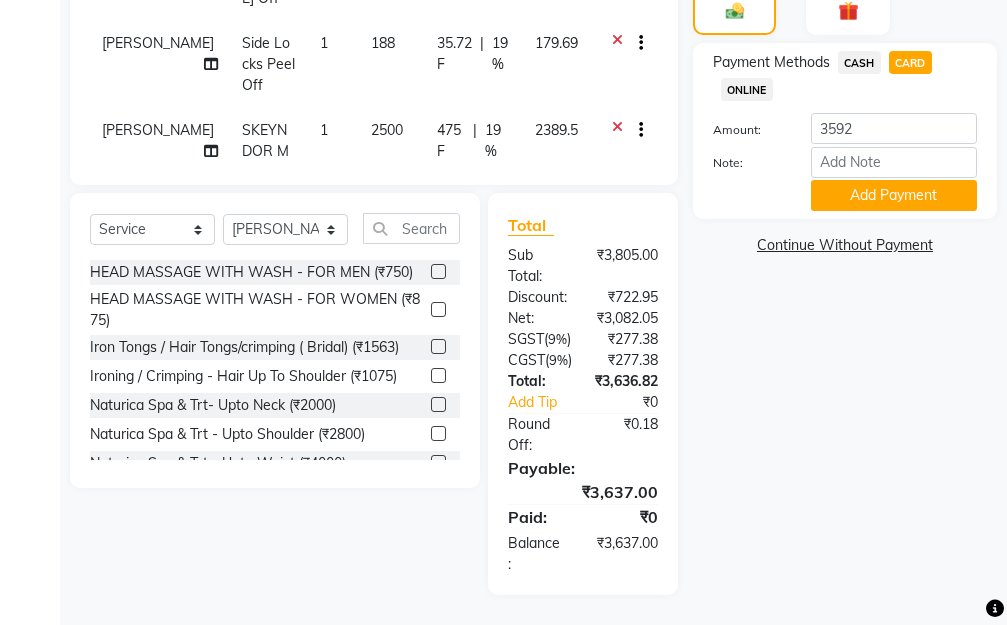 click on "Name: Diana  Membership: end on 22-11-2025 Total Visits:  83 Card on file:  0 Last Visit:   29-06-2025 Points:   0  Apply Discount Select Membership → Membership-20  Loyalty → Loyality level 1  Coupon Code Apply Service Total:  ₹3,805.00  Discount:  Percentage   Fixed  19 Manual Payment Redemption Payment Methods  CASH   CARD   ONLINE  Amount: 3592 Note: Add Payment  Continue Without Payment" 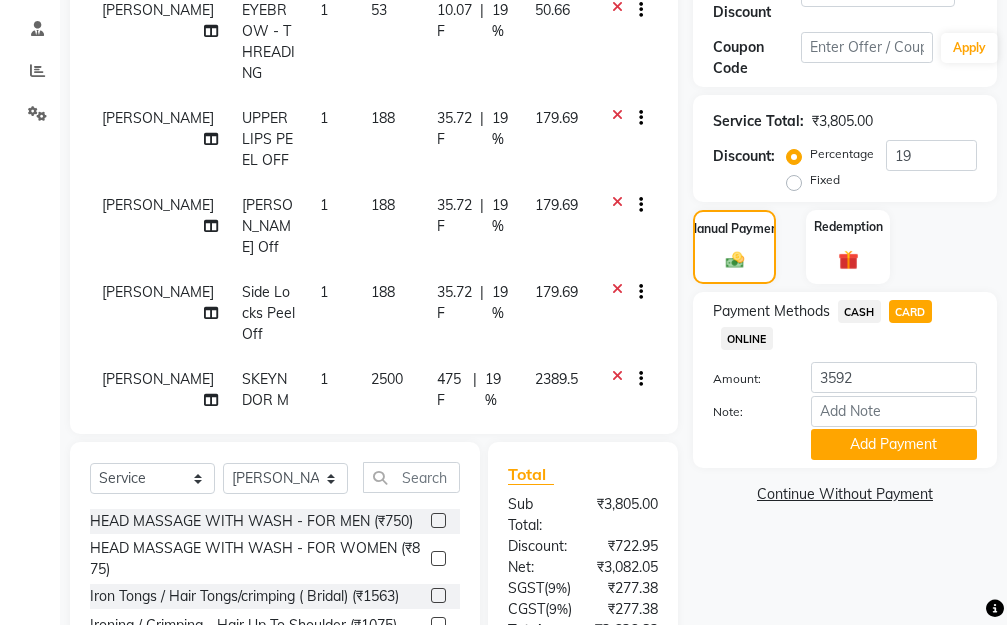 scroll, scrollTop: 390, scrollLeft: 0, axis: vertical 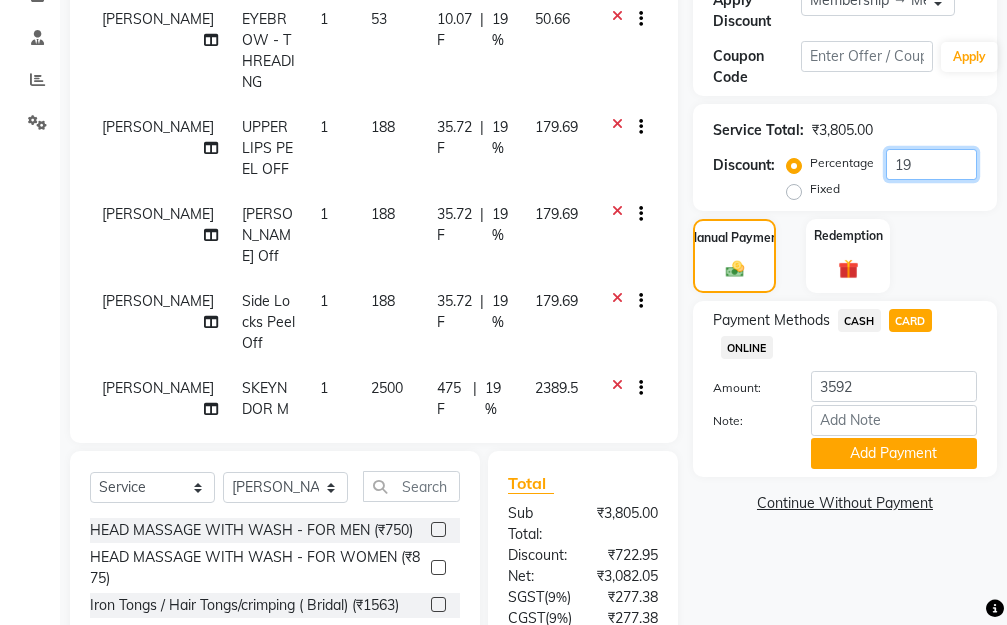 click on "19" 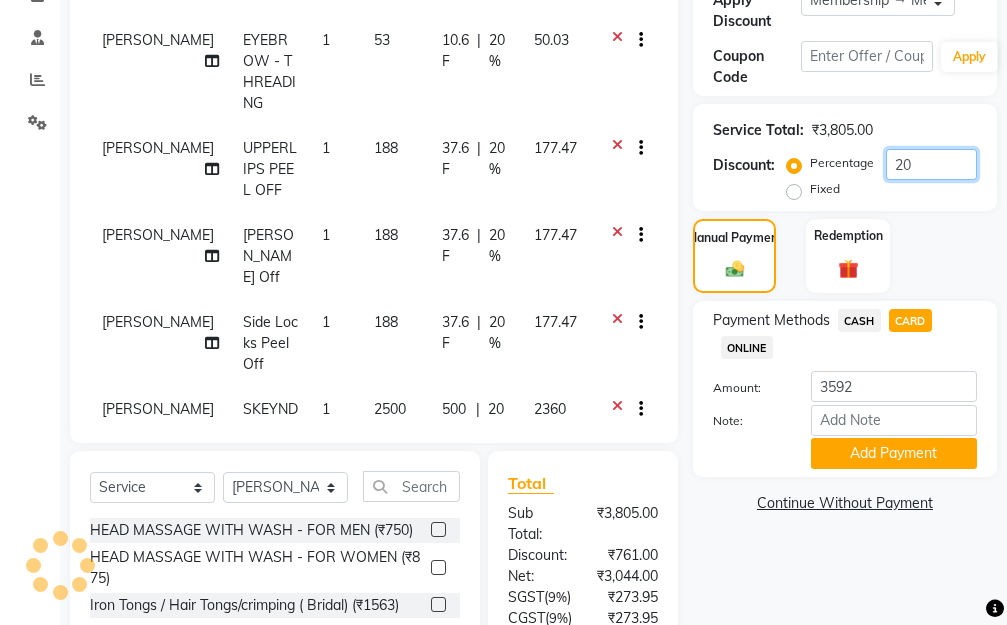 scroll, scrollTop: 224, scrollLeft: 0, axis: vertical 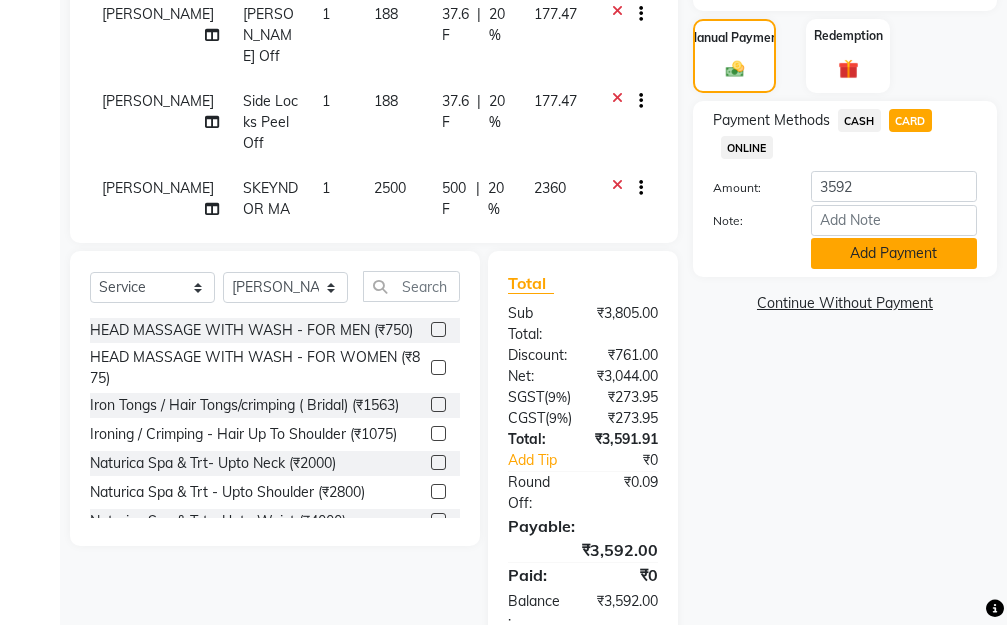 type on "20" 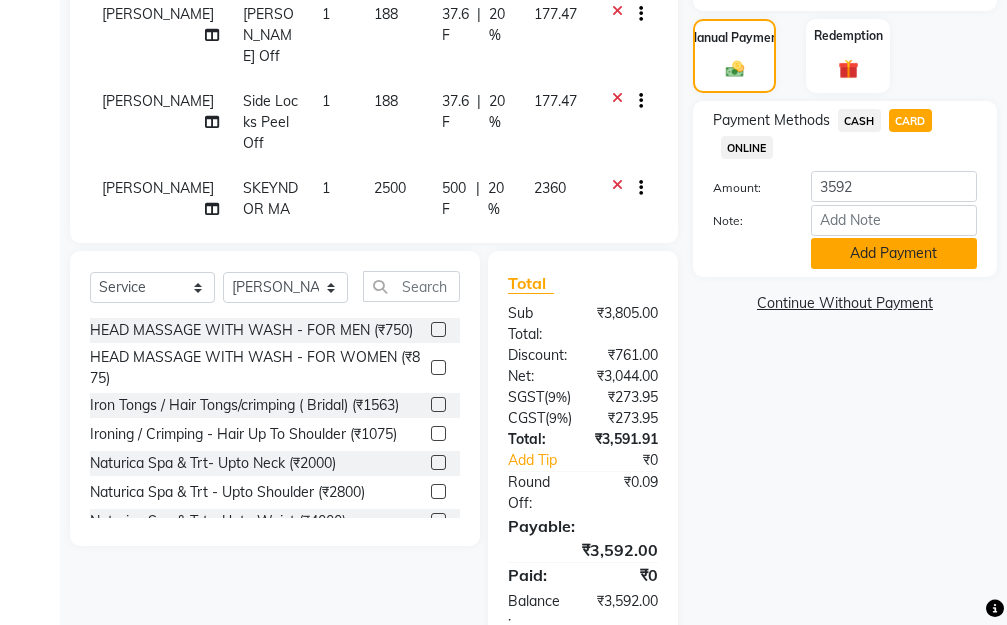 click on "Add Payment" 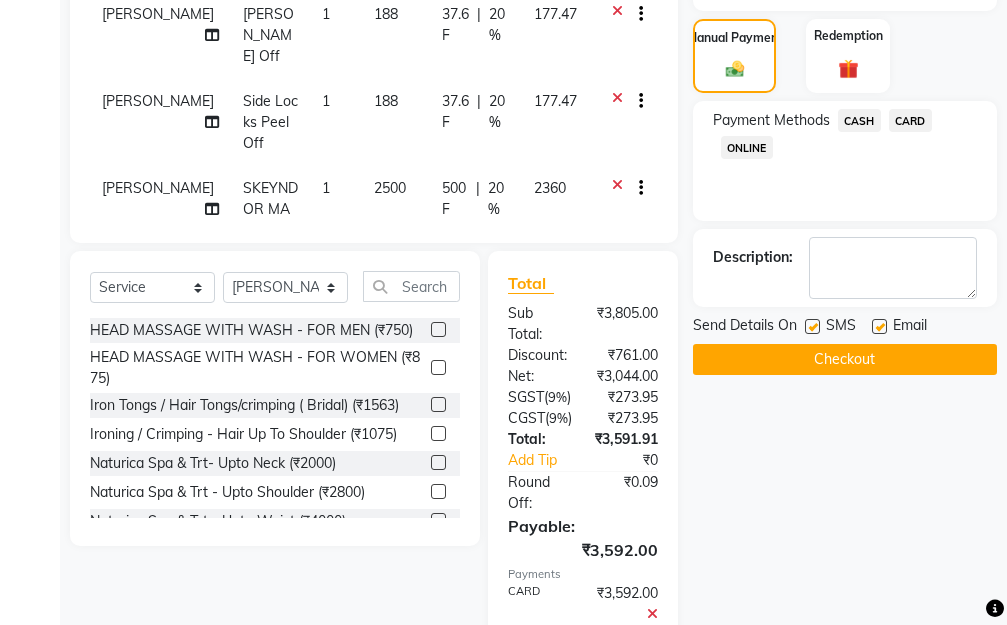 click on "Checkout" 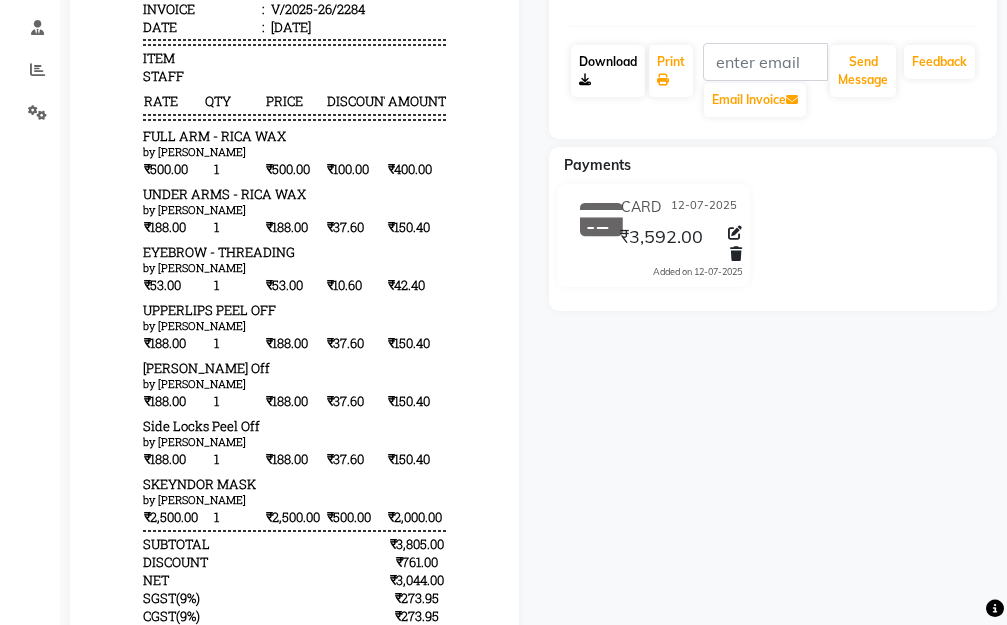 scroll, scrollTop: 0, scrollLeft: 0, axis: both 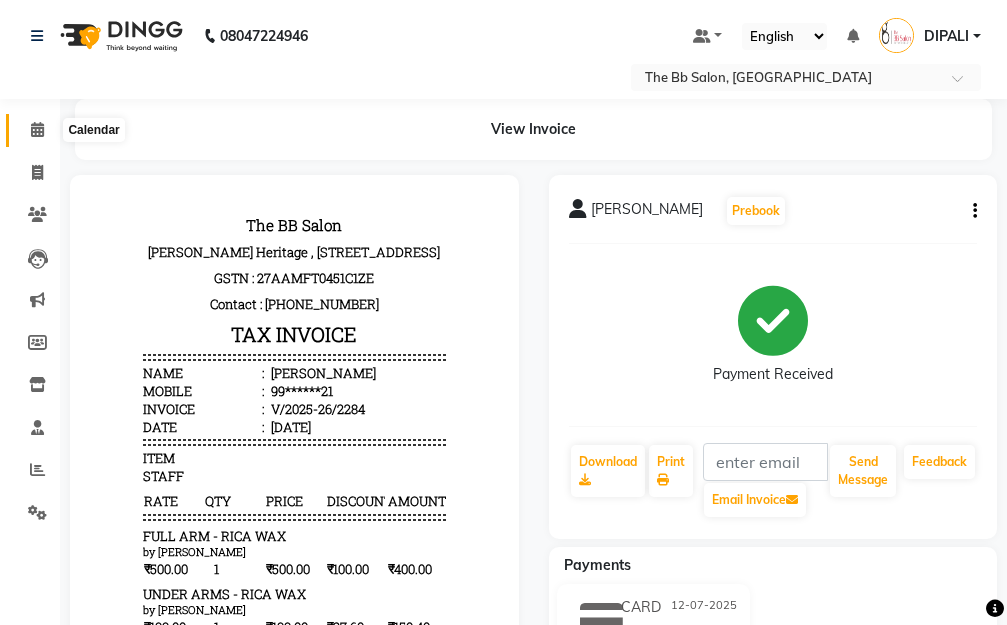 click 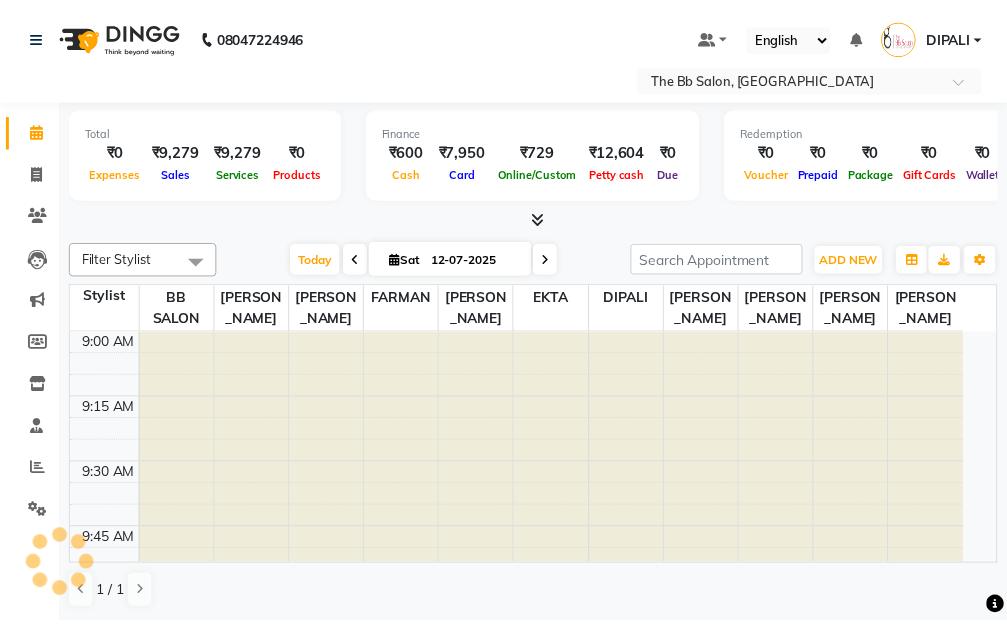 scroll, scrollTop: 1321, scrollLeft: 0, axis: vertical 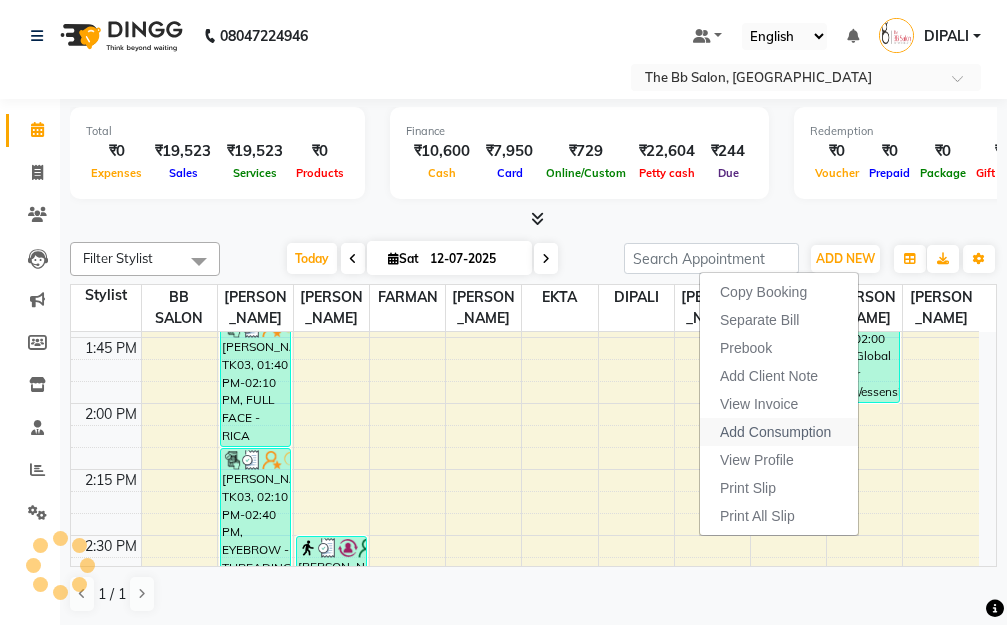 click on "Add Consumption" at bounding box center [775, 432] 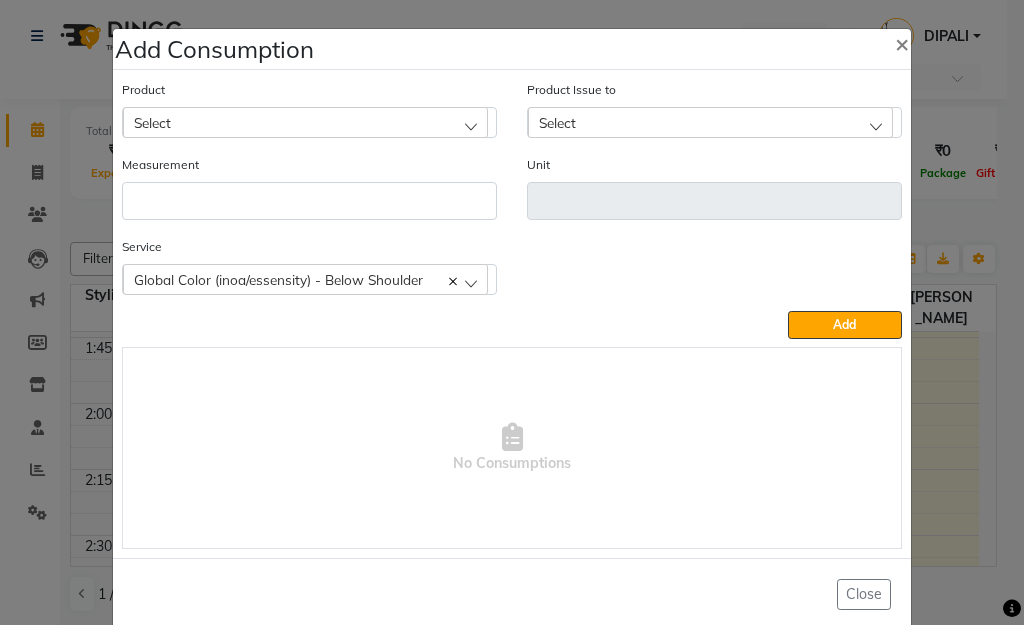 drag, startPoint x: 201, startPoint y: 145, endPoint x: 218, endPoint y: 125, distance: 26.24881 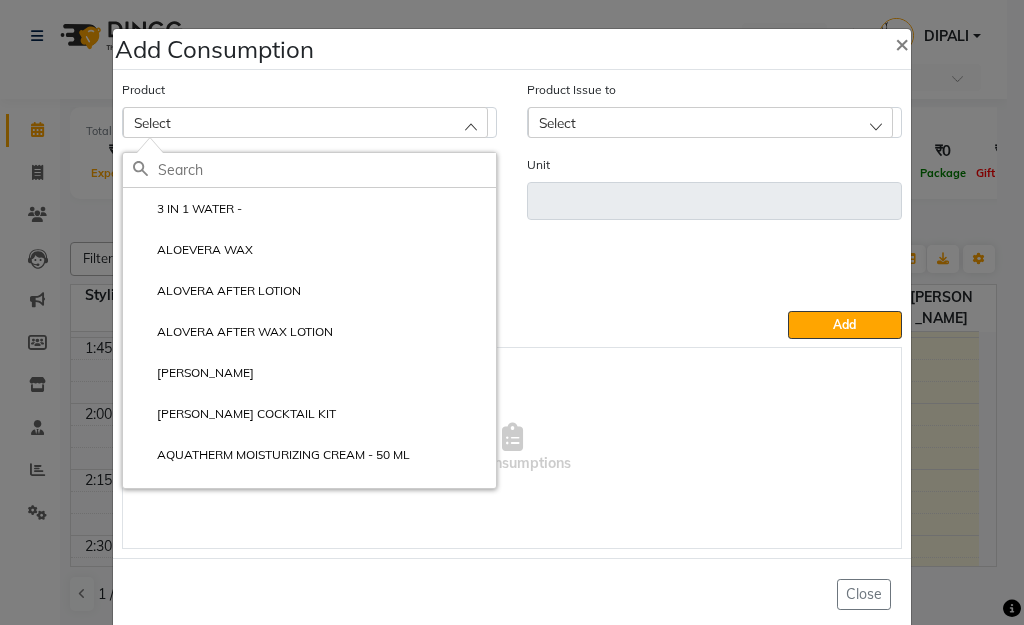 click 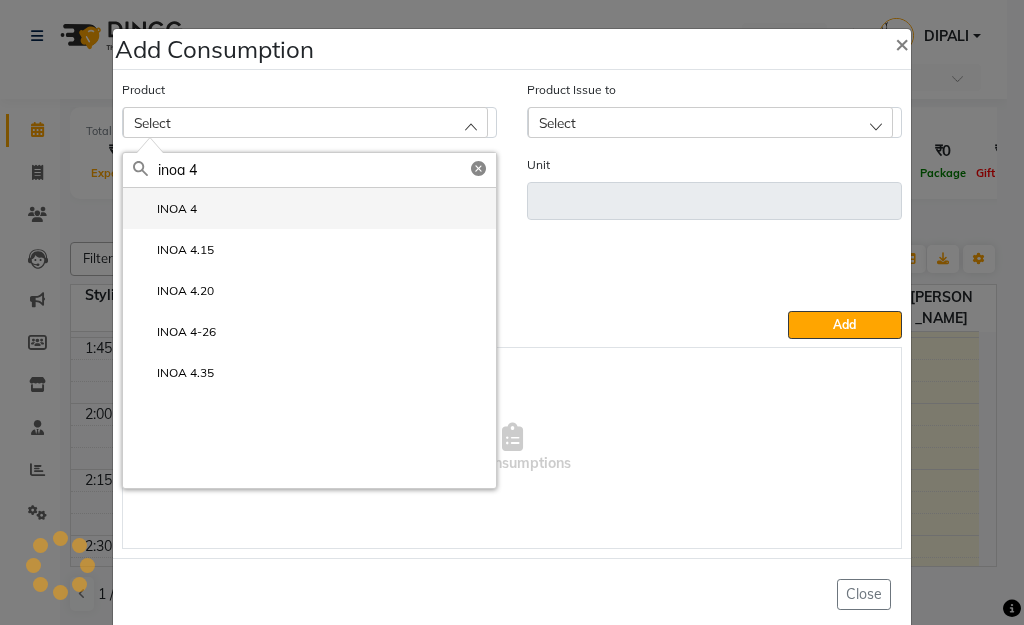 type on "inoa 4" 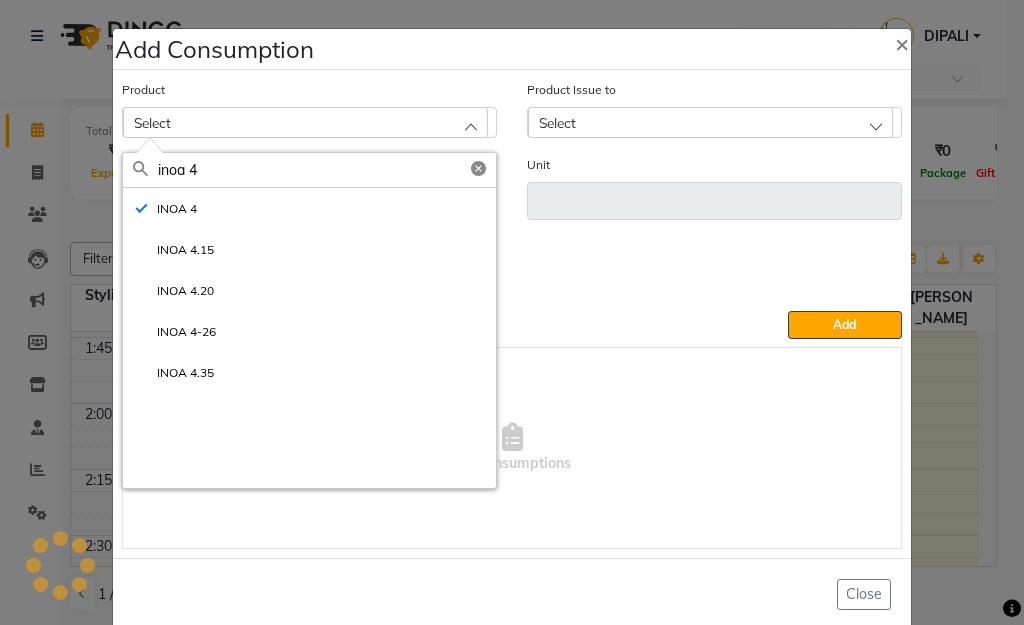type on "ML" 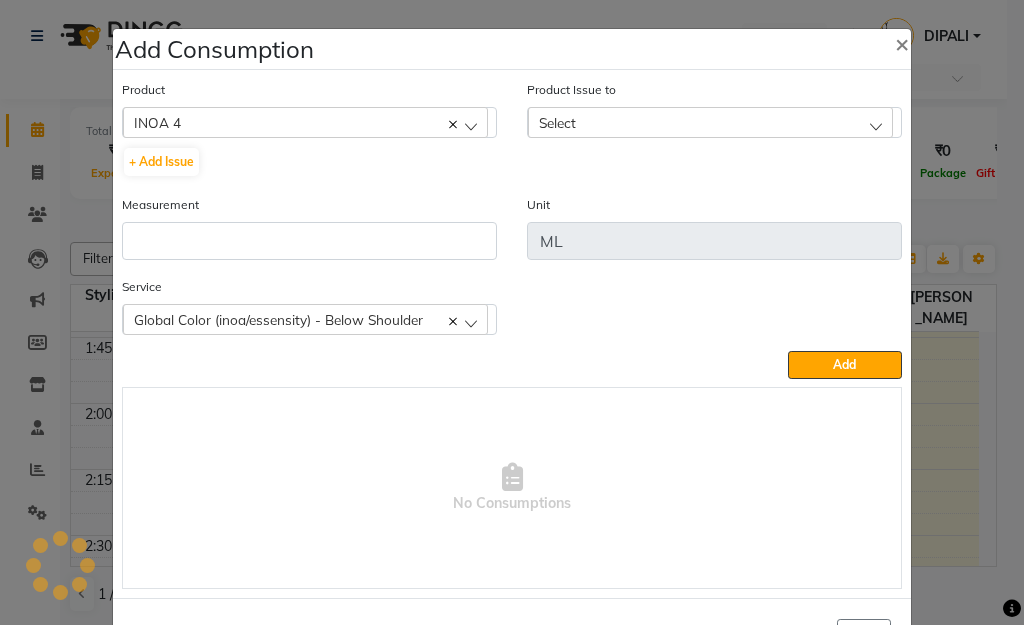 click on "Select" 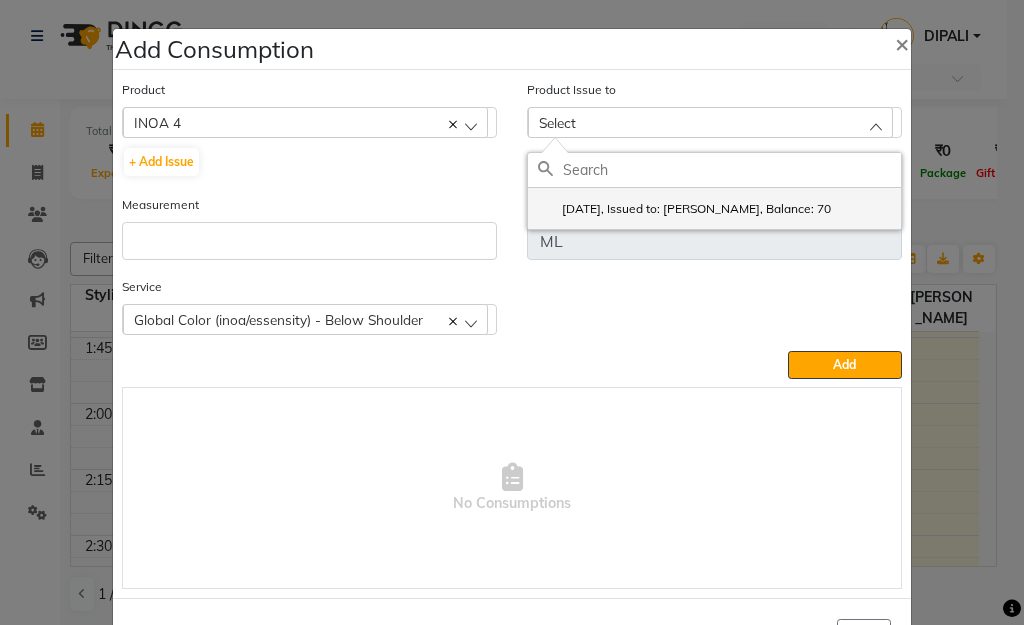 click on "2025-07-10, Issued to: MANGESH TAVARE, Balance: 70" 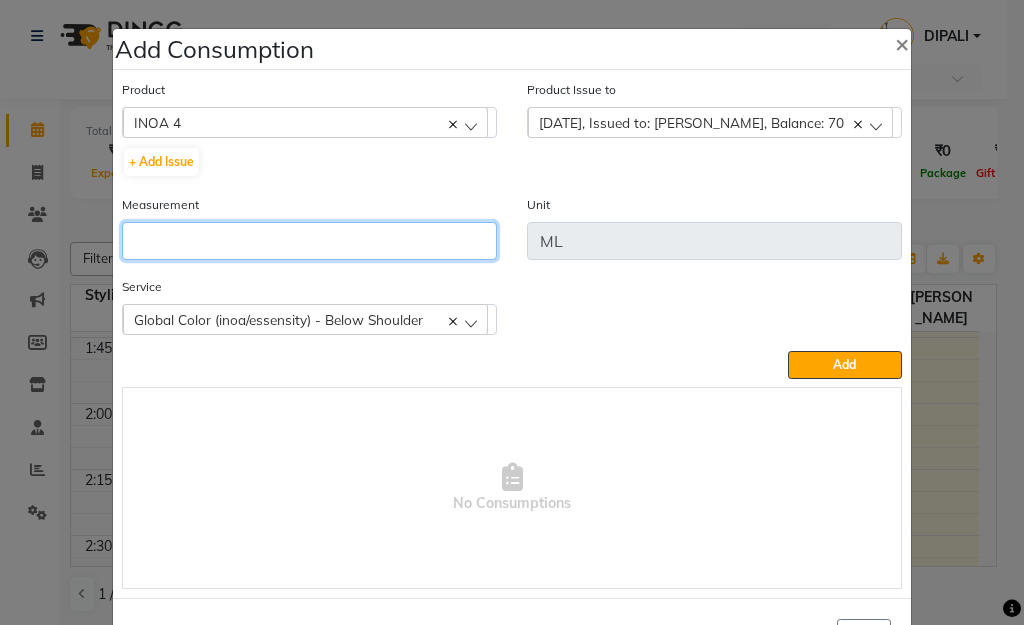 click 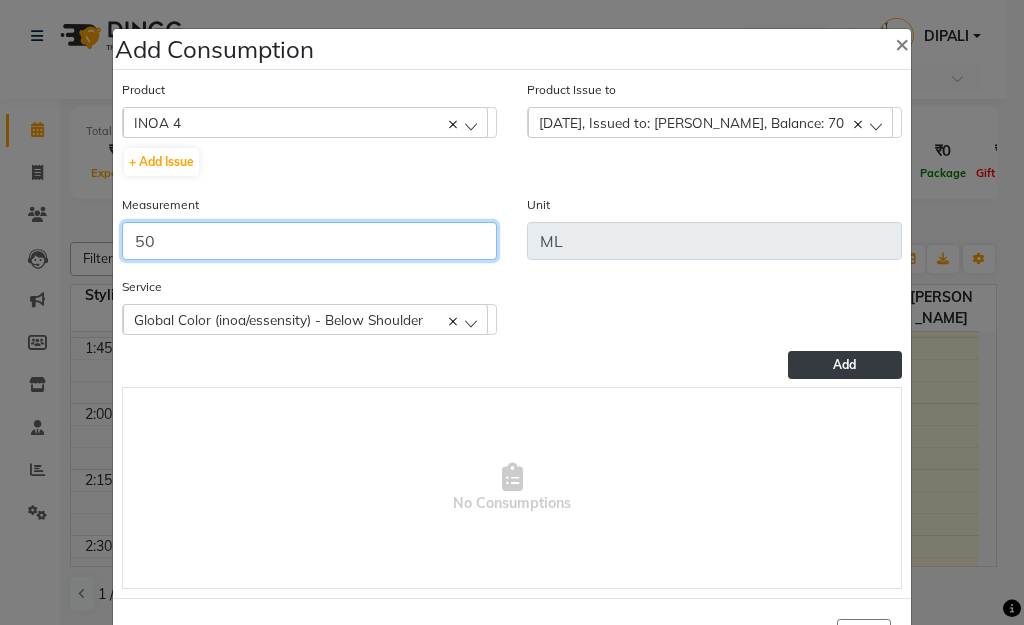type on "50" 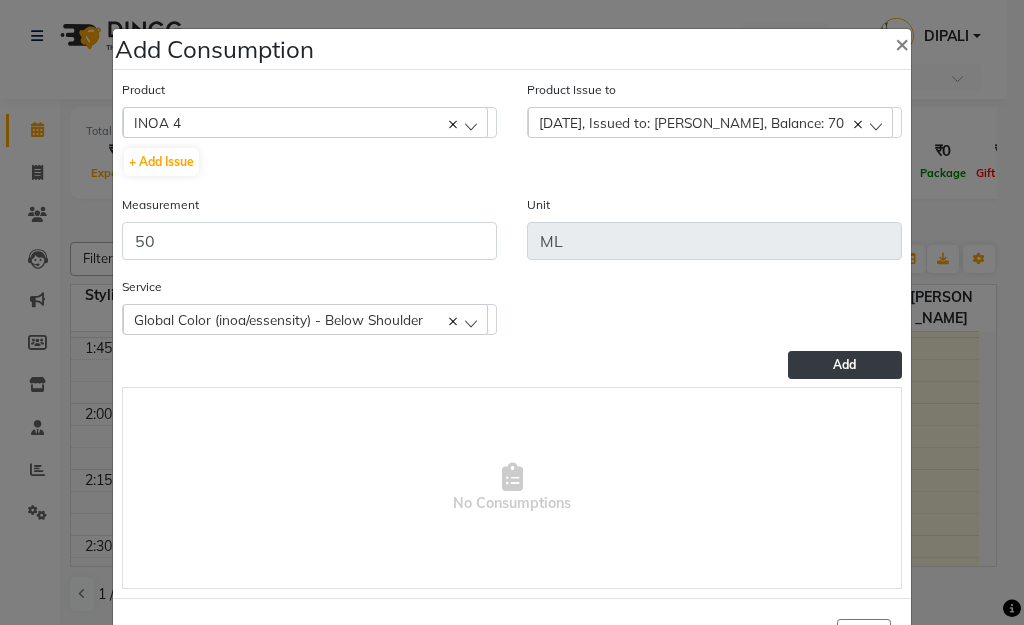 click on "Add" 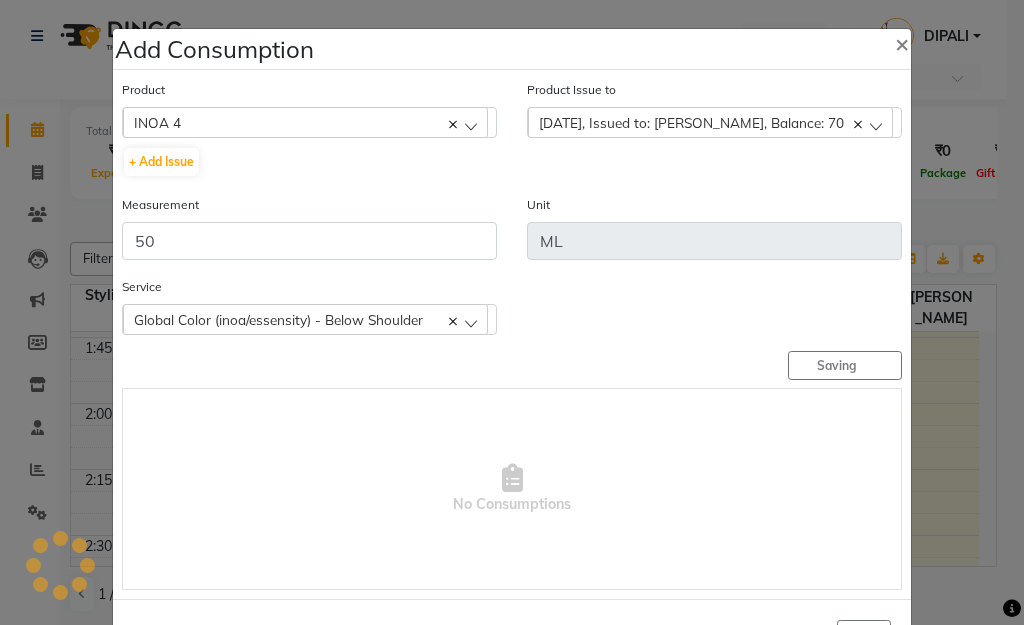type 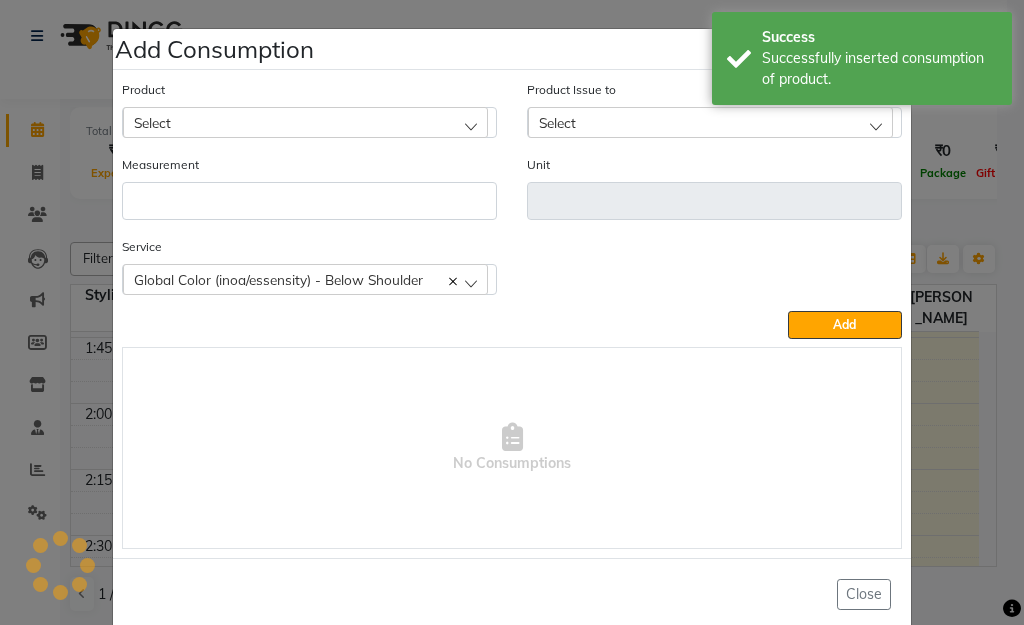 click on "Select" 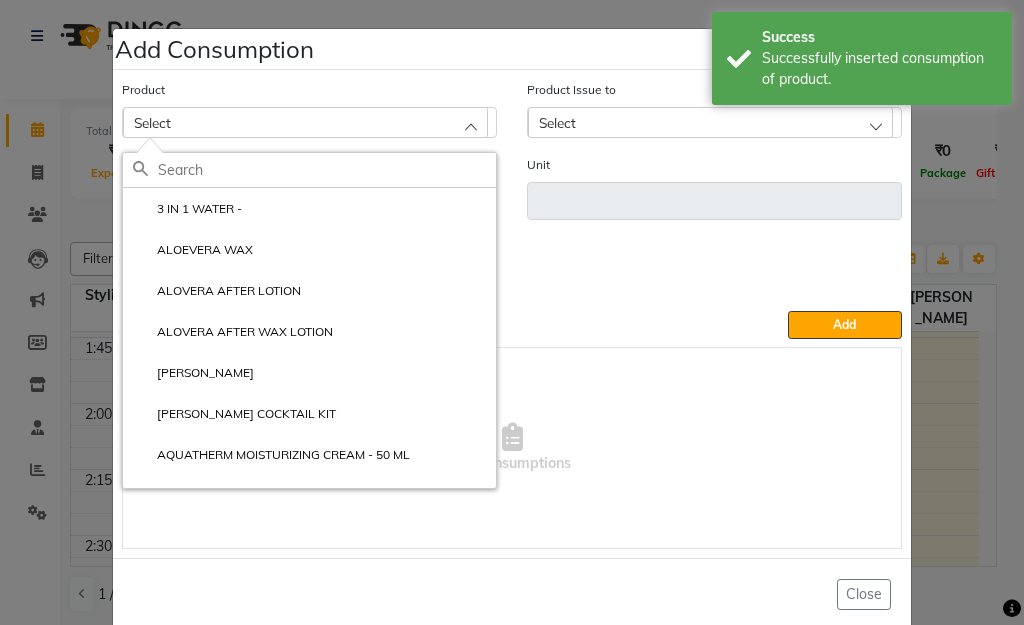 click 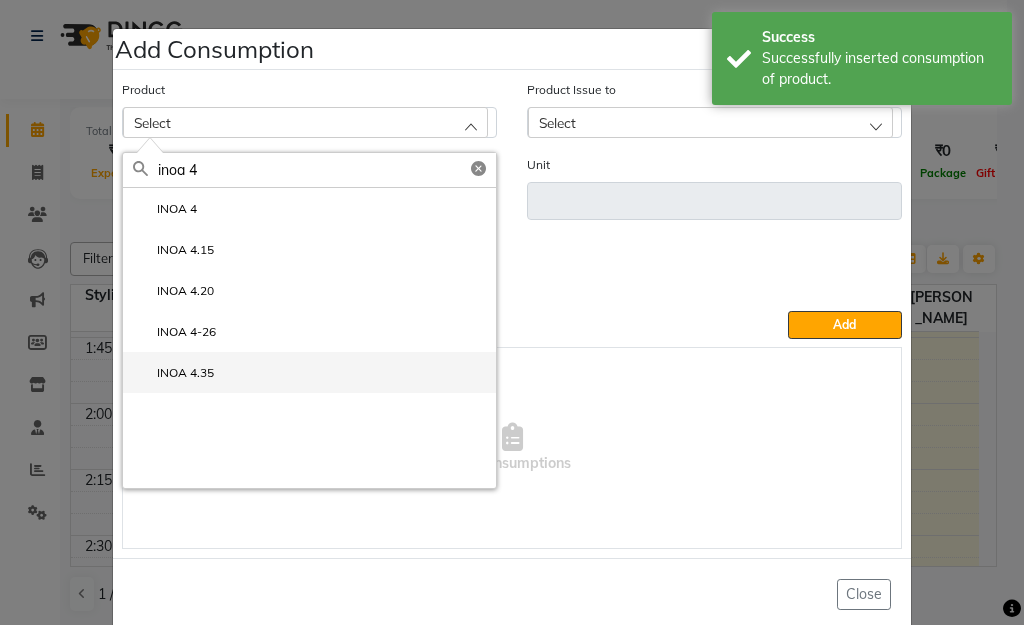 type on "inoa 4" 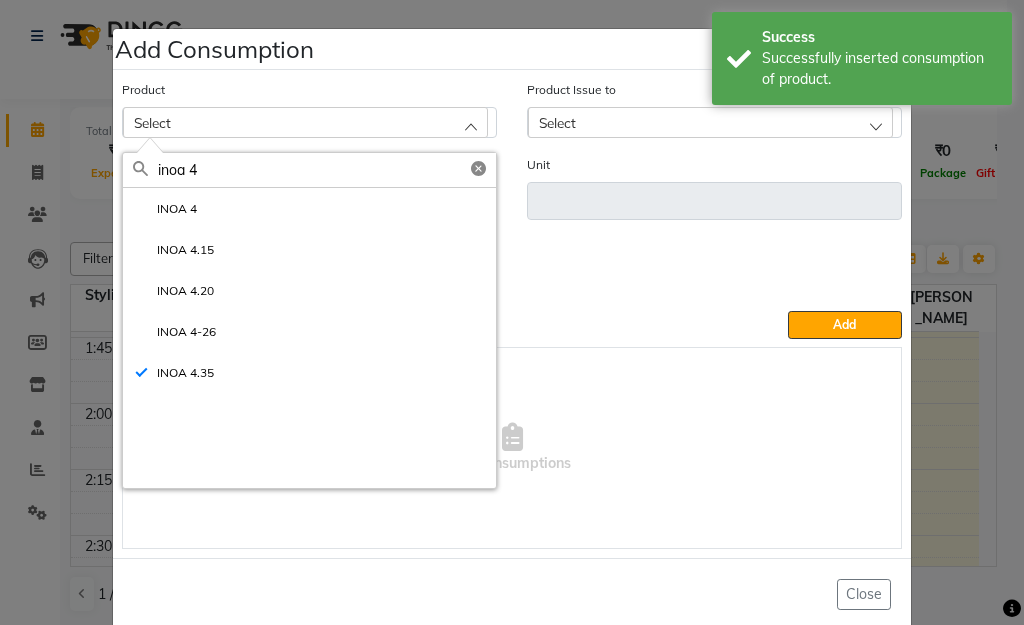 type on "ML" 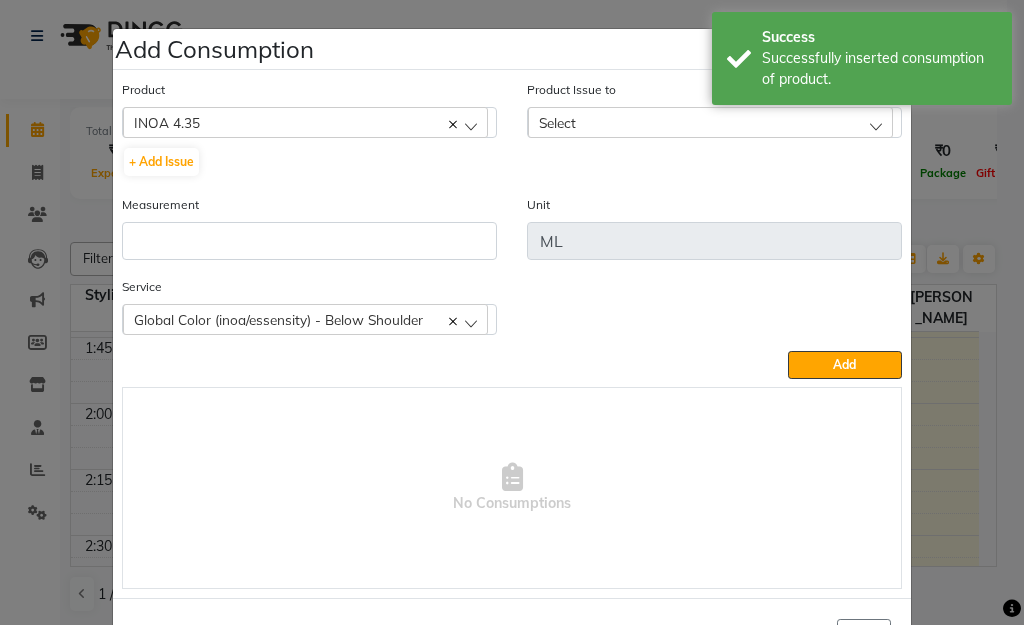 click on "Select" 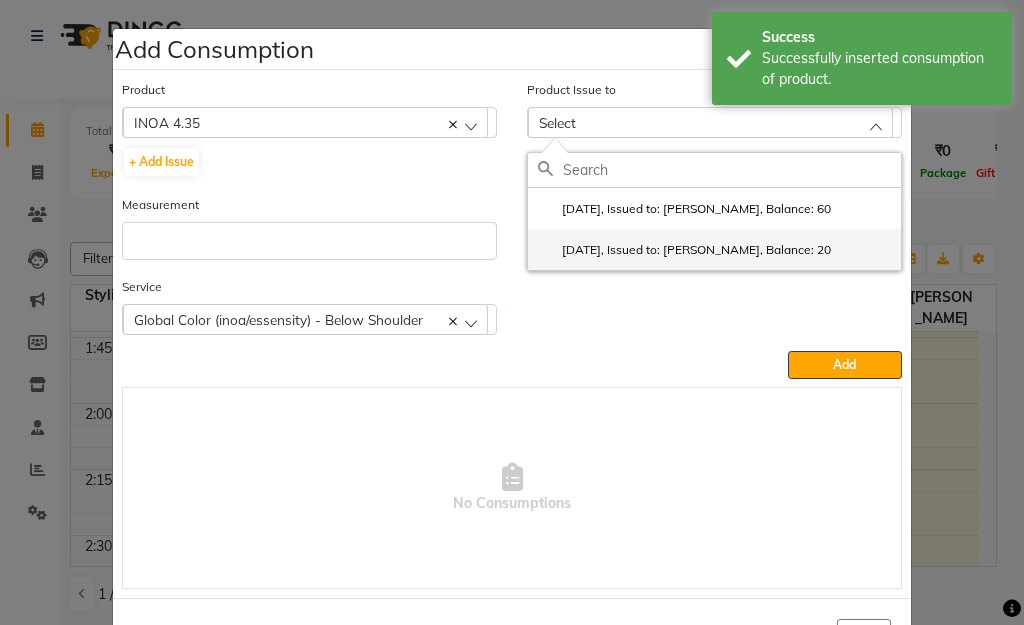 click on "2025-07-10, Issued to: Sanjay Pawar, Balance: 20" 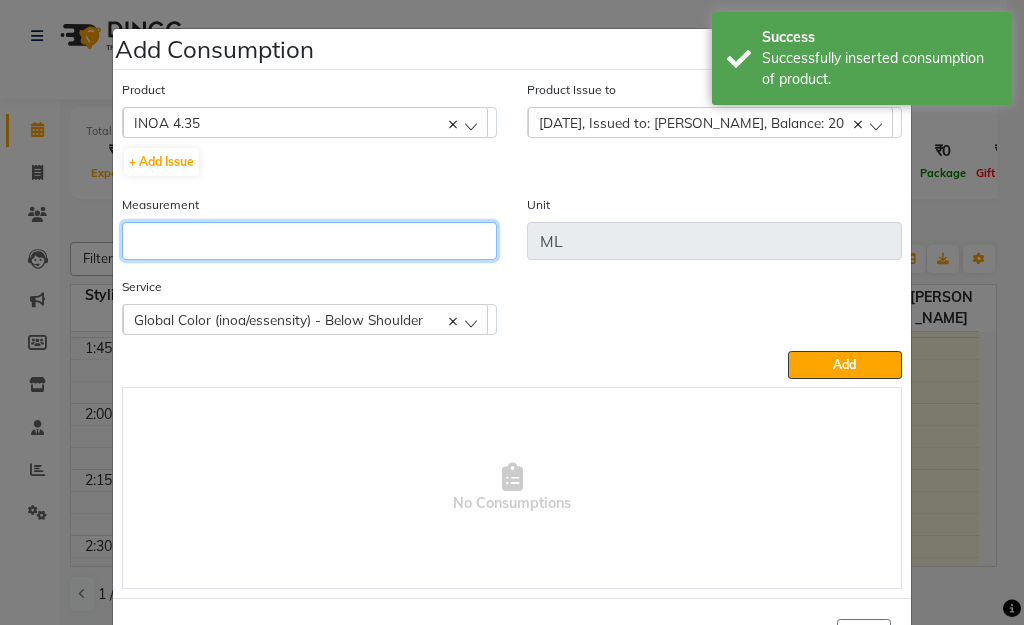 click 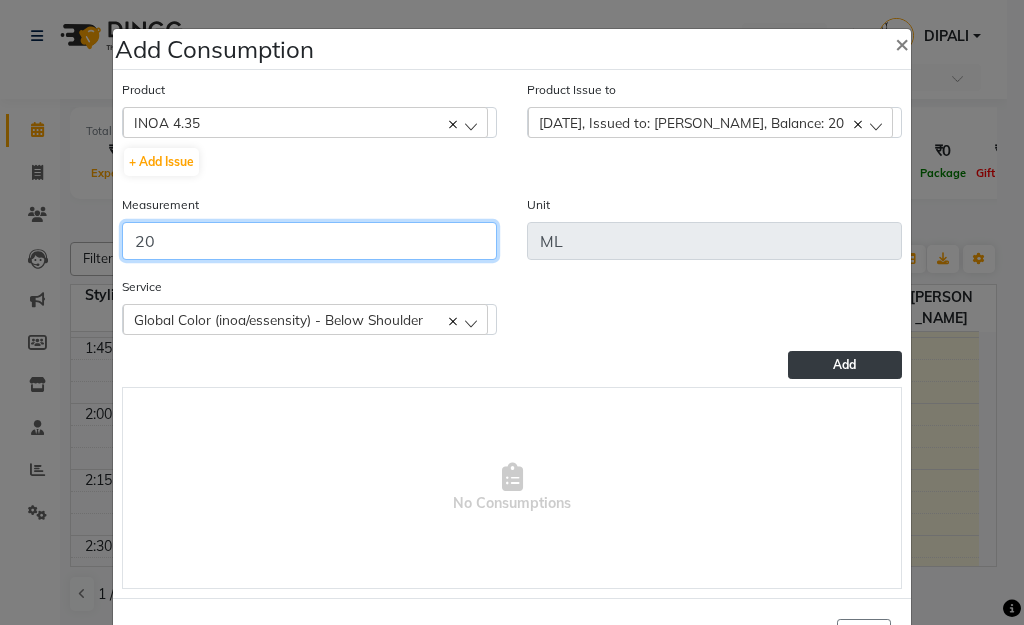 type on "20" 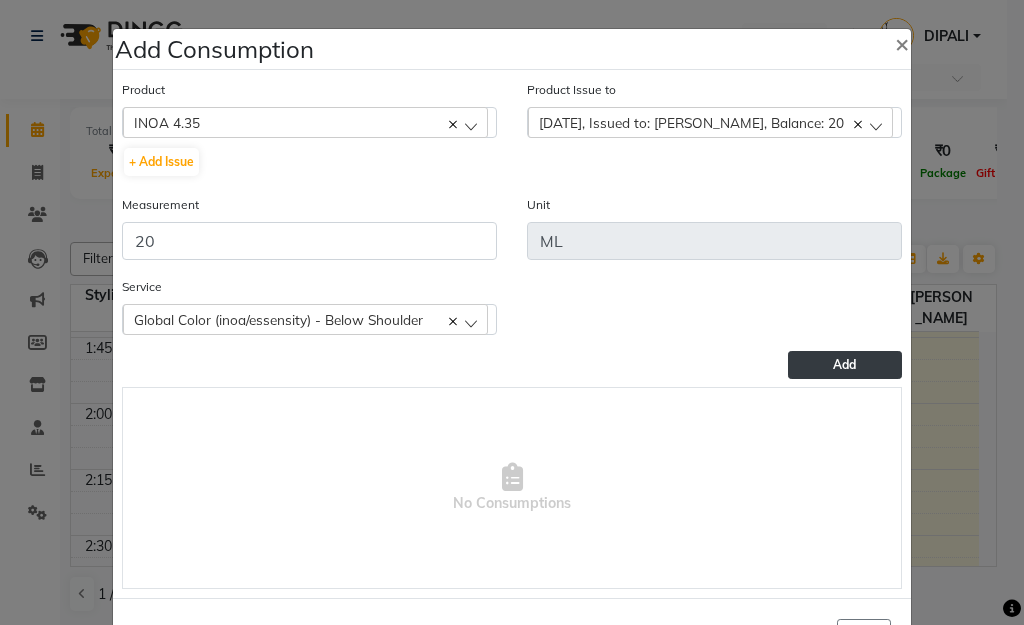click on "Add" 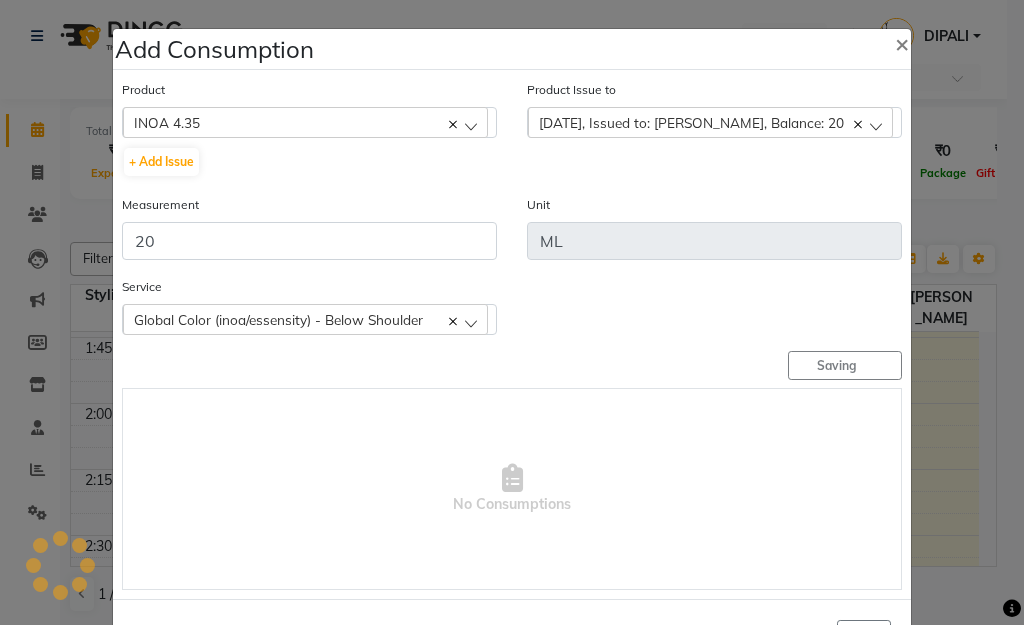 type 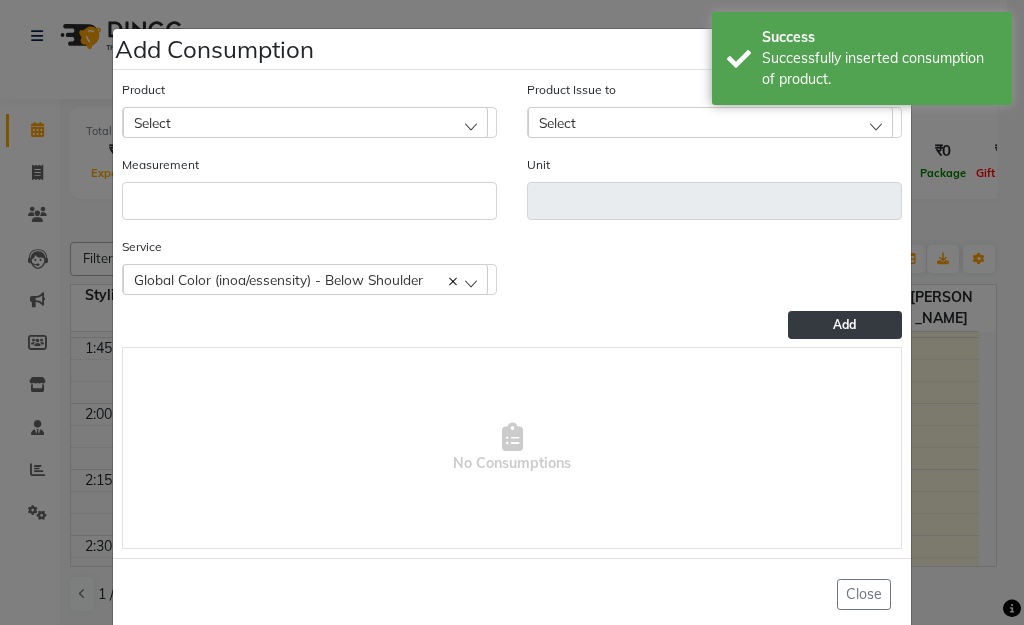 click on "Select" 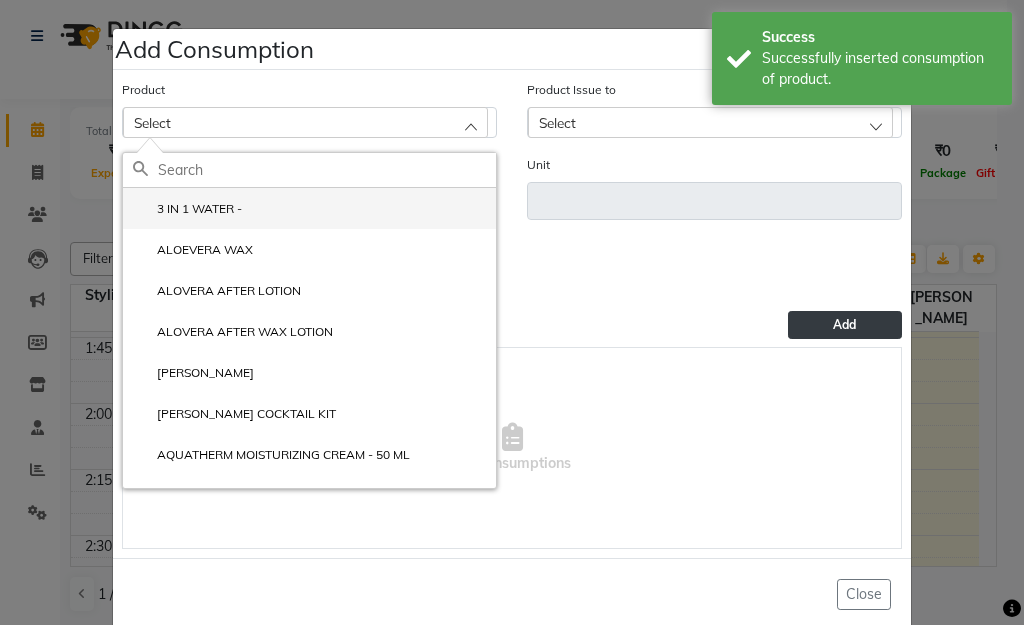 click on "3 IN 1 WATER -" 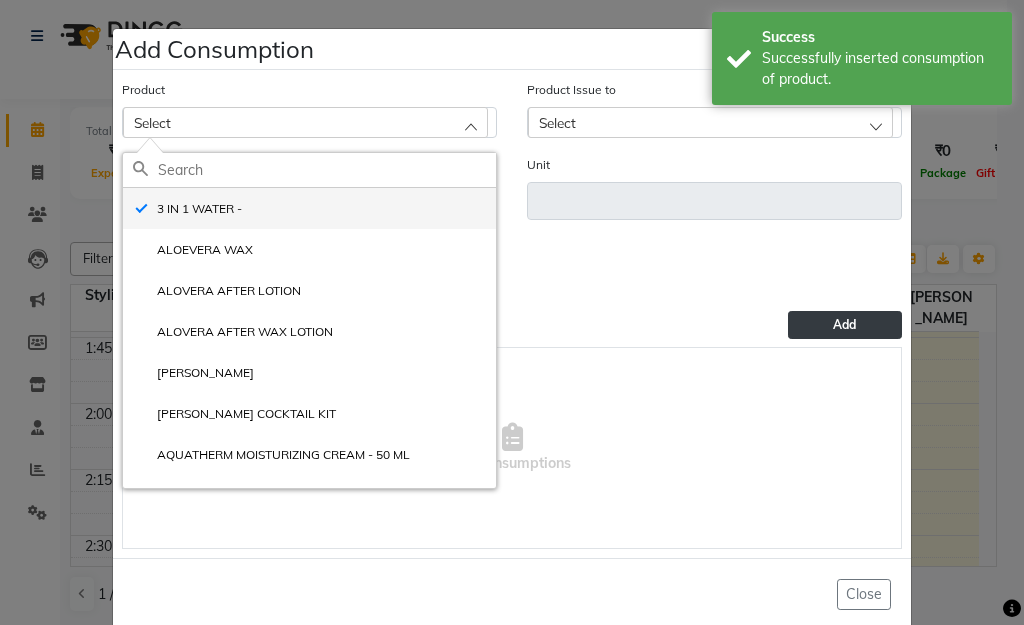 type on "ML" 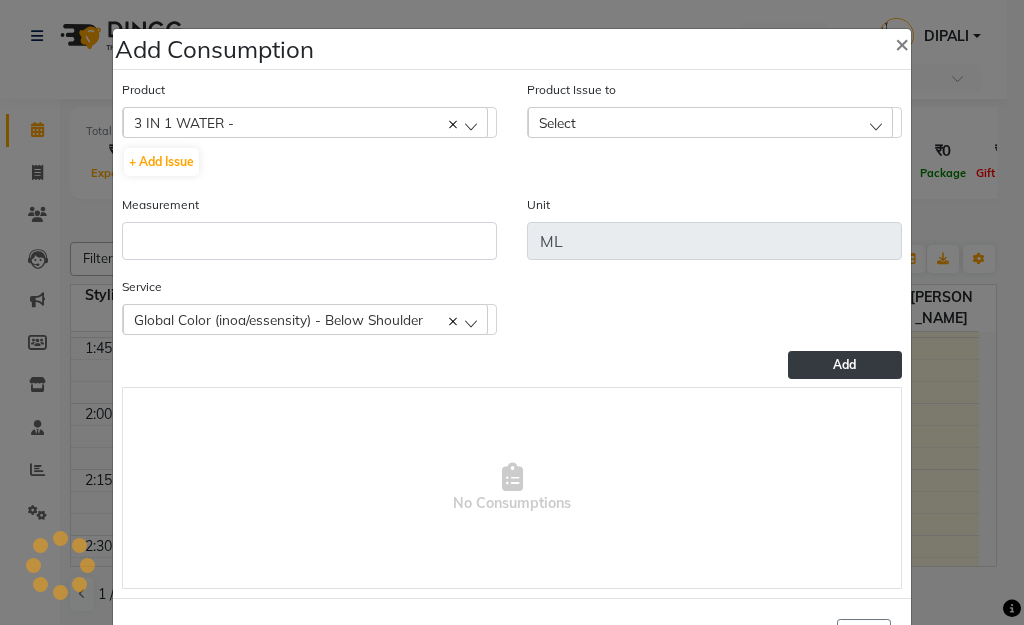 click on "Product  3 IN 1 WATER -  3 IN 1 WATER - ALOEVERA WAX ALOVERA AFTER LOTION ALOVERA AFTER WAX LOTION ANITA CANDEL KIT ANITA COCKTAIL KIT AQUATHERM MOISTURIZING CREAM - 50 ML ATODERM CREAM - 200 ML  + Add Issue" 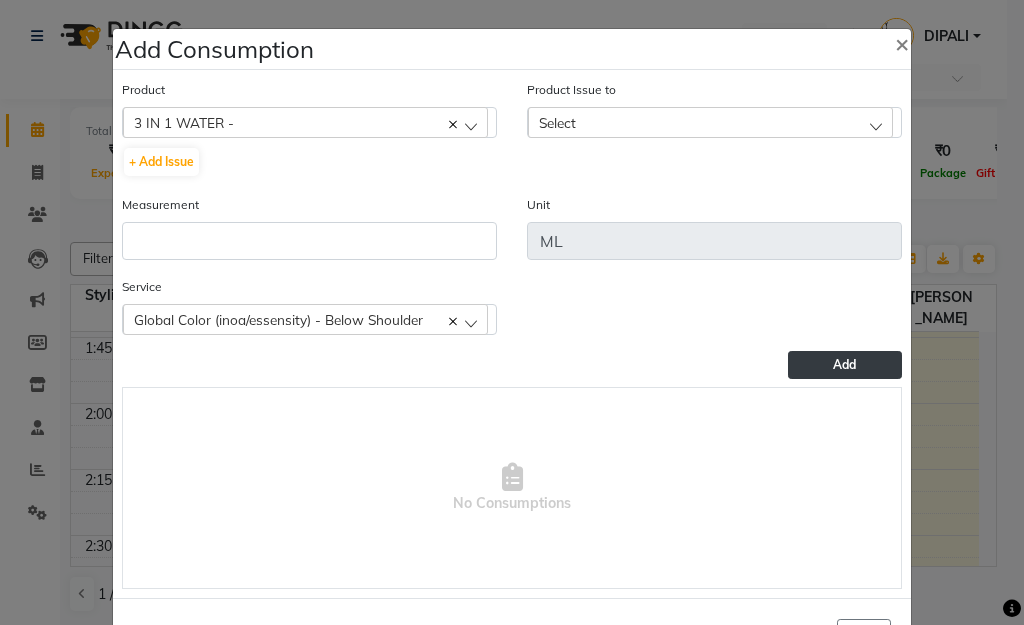 click 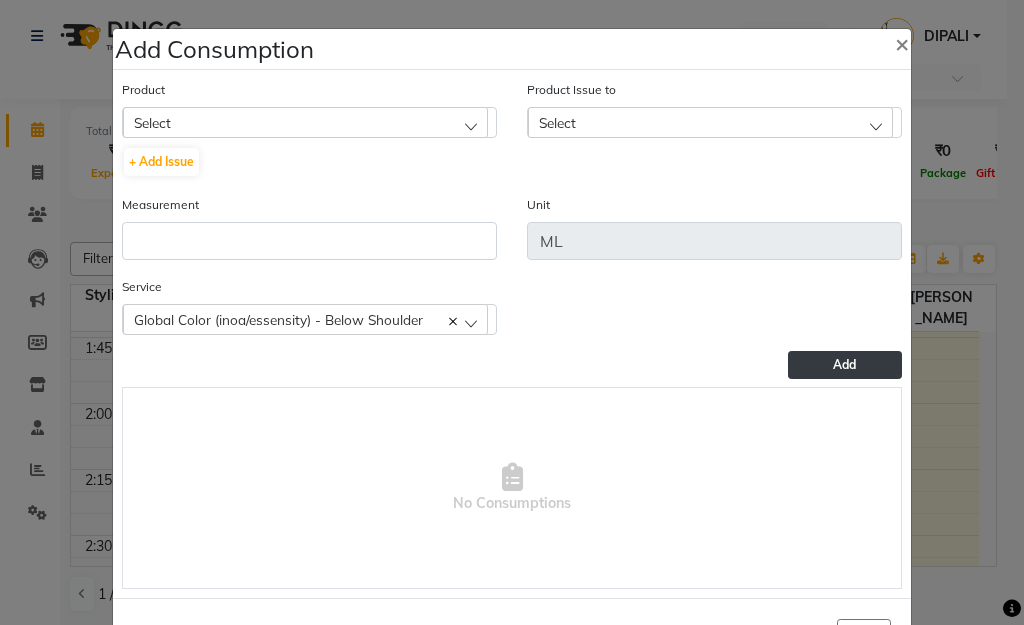 click on "Select" 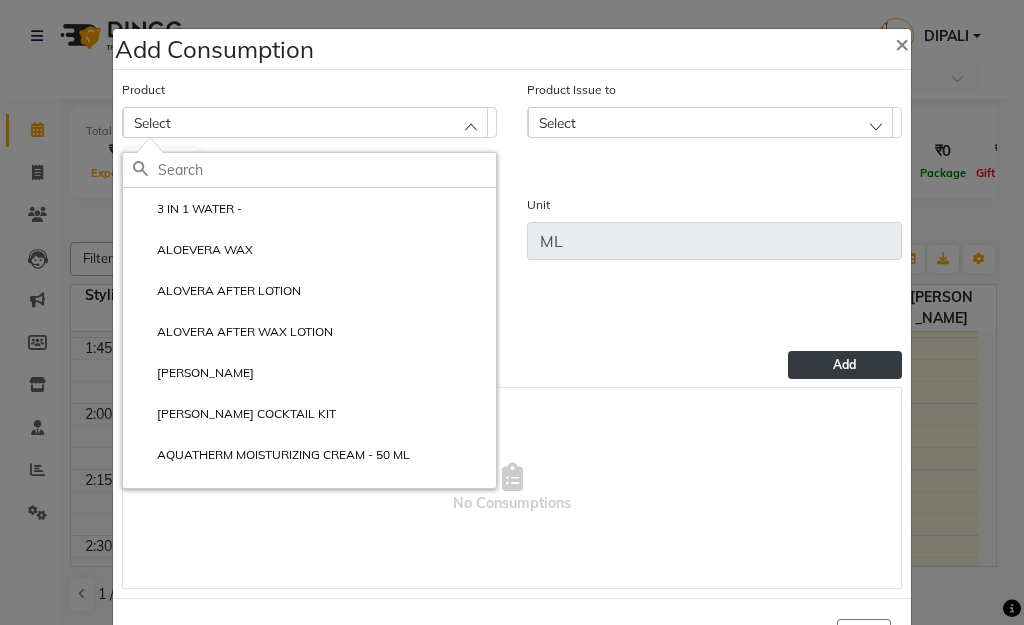 click 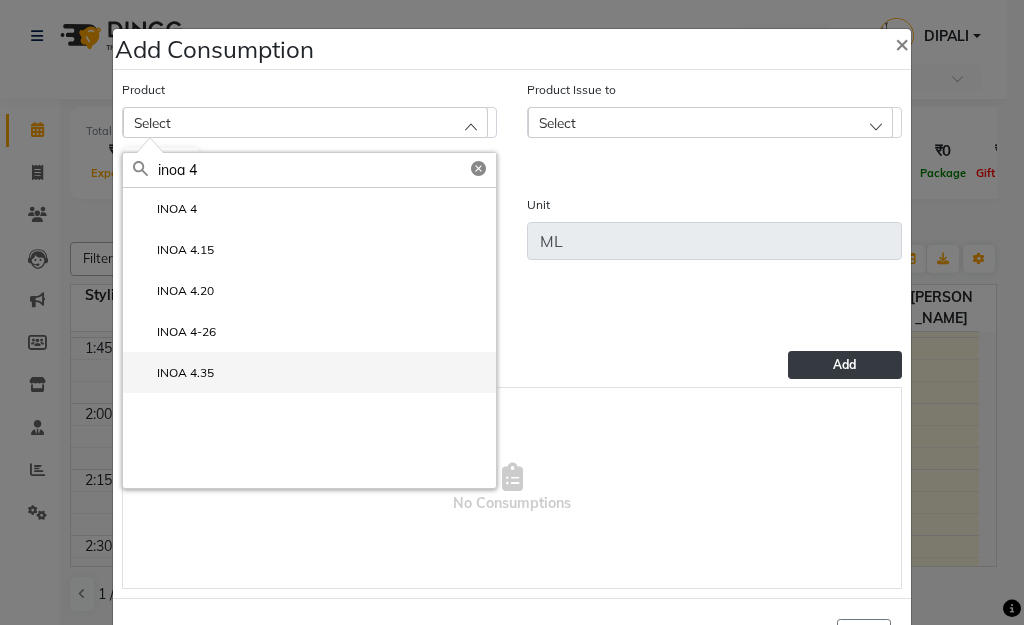 type on "inoa 4" 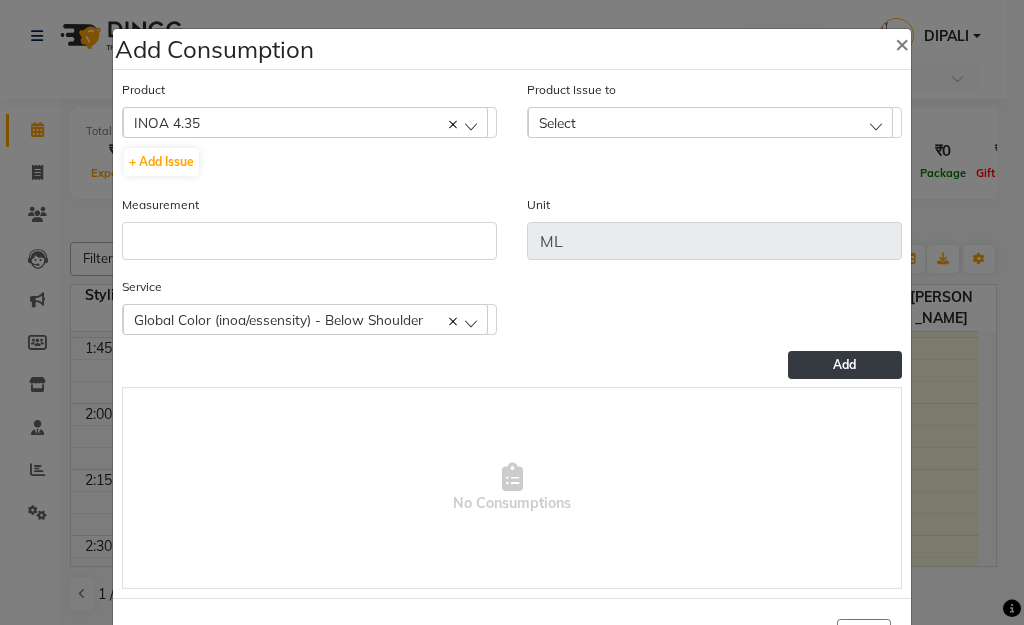 click on "Product Issue to Select 2025-07-12, Issued to: Sanjay Pawar, Balance: 60" 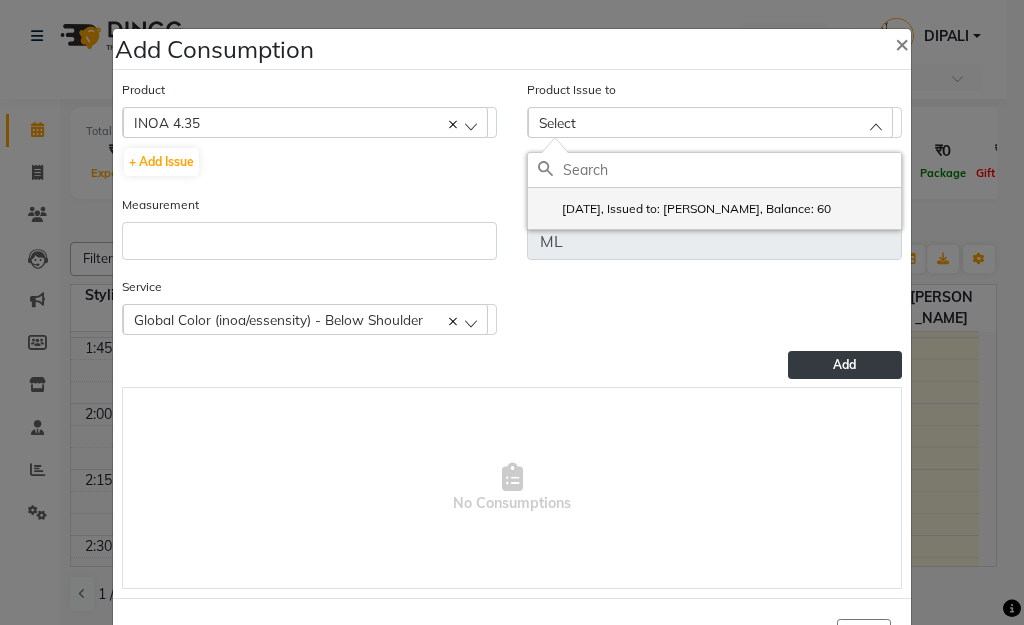 click on "2025-07-12, Issued to: Sanjay Pawar, Balance: 60" 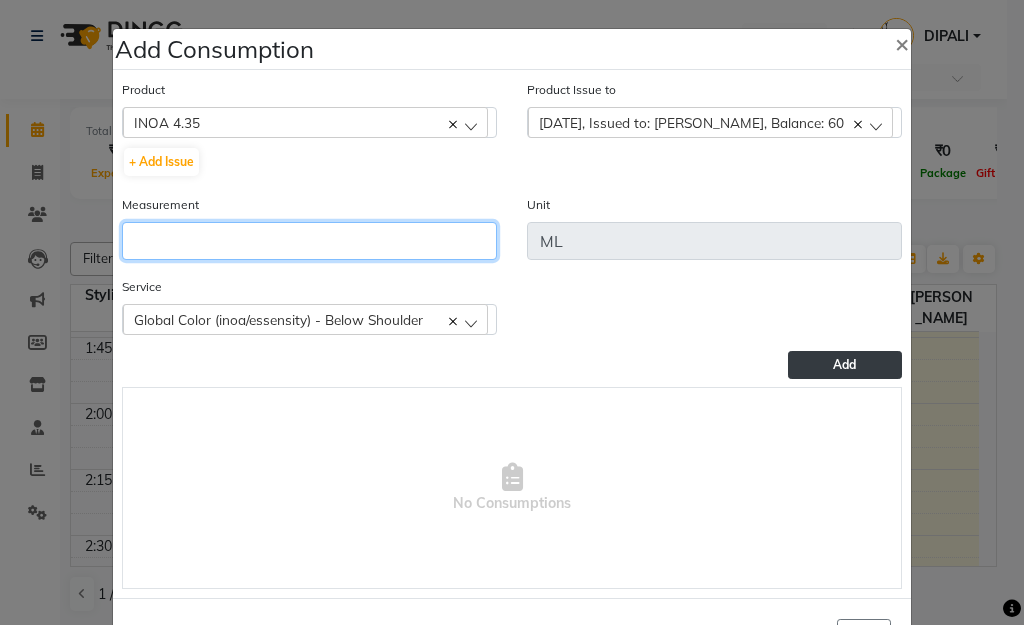 click 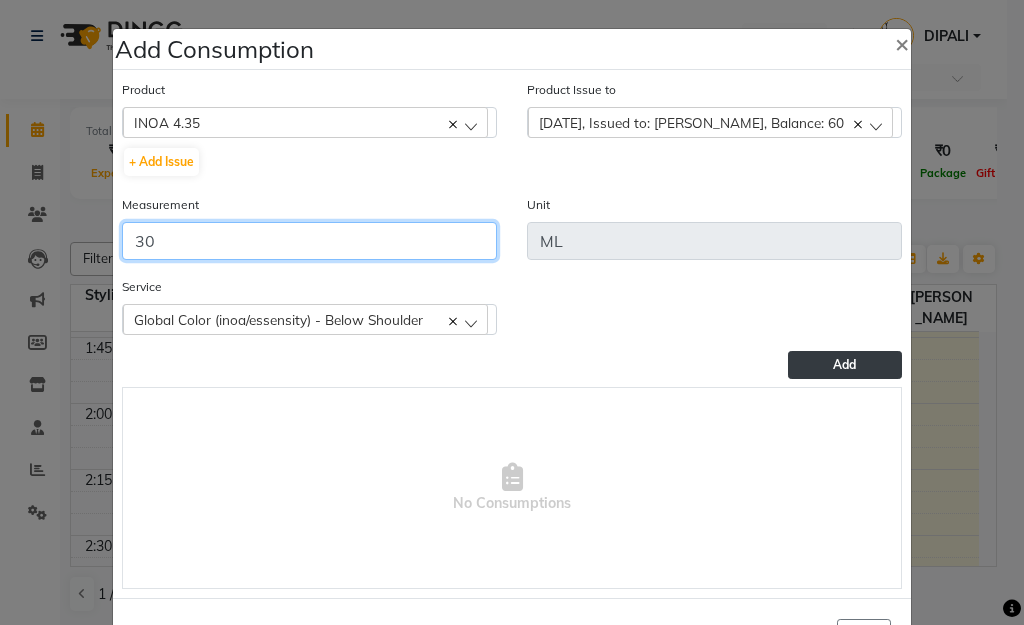 type on "30" 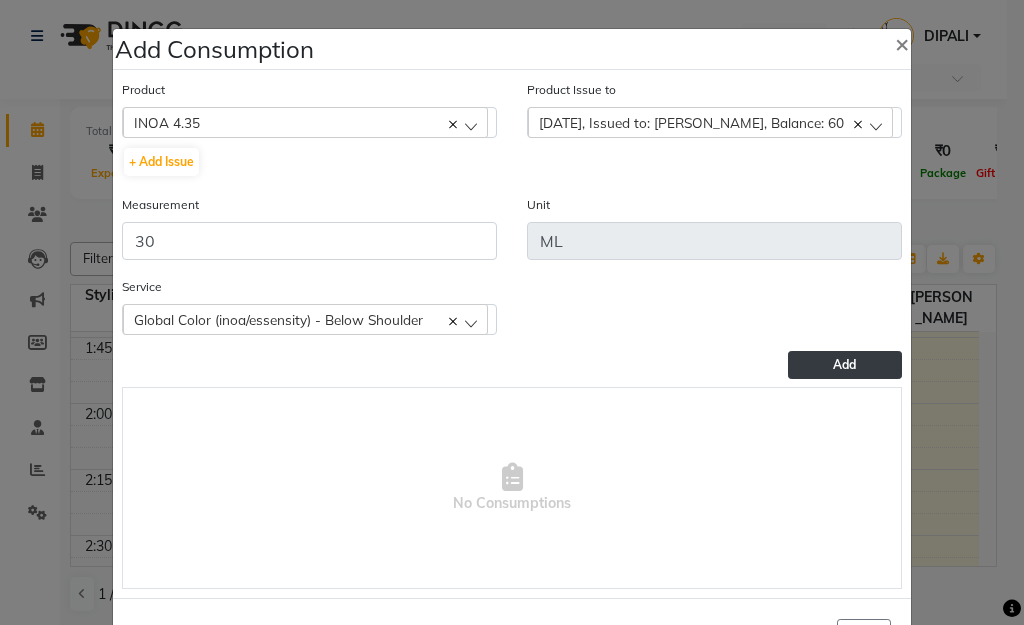 click on "Add" 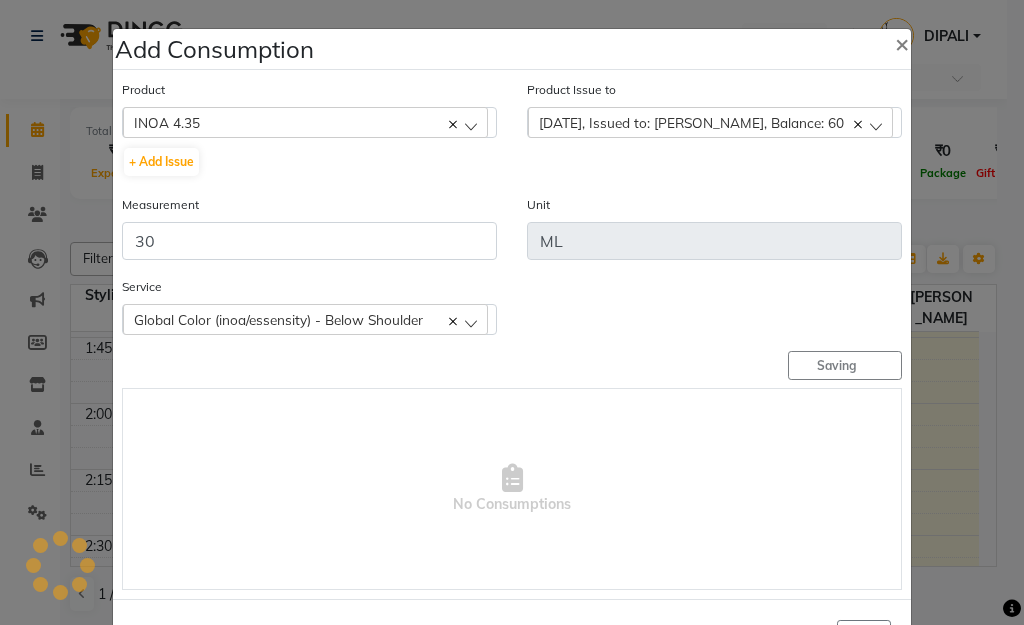 type 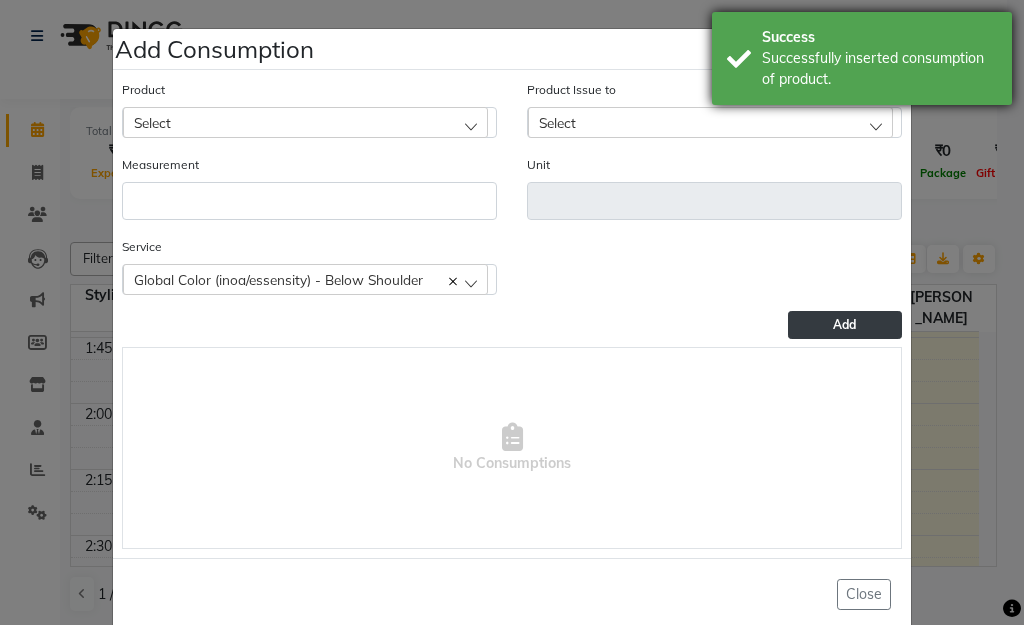 click on "Success" at bounding box center (879, 37) 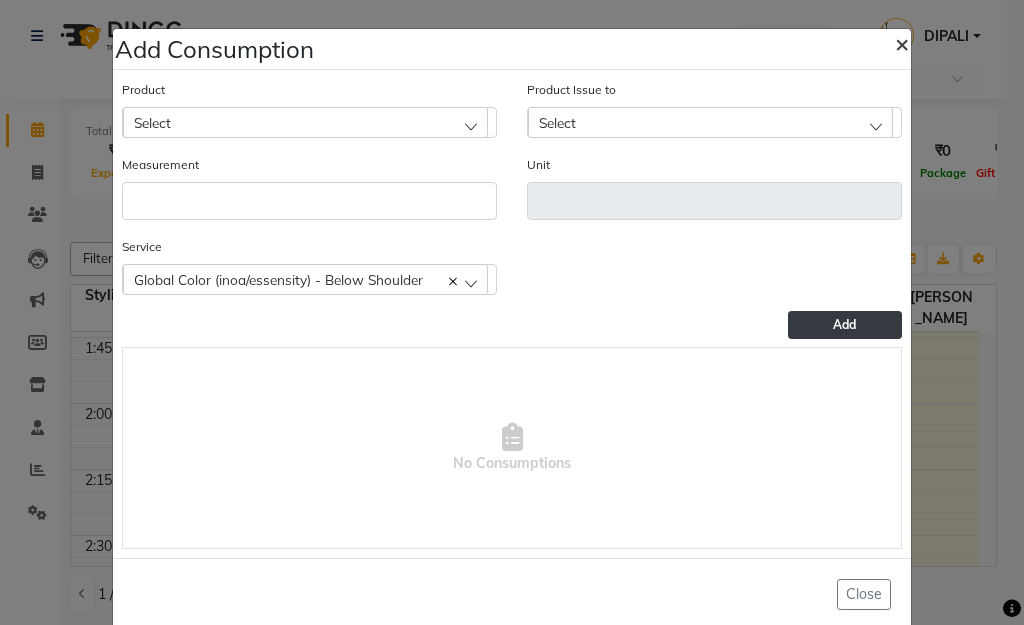 click on "×" 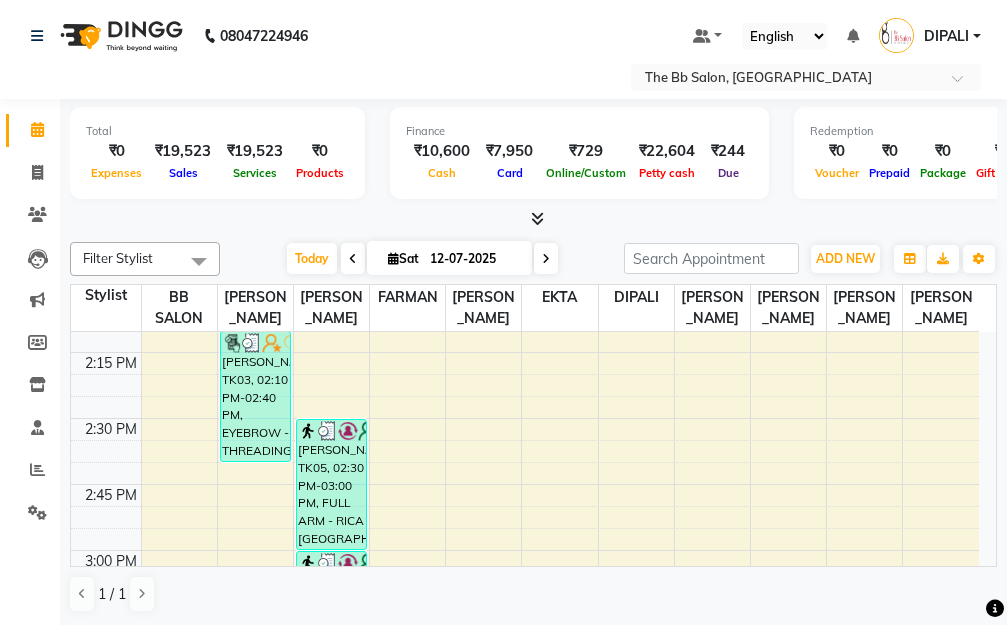 scroll, scrollTop: 1648, scrollLeft: 0, axis: vertical 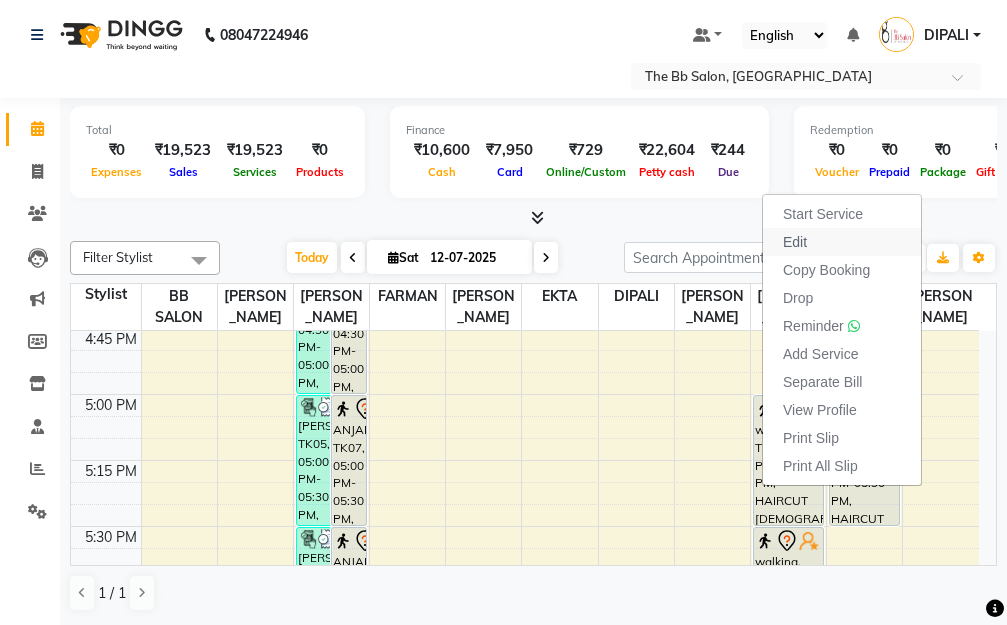 click on "Edit" at bounding box center [795, 242] 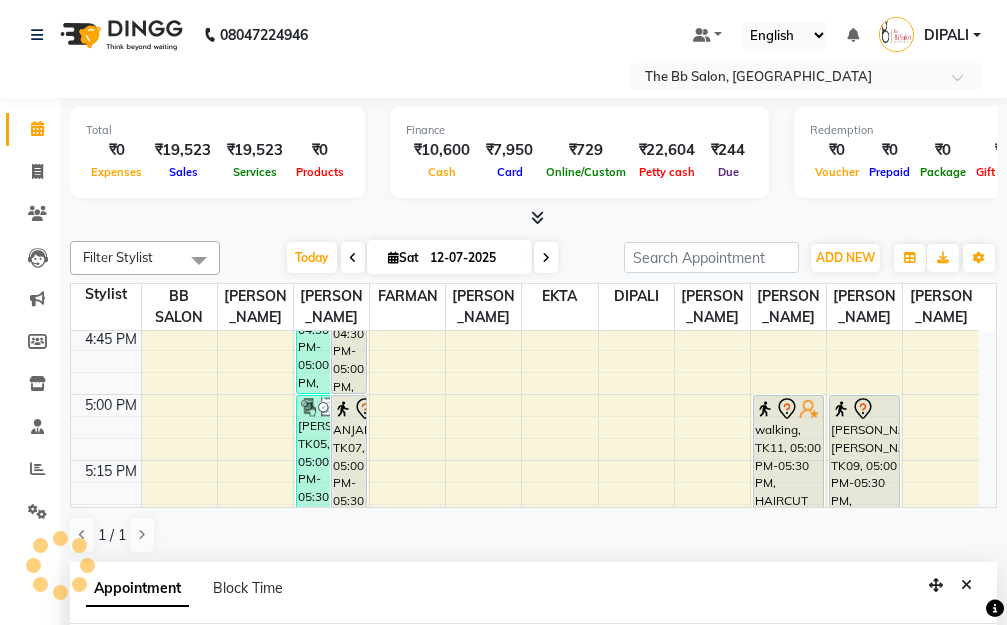select on "tentative" 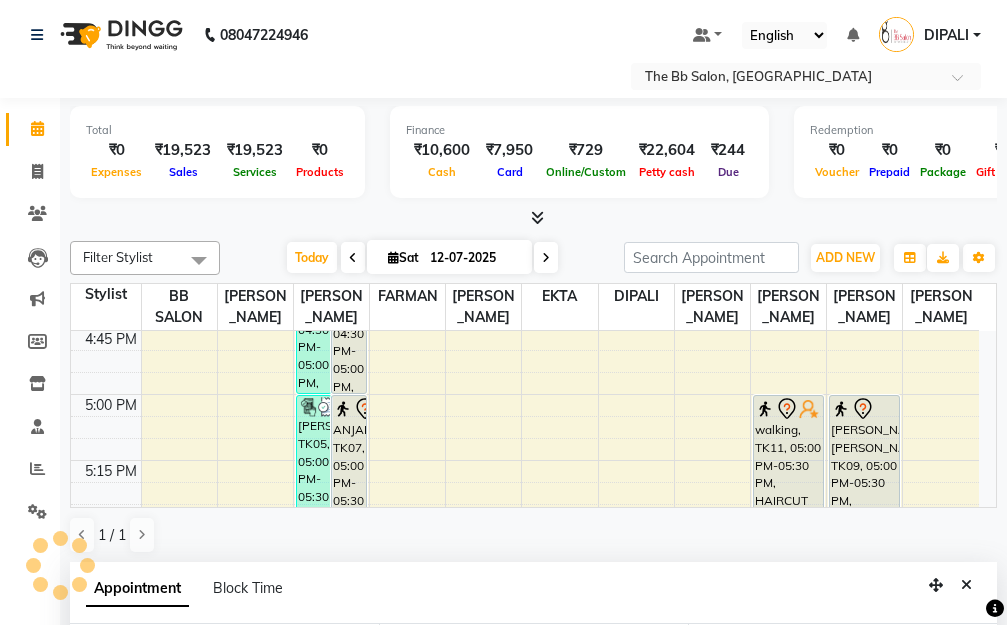 select on "1020" 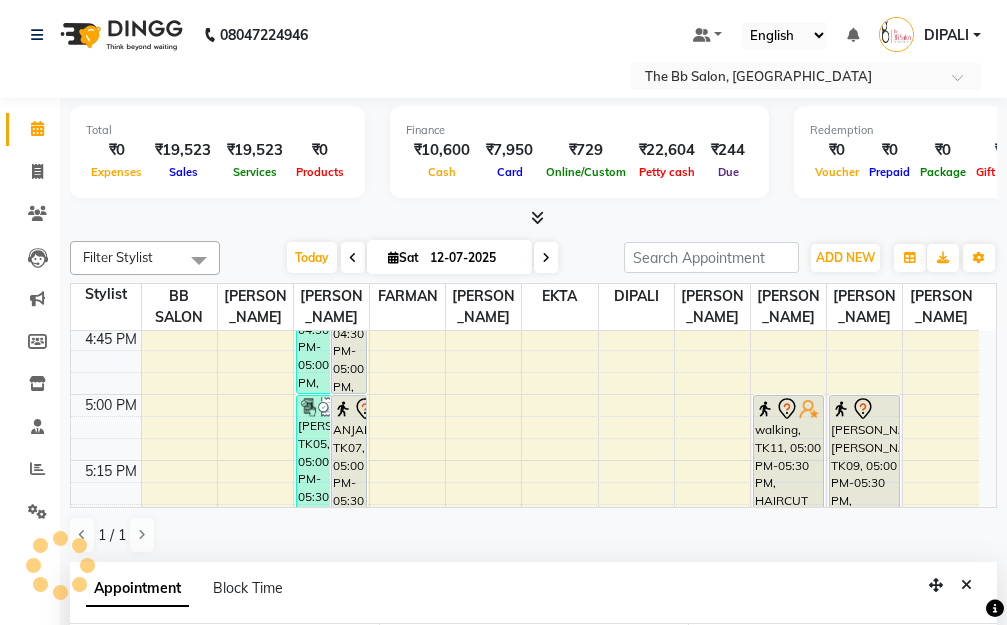 scroll, scrollTop: 133, scrollLeft: 0, axis: vertical 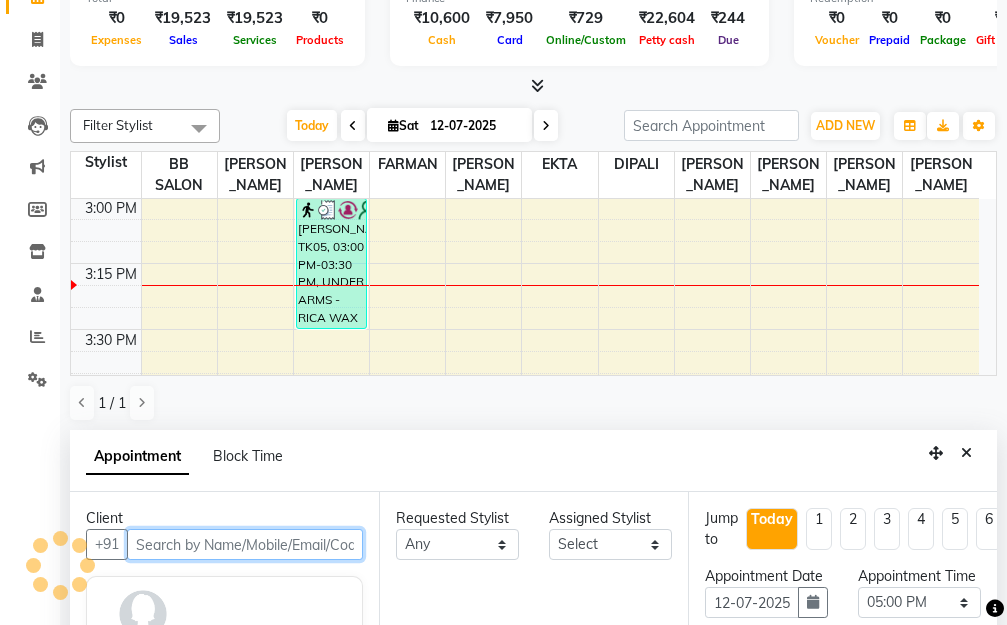 select on "83659" 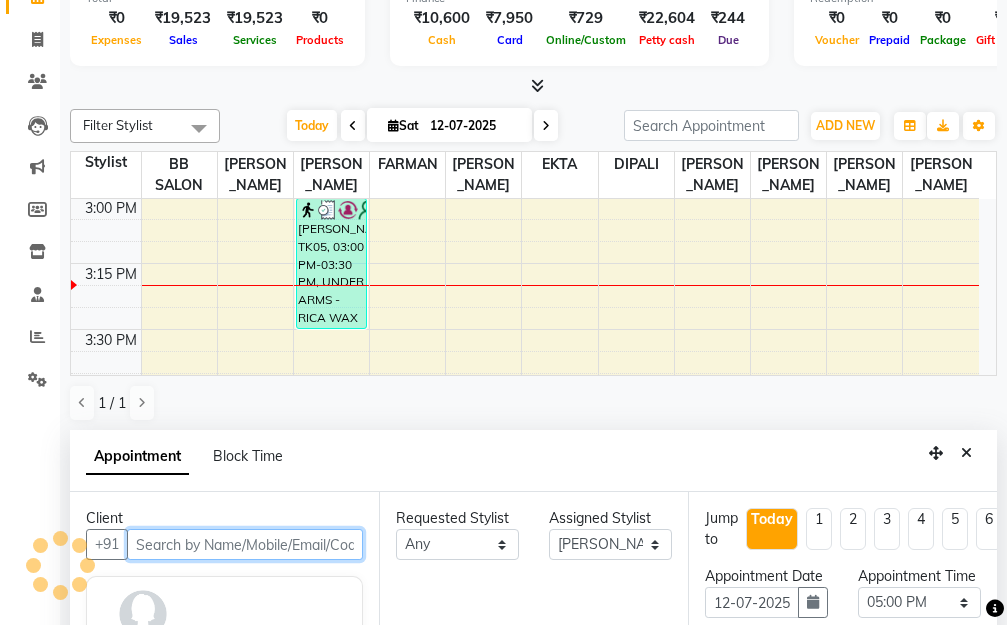 select on "3065" 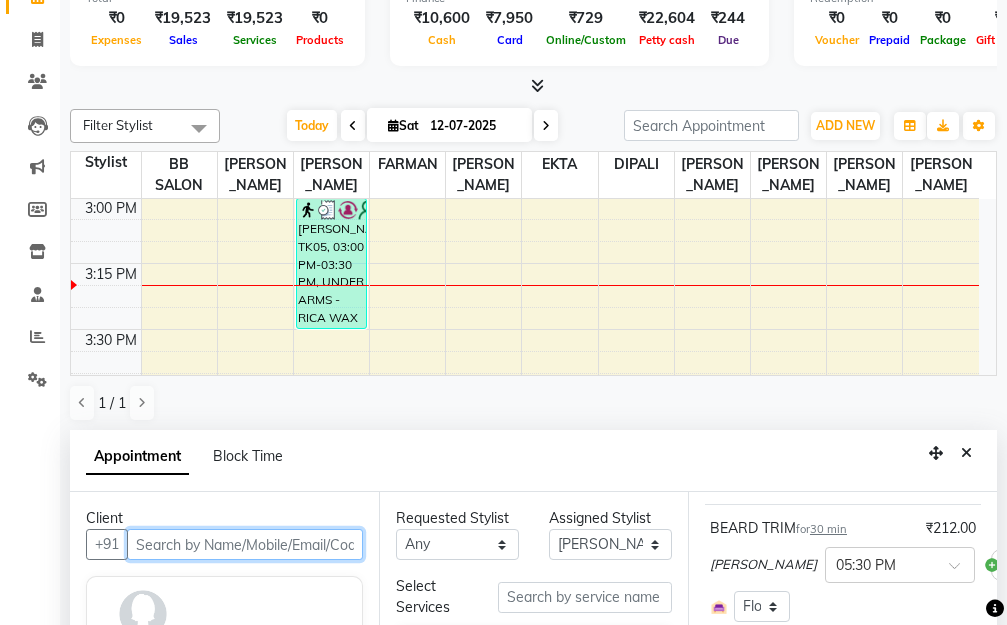 scroll, scrollTop: 165, scrollLeft: 0, axis: vertical 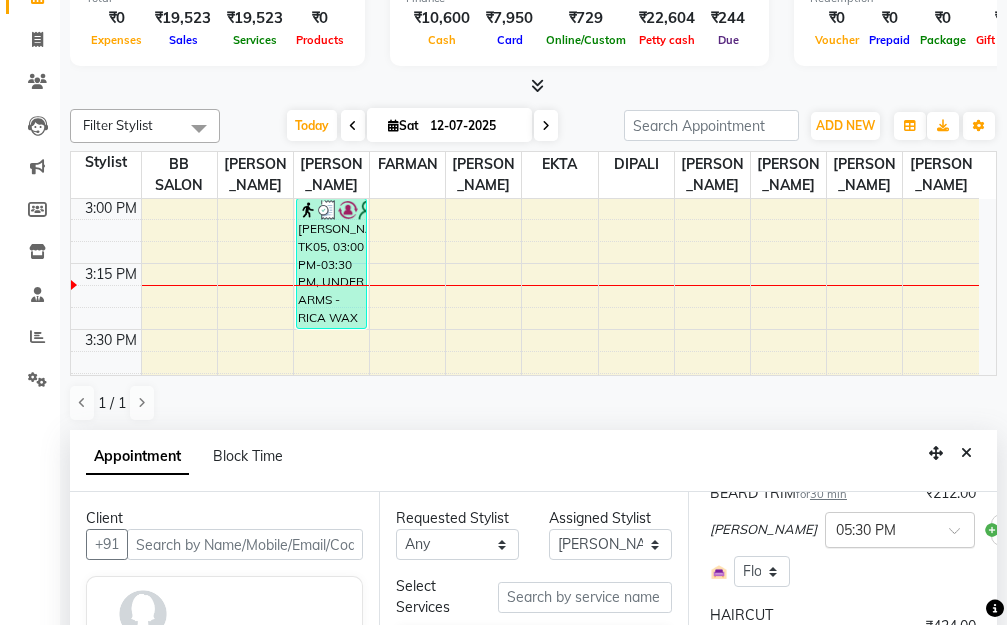 click at bounding box center [880, 528] 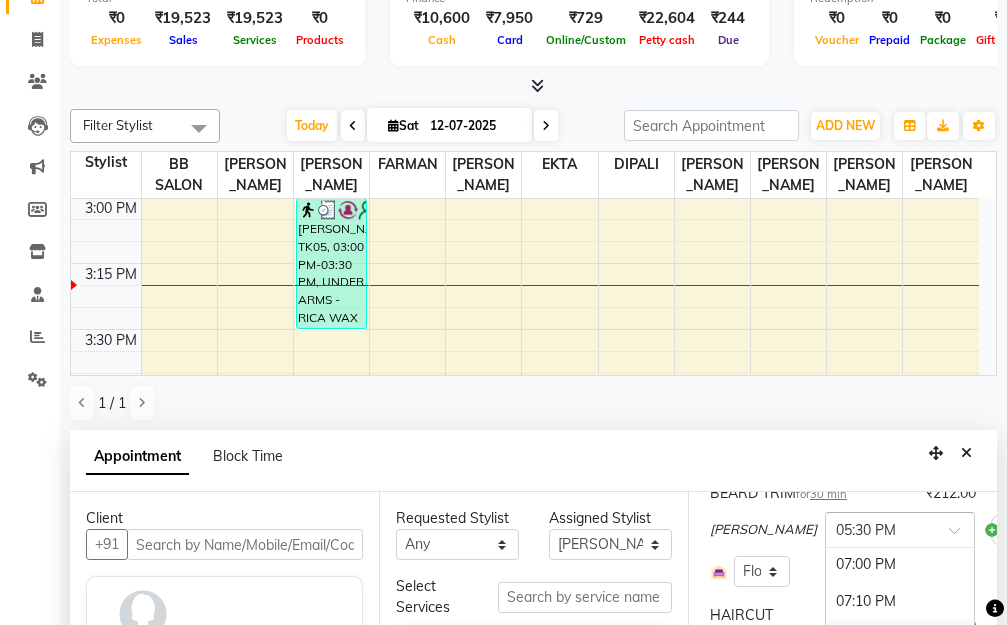scroll, scrollTop: 1965, scrollLeft: 0, axis: vertical 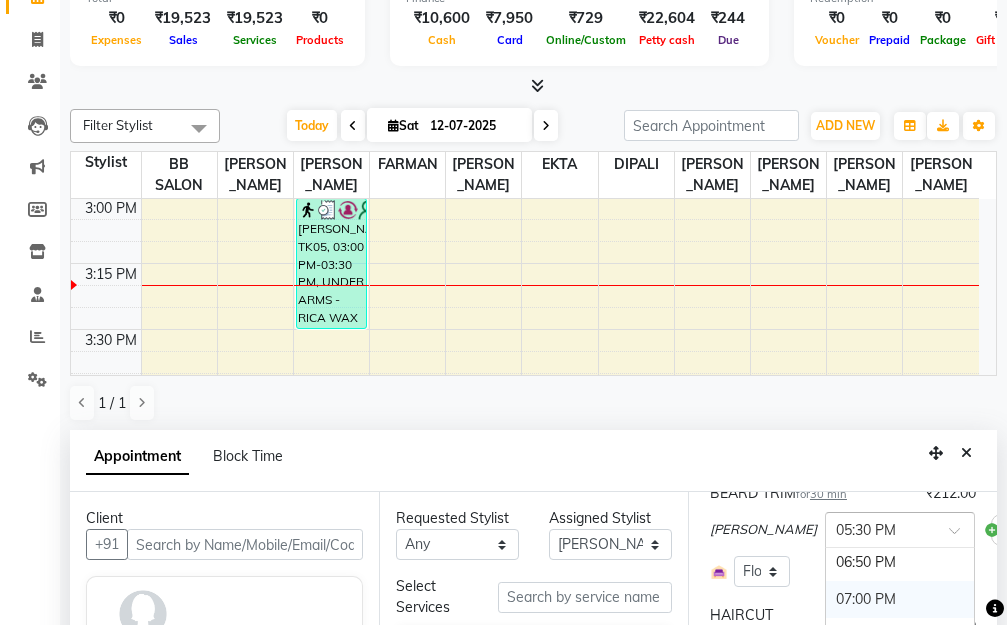 click on "07:00 PM" at bounding box center (900, 599) 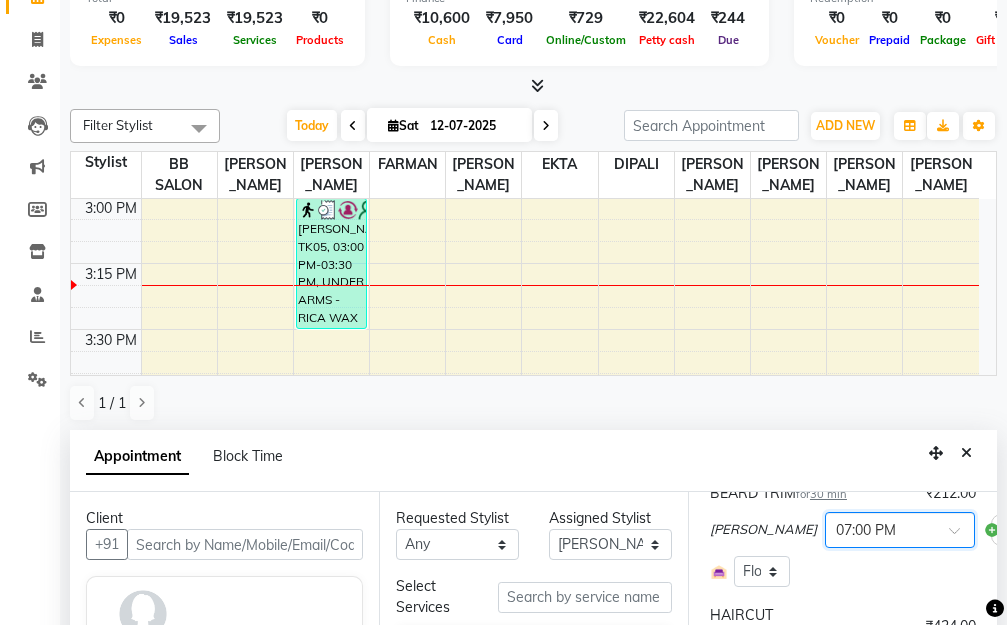 scroll, scrollTop: 265, scrollLeft: 0, axis: vertical 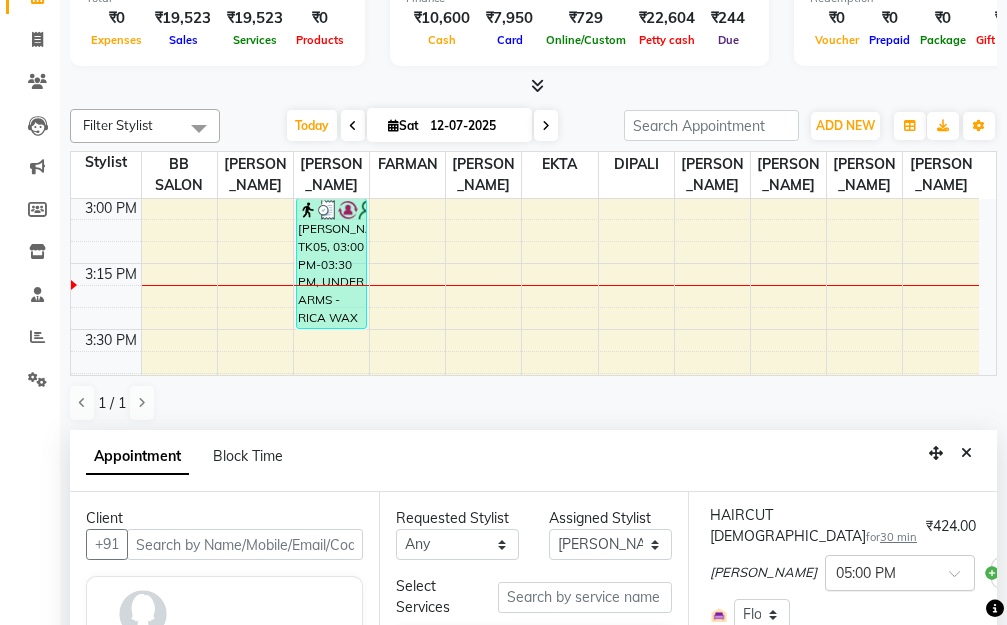 click at bounding box center (880, 571) 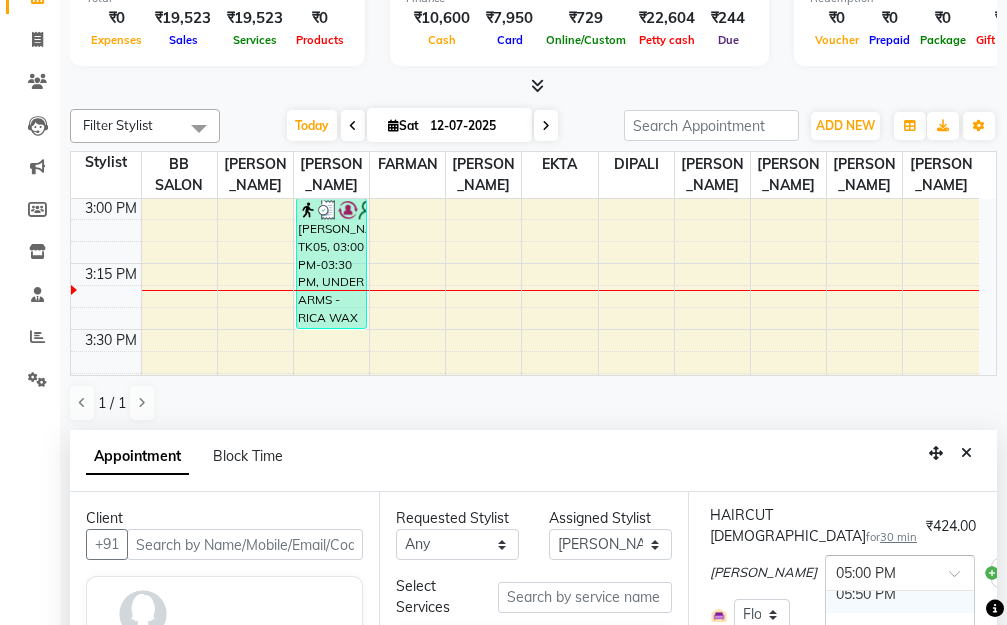 scroll, scrollTop: 1854, scrollLeft: 0, axis: vertical 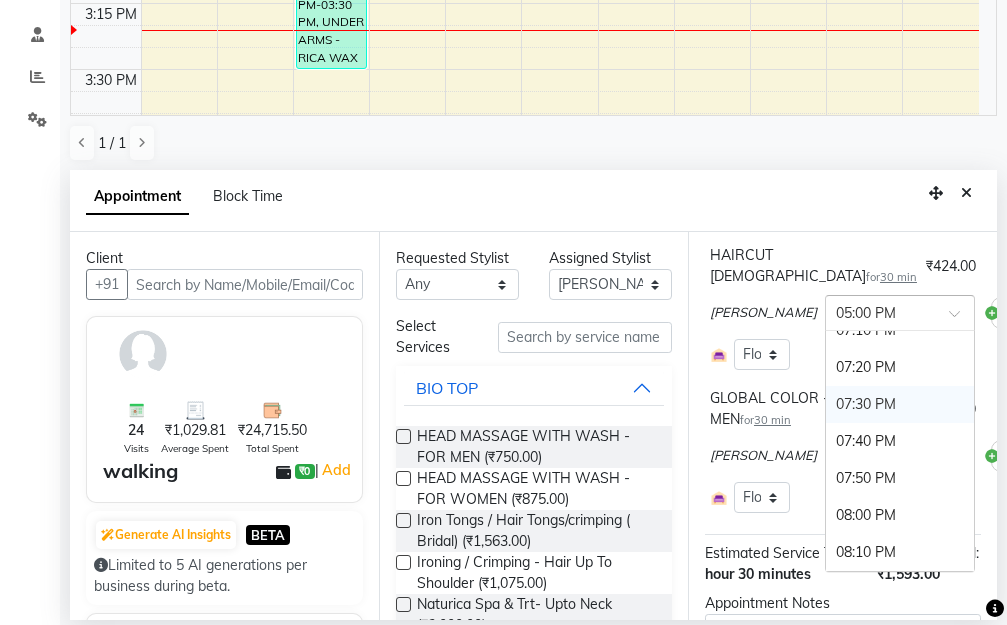 click on "07:30 PM" at bounding box center (900, 404) 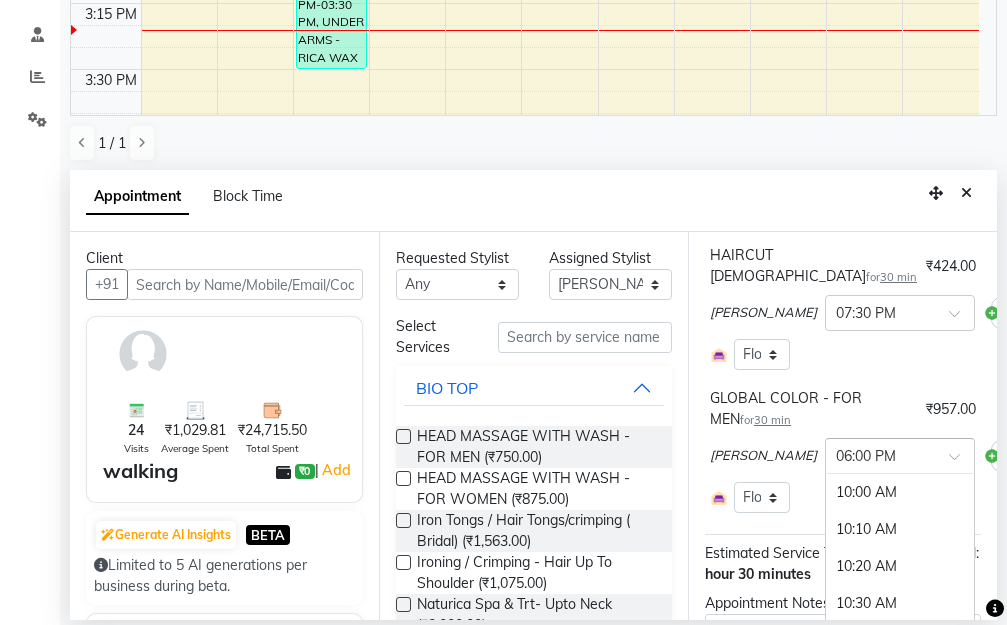 click at bounding box center [880, 454] 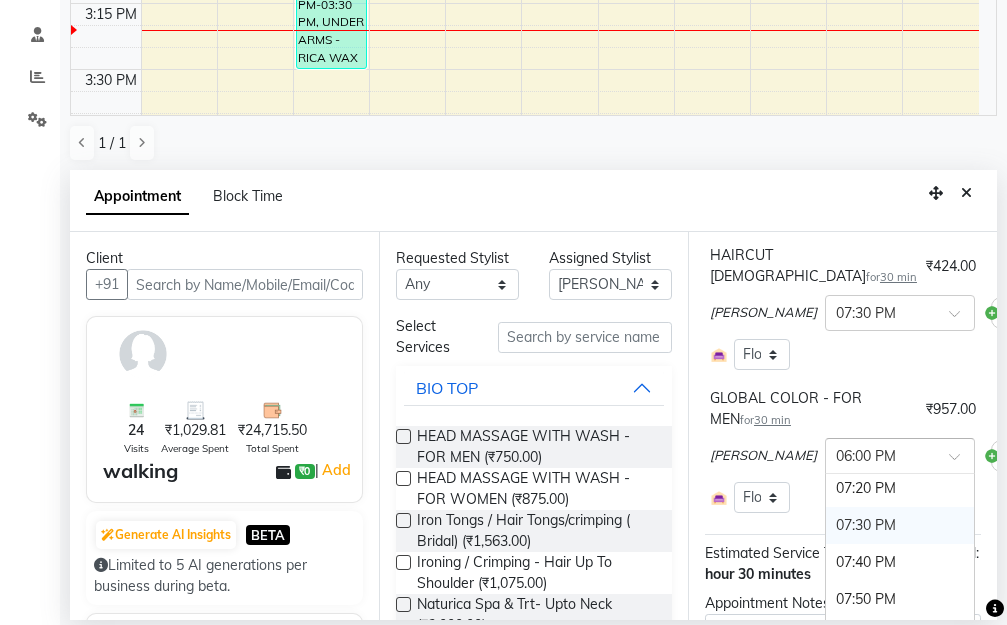 scroll, scrollTop: 2176, scrollLeft: 0, axis: vertical 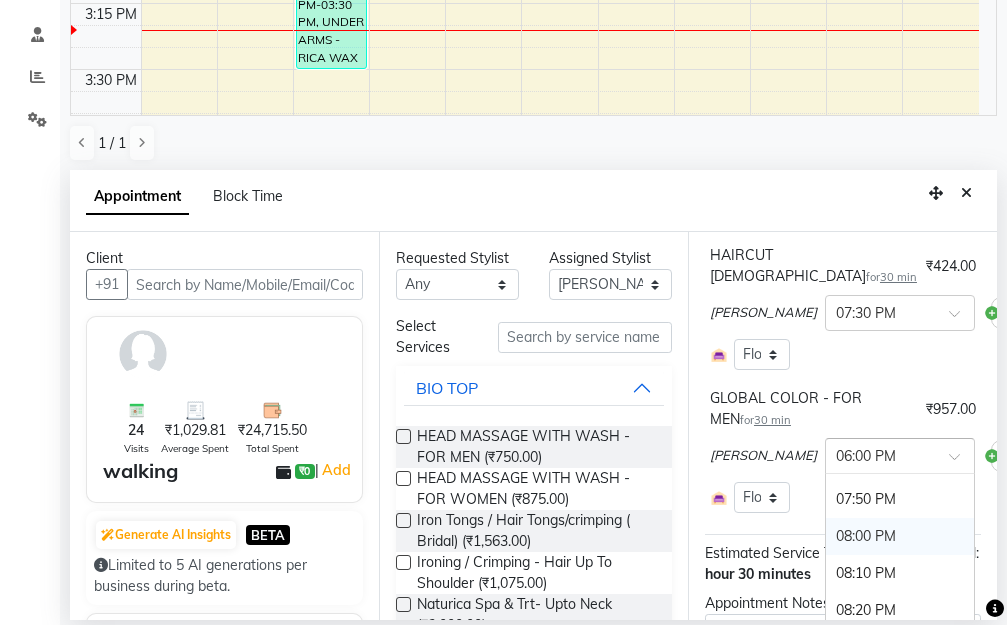 click on "08:00 PM" at bounding box center [900, 536] 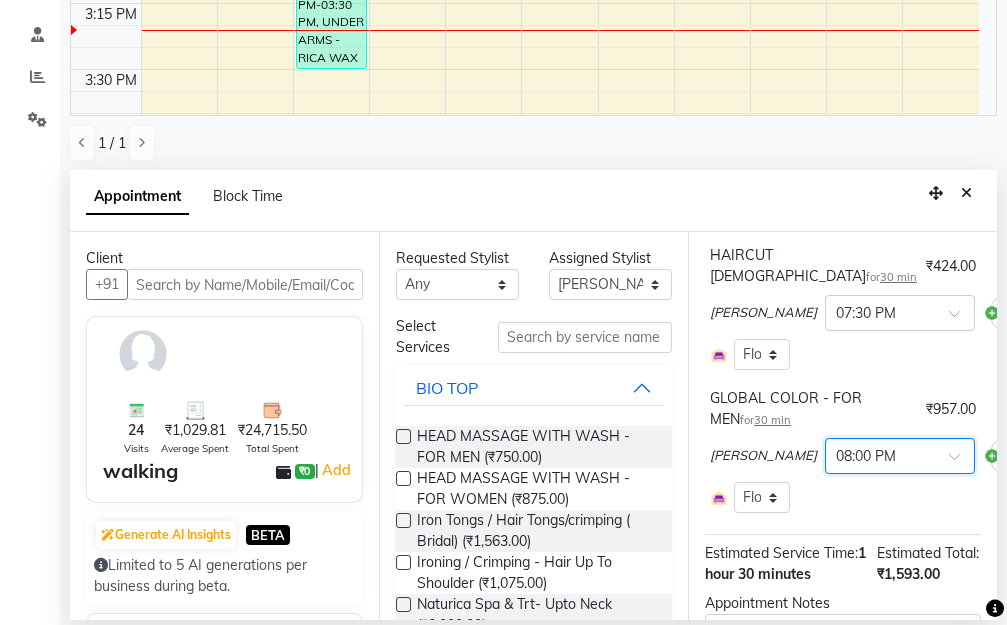 scroll, scrollTop: 465, scrollLeft: 0, axis: vertical 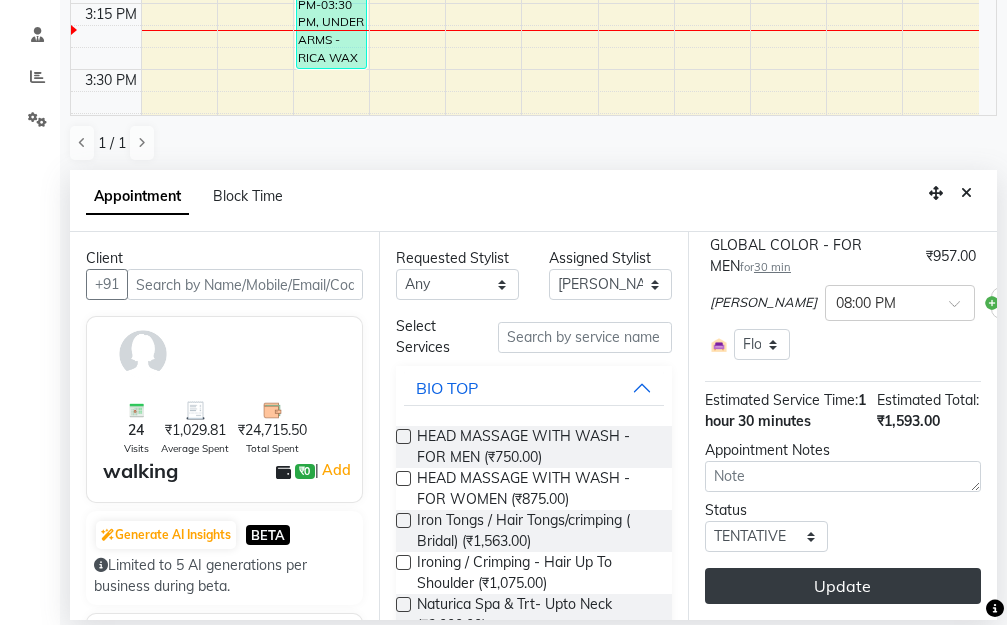 click on "Update" at bounding box center [843, 586] 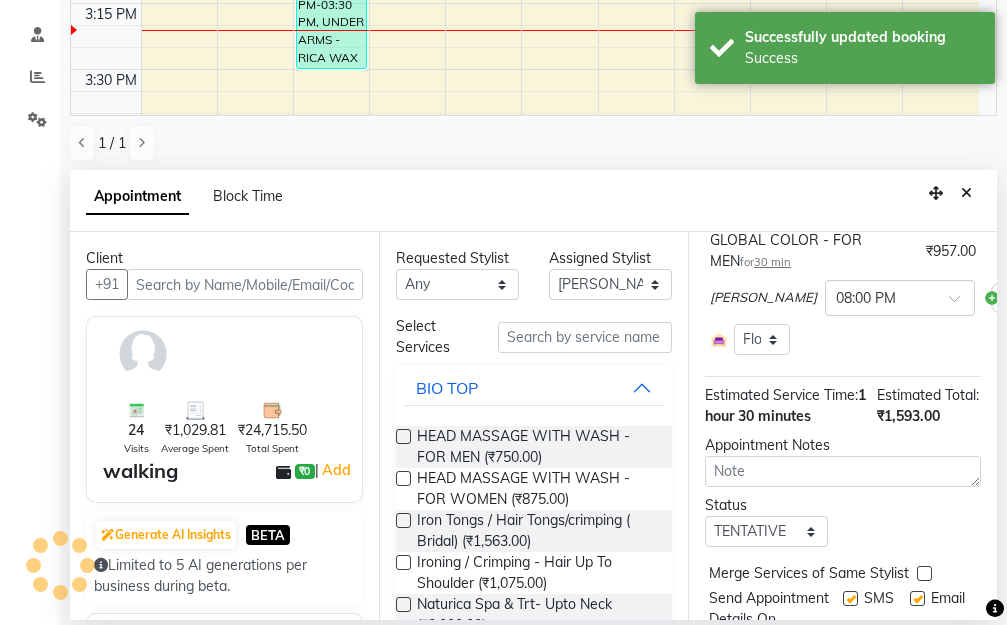 scroll, scrollTop: 507, scrollLeft: 0, axis: vertical 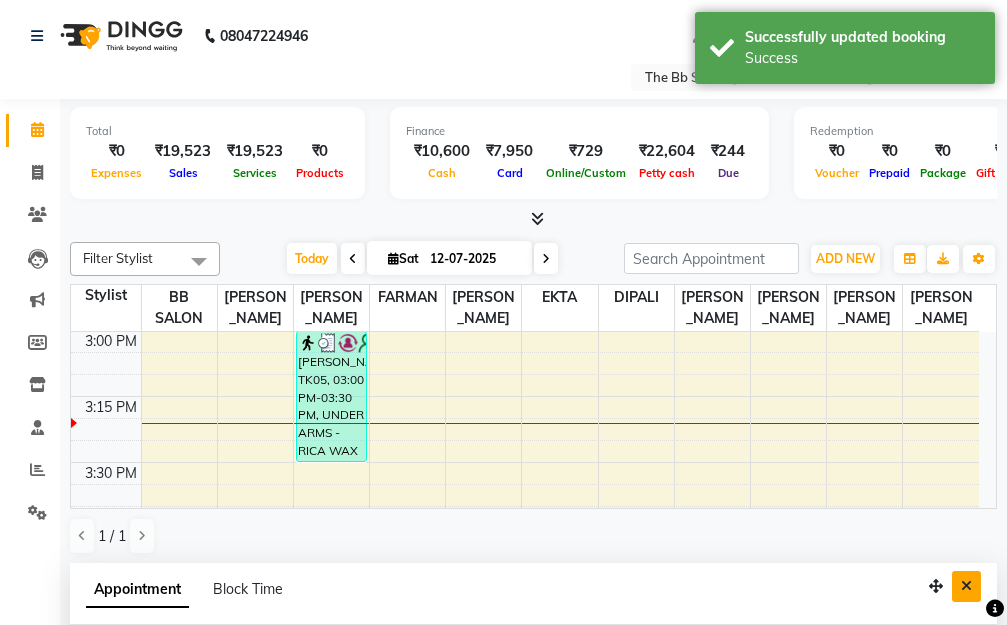 click at bounding box center (966, 586) 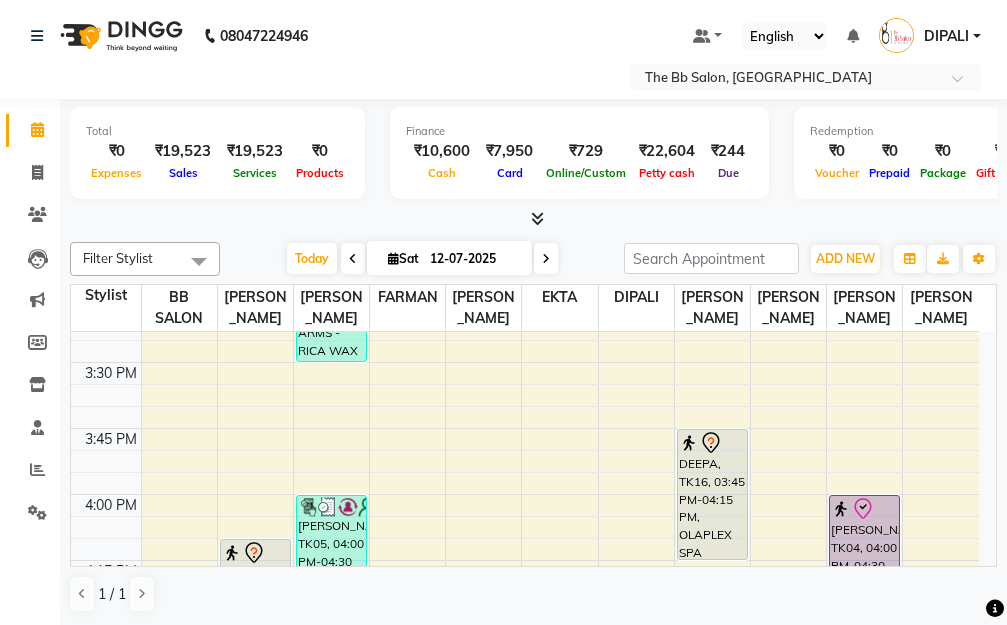 scroll, scrollTop: 1585, scrollLeft: 0, axis: vertical 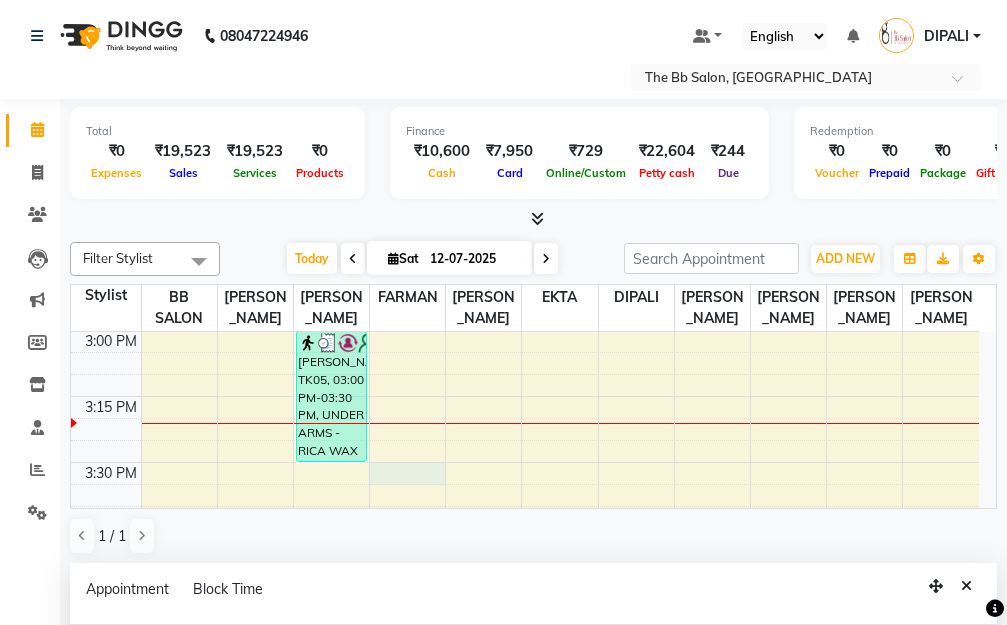 select on "83521" 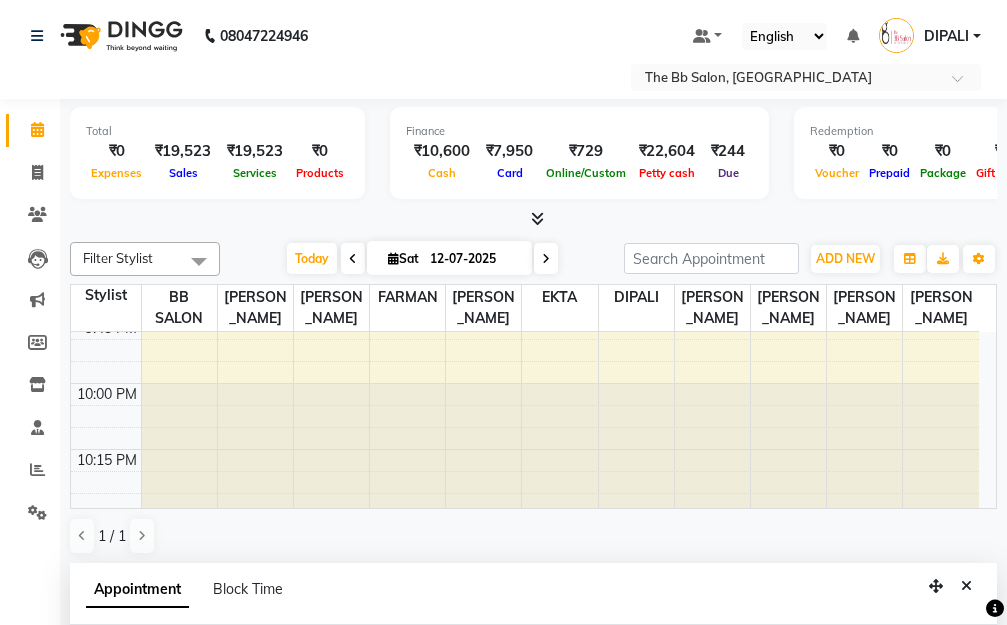 scroll, scrollTop: 3540, scrollLeft: 0, axis: vertical 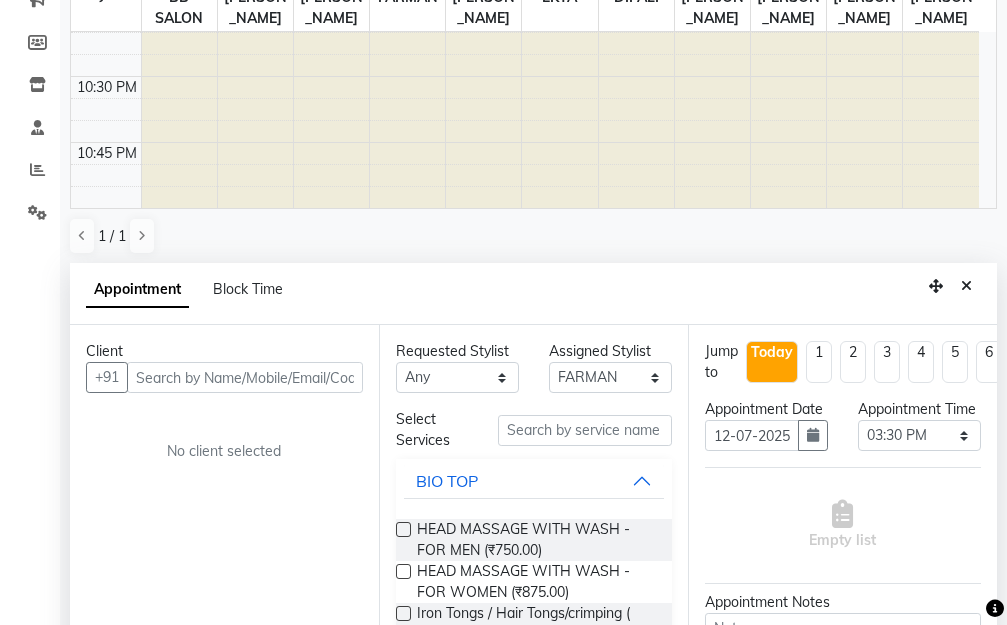 click at bounding box center [245, 377] 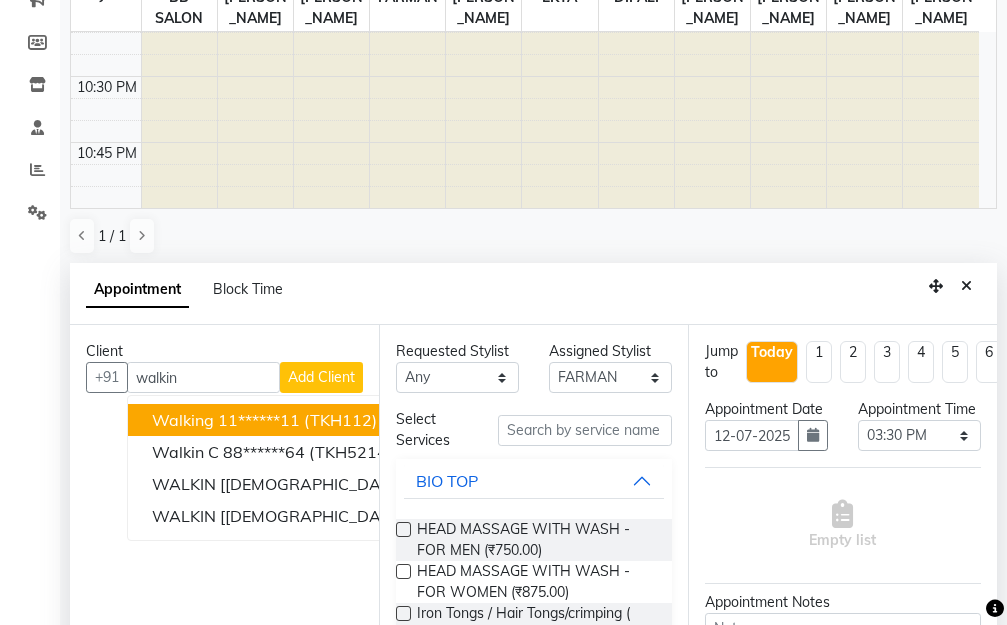 click on "walking" at bounding box center (183, 420) 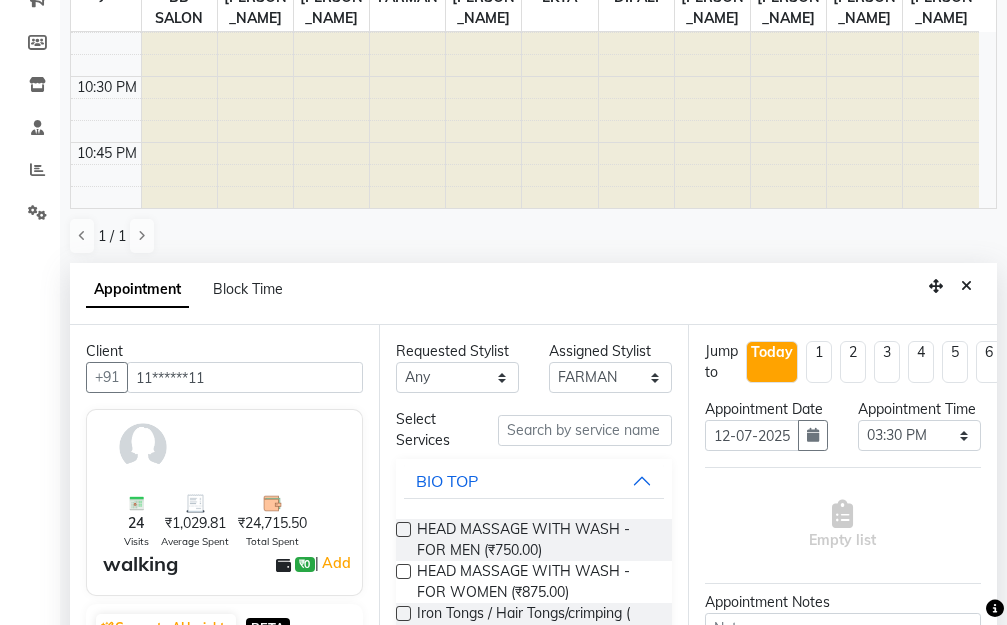 type on "11******11" 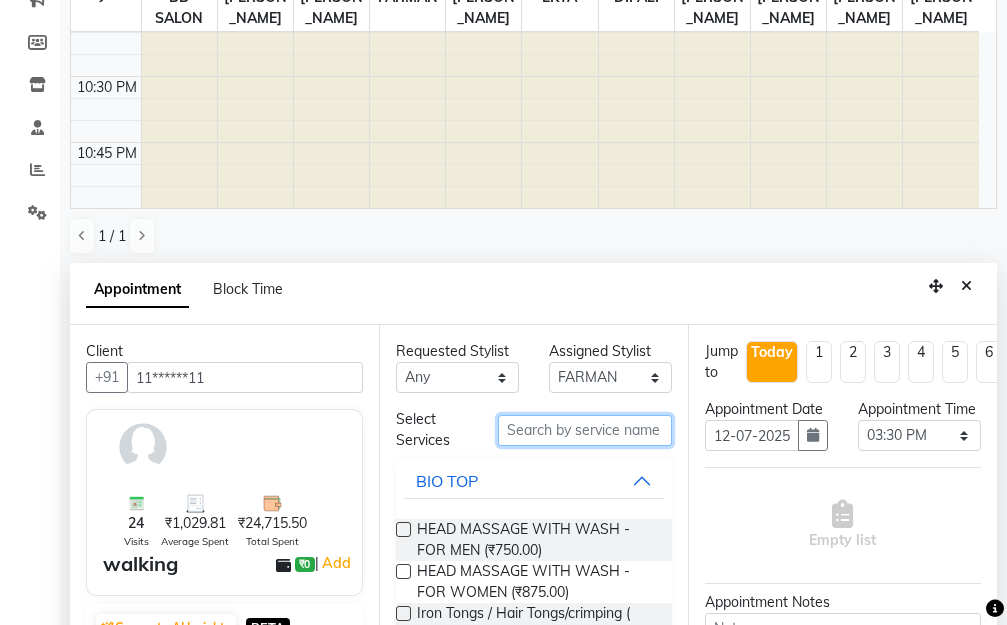click at bounding box center [585, 430] 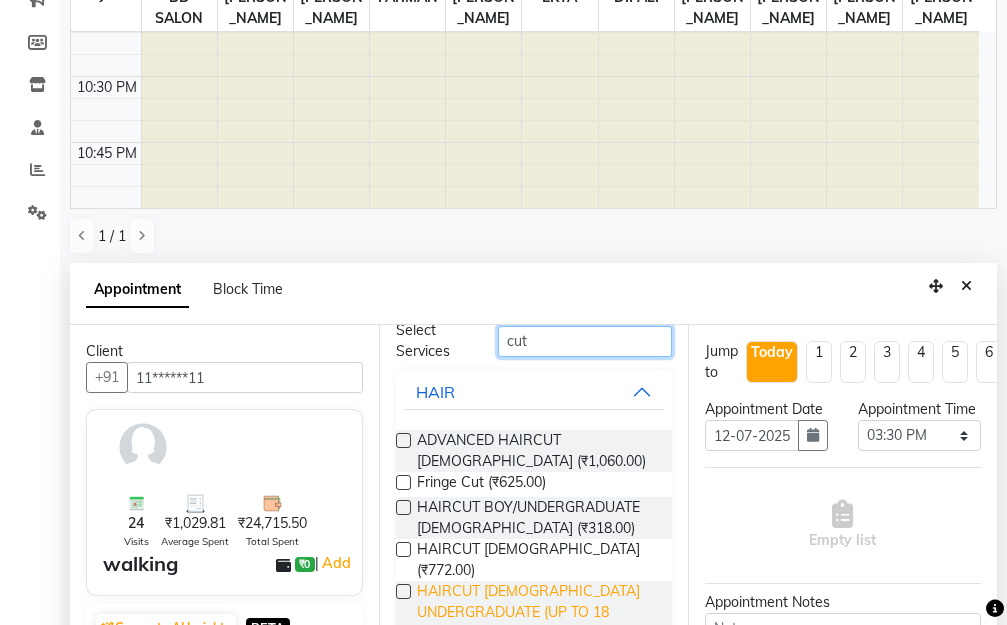 scroll, scrollTop: 167, scrollLeft: 0, axis: vertical 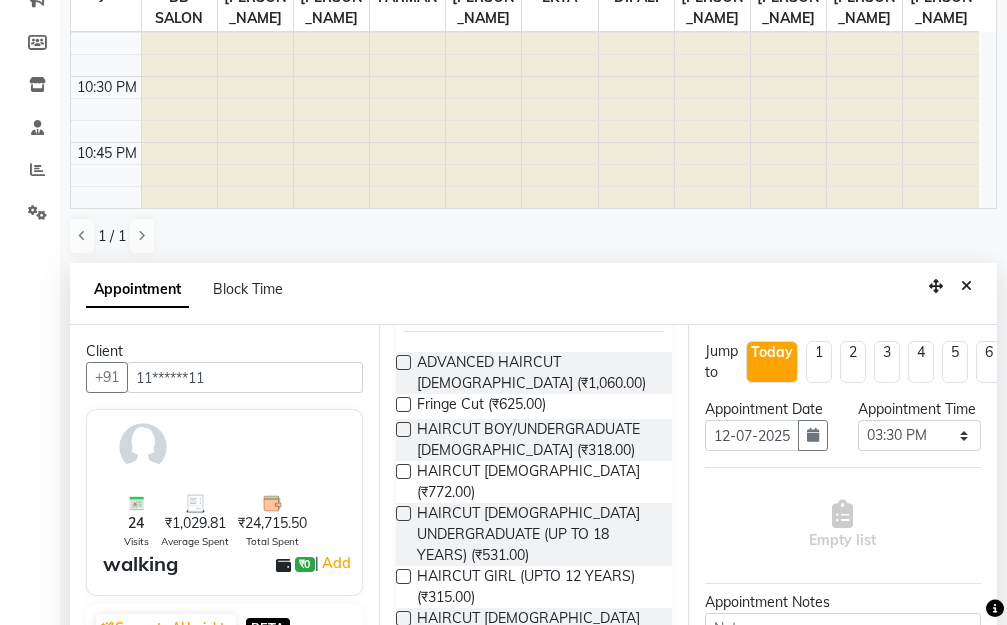 type on "cut" 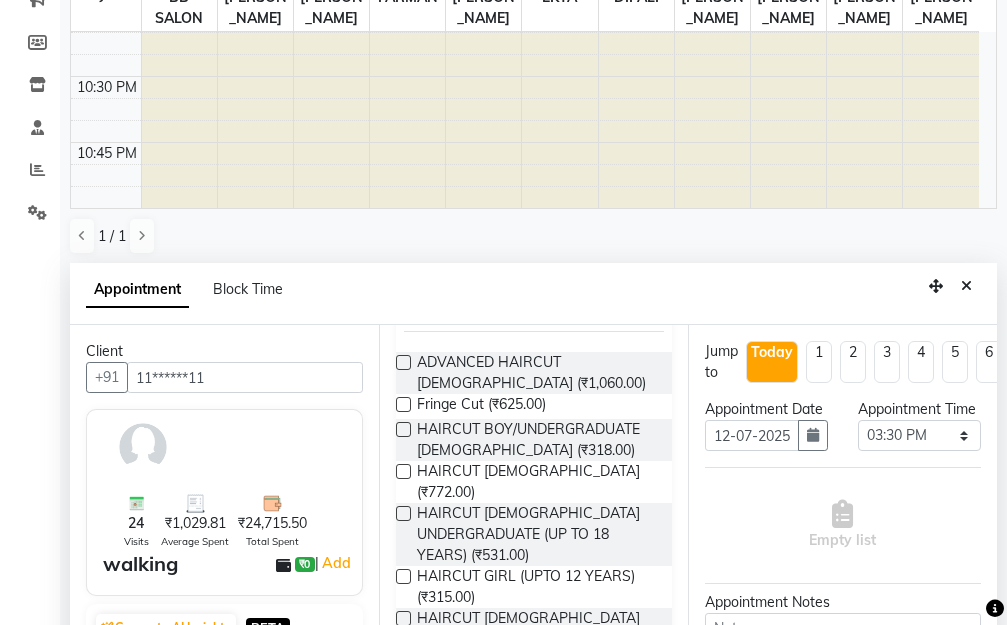 click at bounding box center [403, 429] 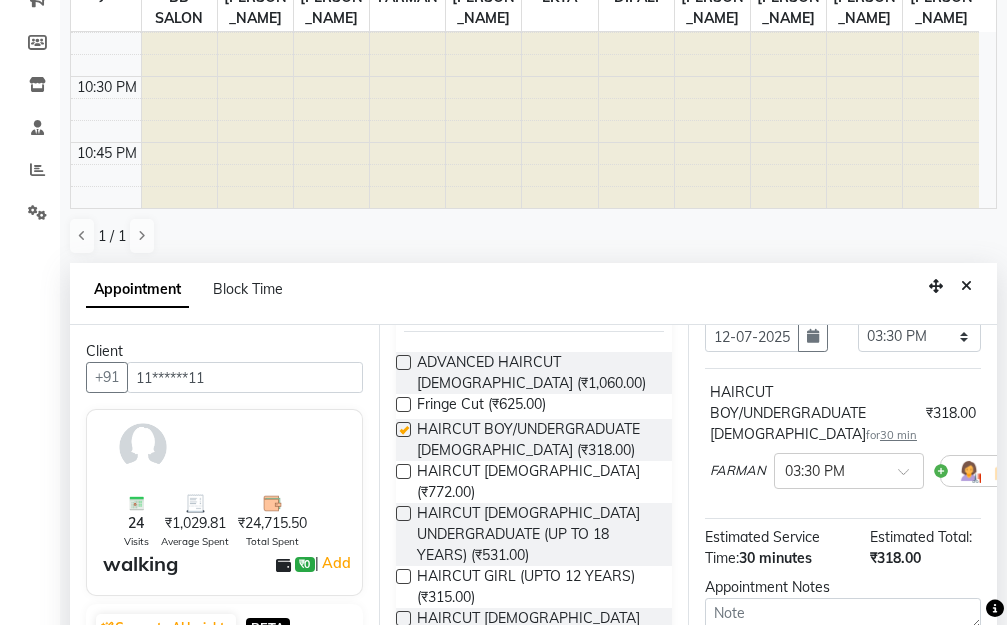 checkbox on "false" 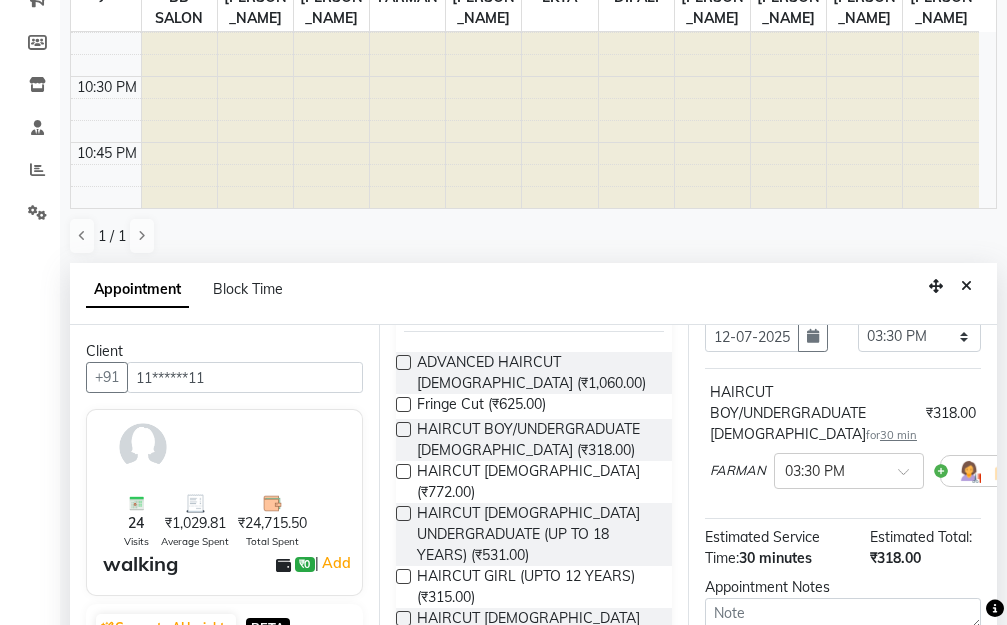 scroll, scrollTop: 277, scrollLeft: 0, axis: vertical 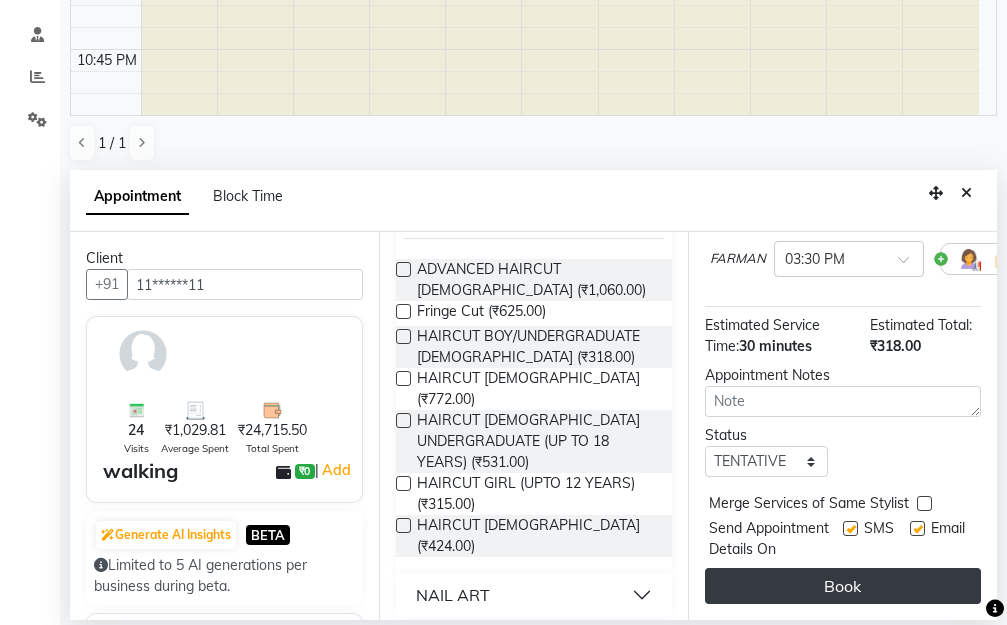 click on "Book" at bounding box center (843, 586) 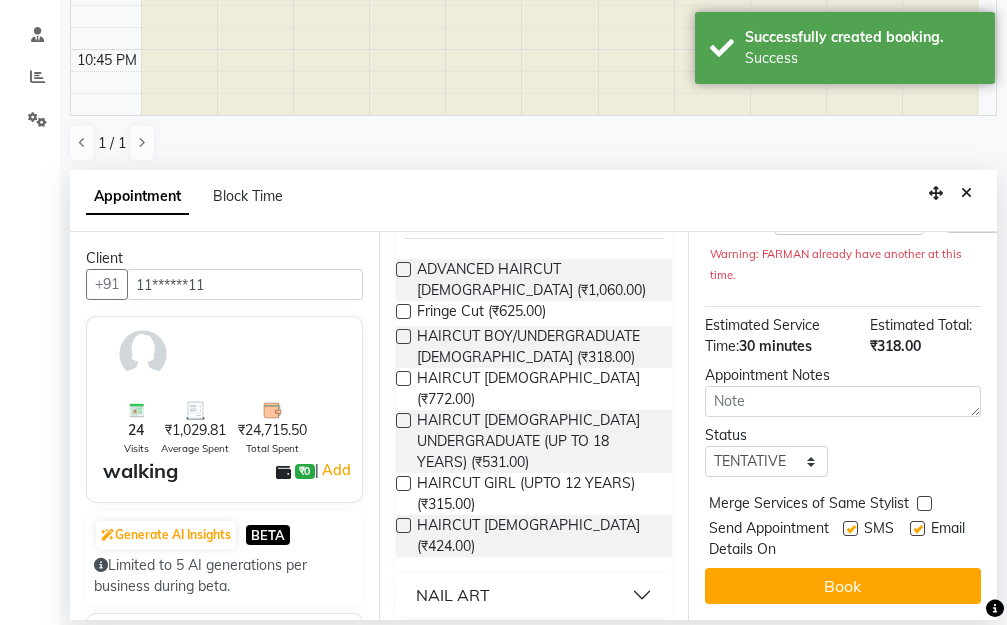scroll, scrollTop: 0, scrollLeft: 0, axis: both 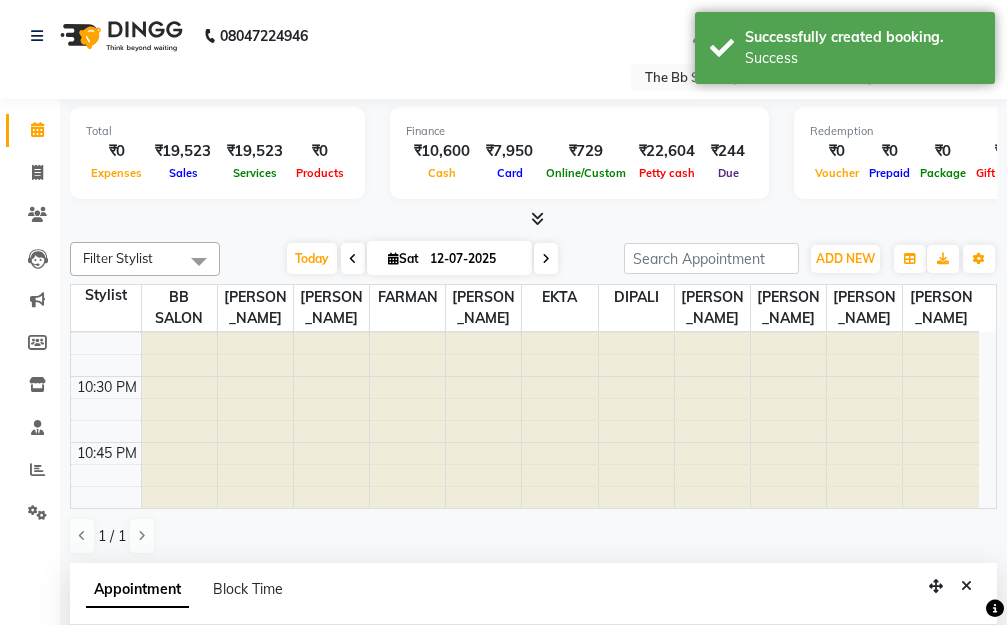 drag, startPoint x: 977, startPoint y: 585, endPoint x: 984, endPoint y: 572, distance: 14.764823 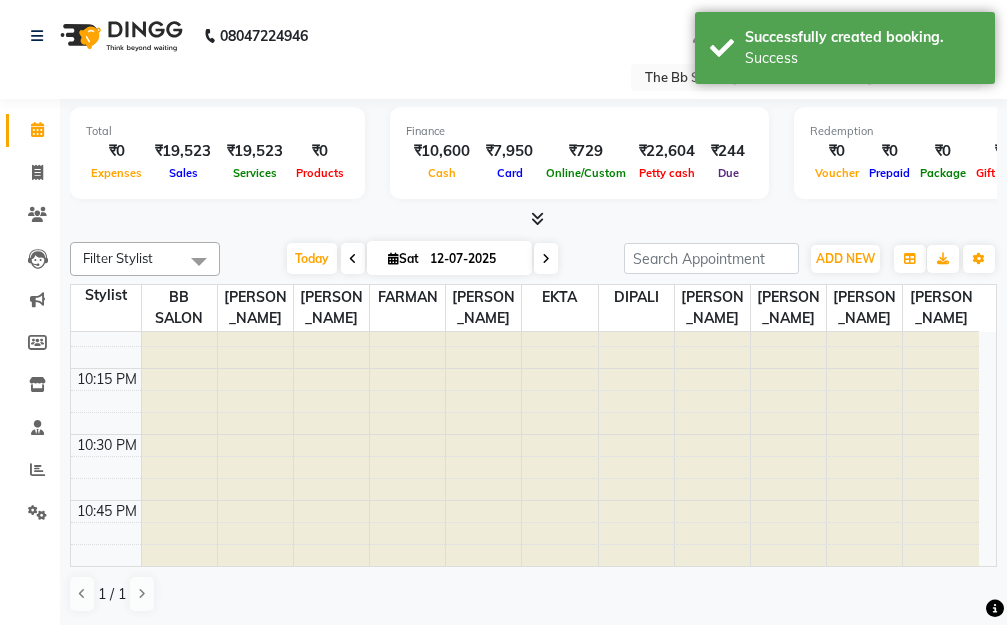 scroll, scrollTop: 3482, scrollLeft: 0, axis: vertical 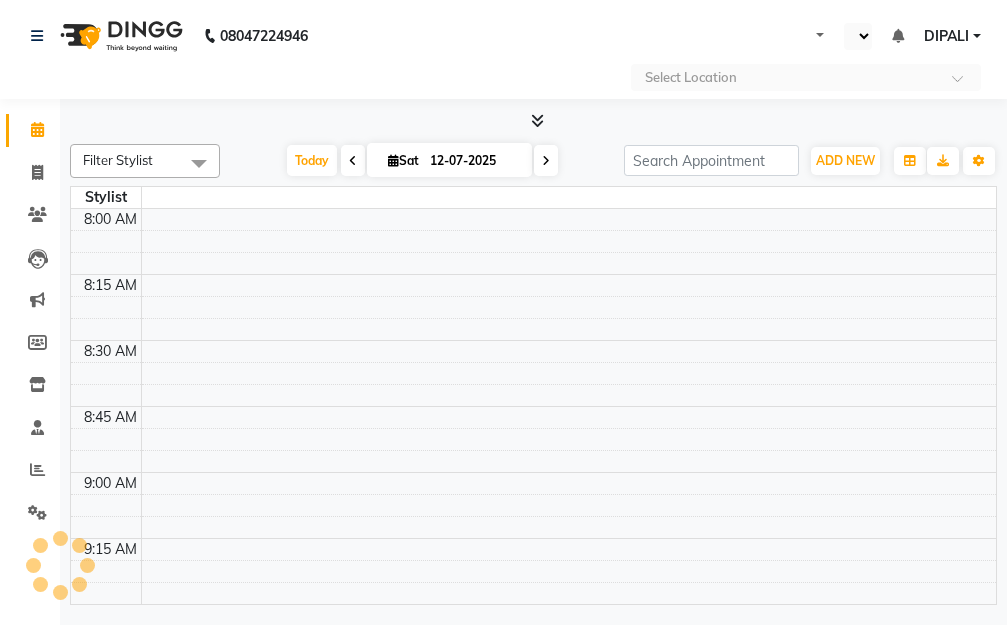 select on "en" 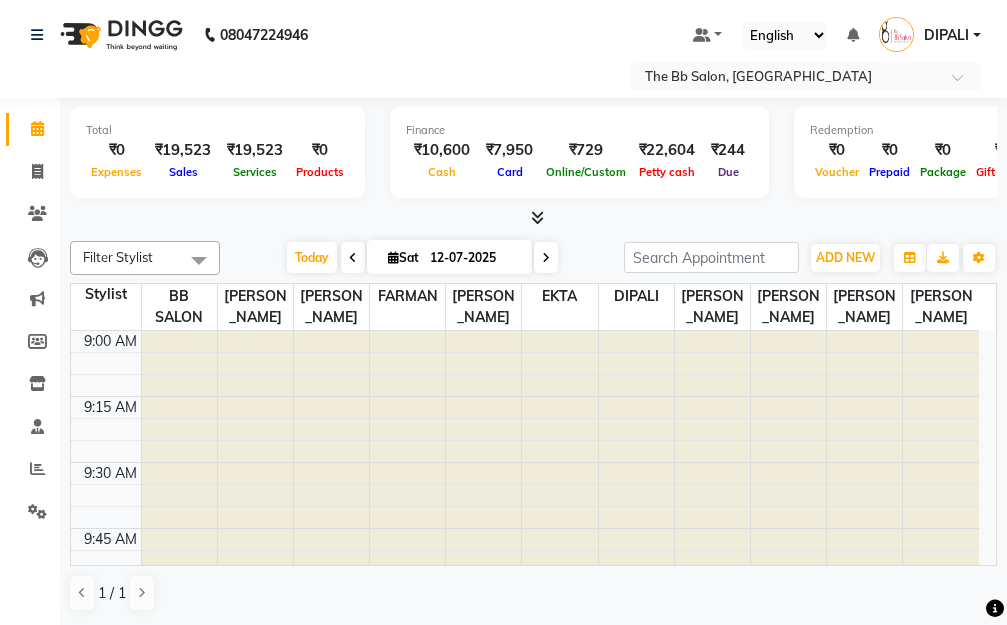 scroll, scrollTop: 1, scrollLeft: 0, axis: vertical 